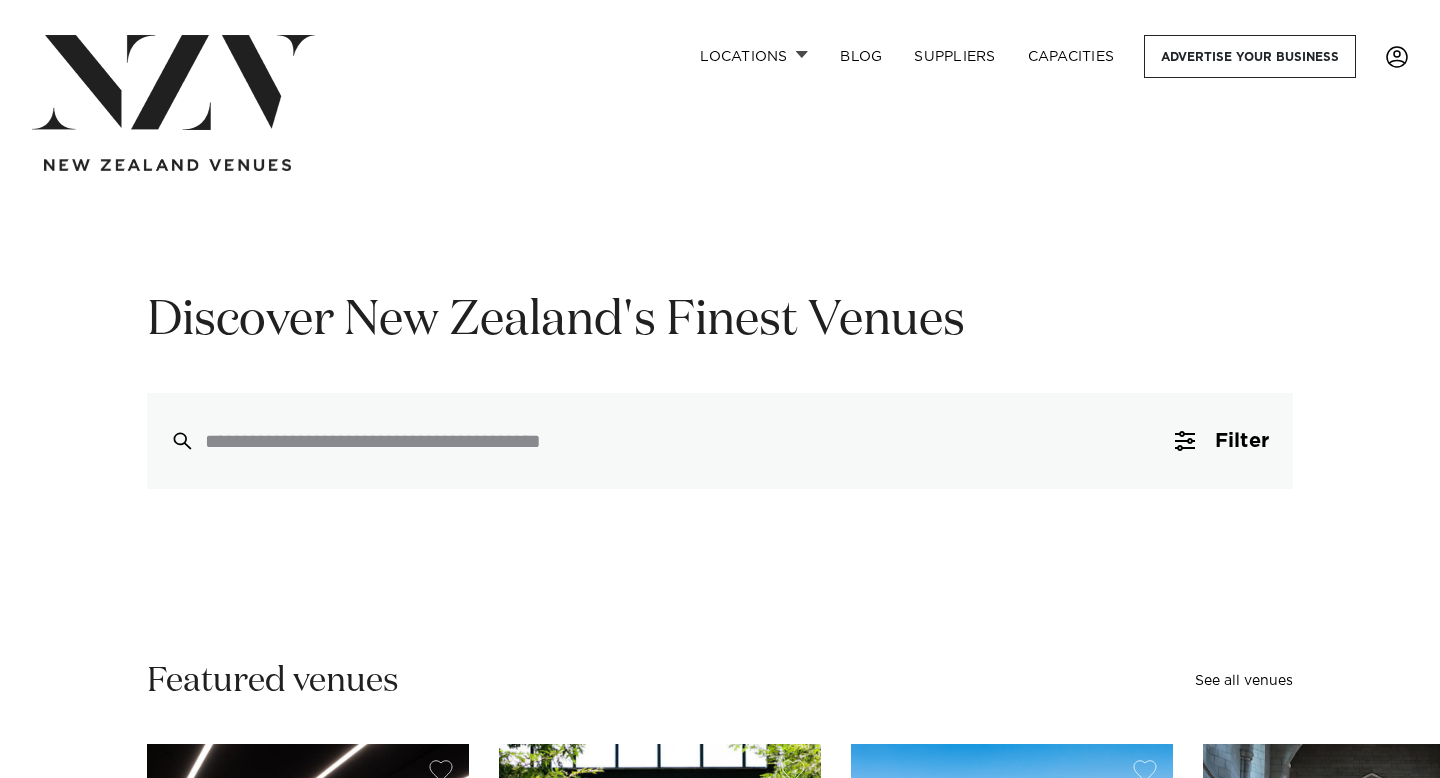 scroll, scrollTop: 0, scrollLeft: 0, axis: both 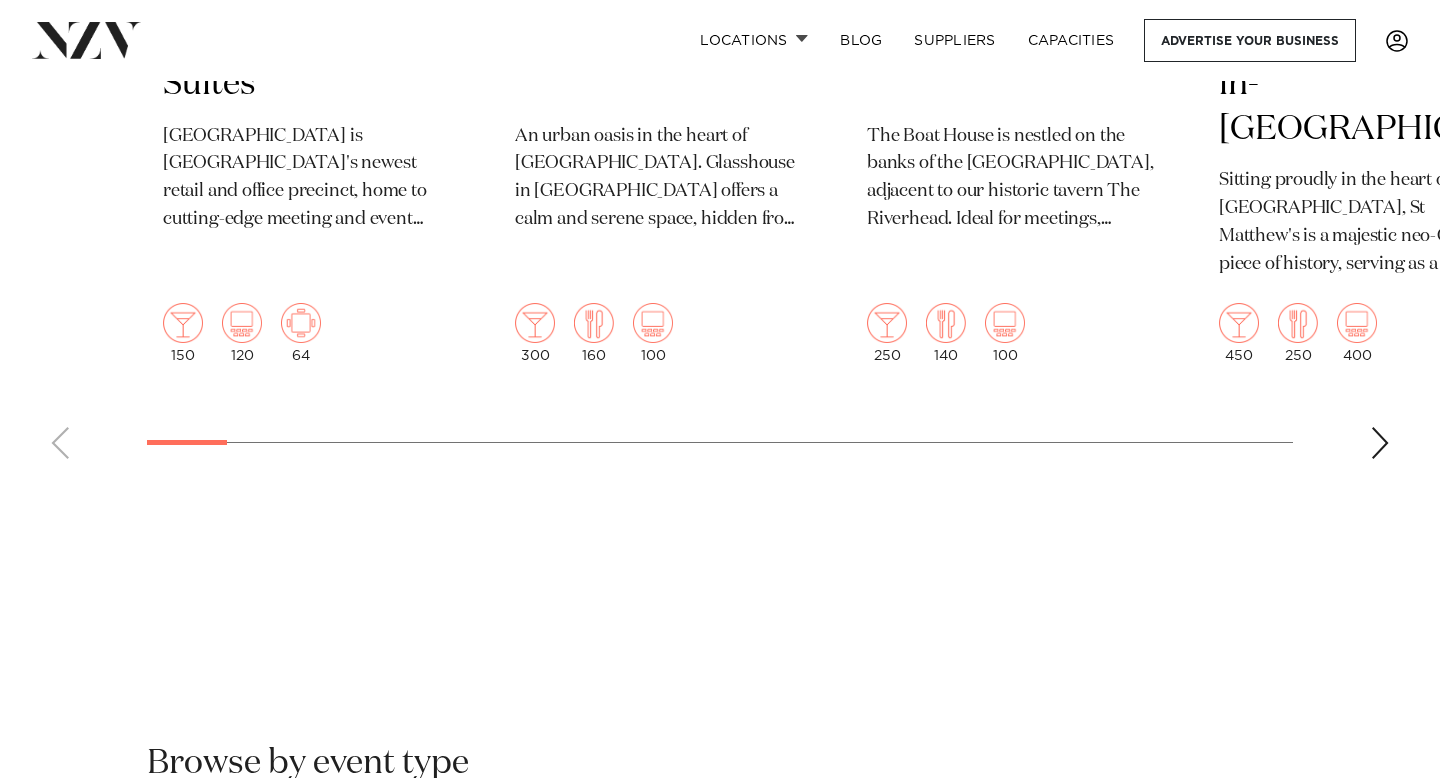 click on "Auckland
Commercial Bay Meeting and Event Suites
Commercial Bay is Auckland's newest retail and office precinct, home to cutting-edge meeting and event suites. With an unmatched location and sophisticated design, these spaces enable meetings, conferences, seminars and cocktail events right in the heart of Auckland.
150
120
64
Auckland
Glasshouse" at bounding box center (720, -12) 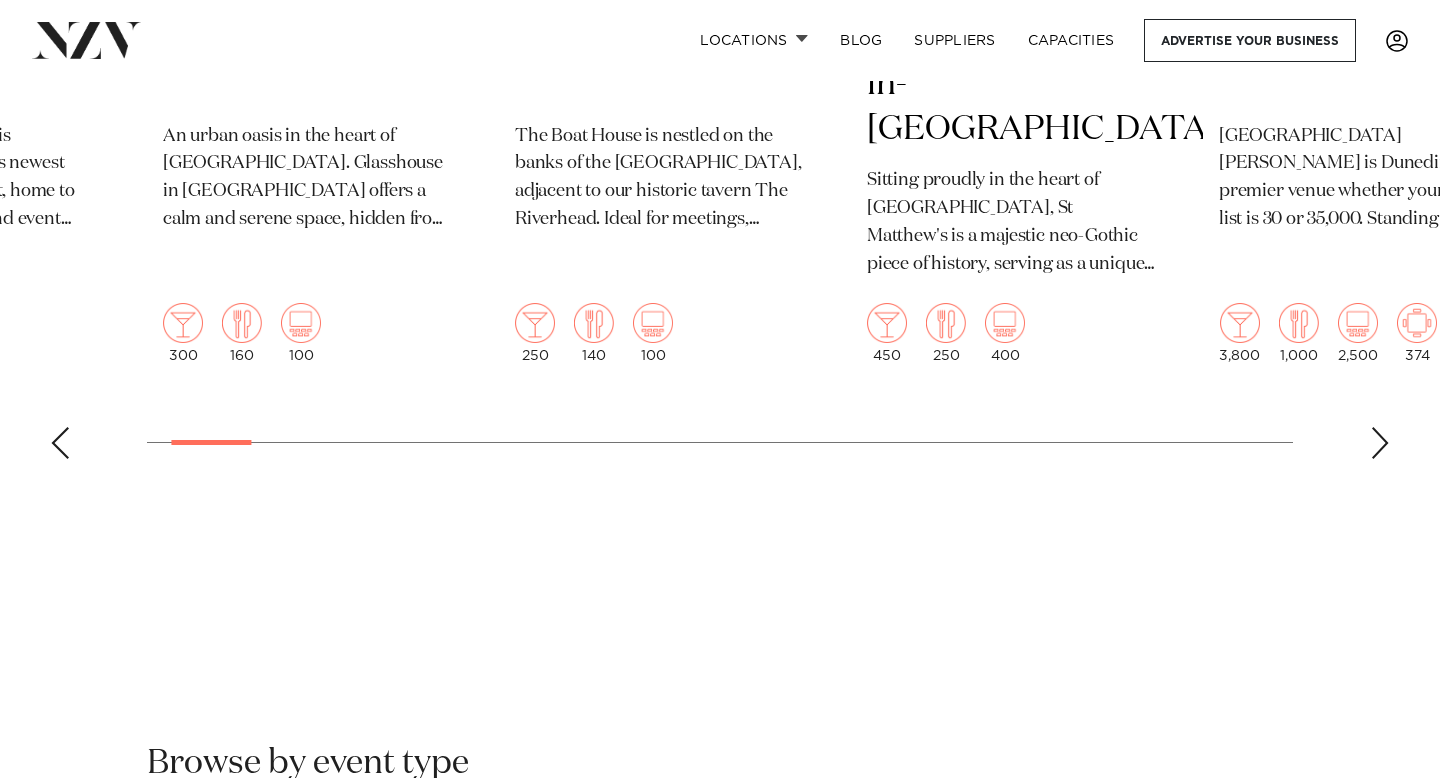 click at bounding box center [1380, 443] 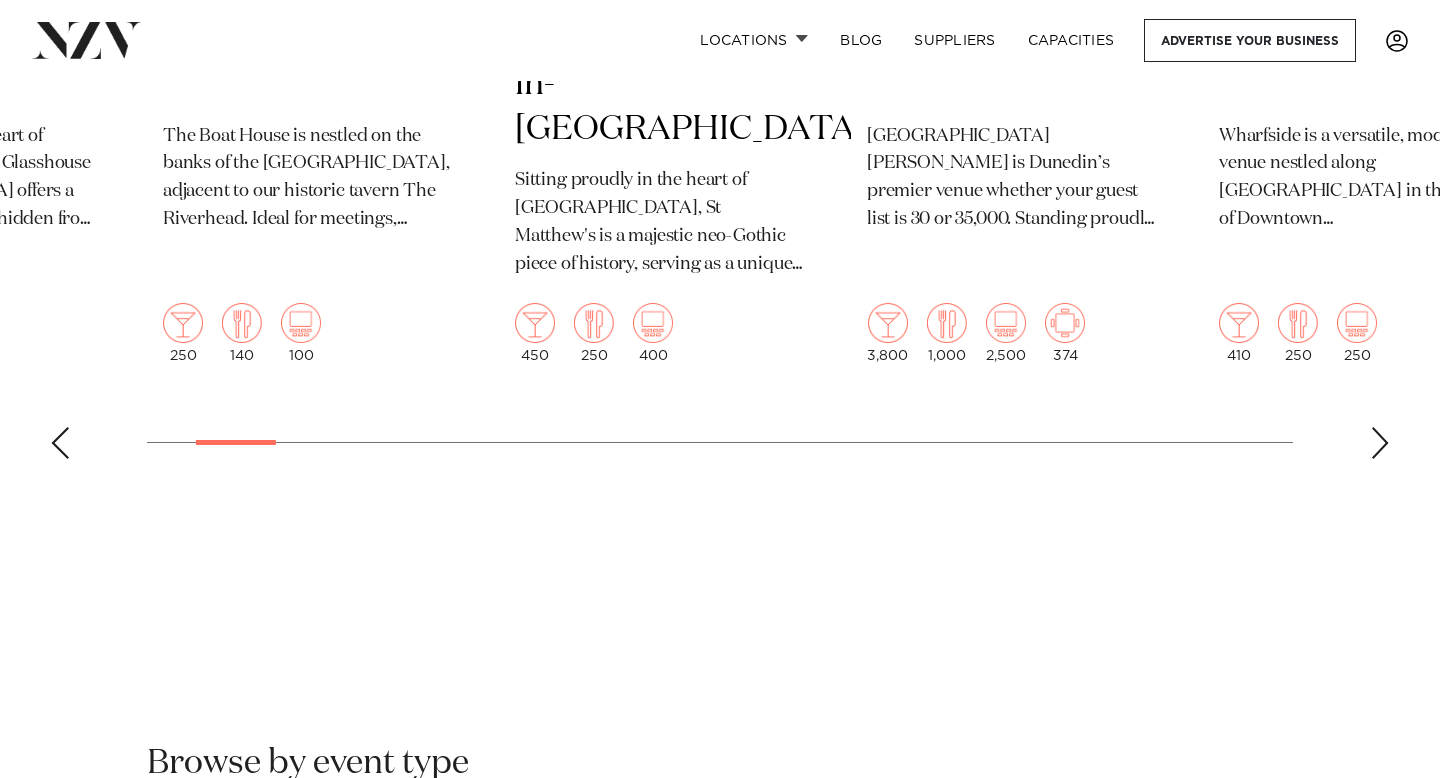 click at bounding box center [1380, 443] 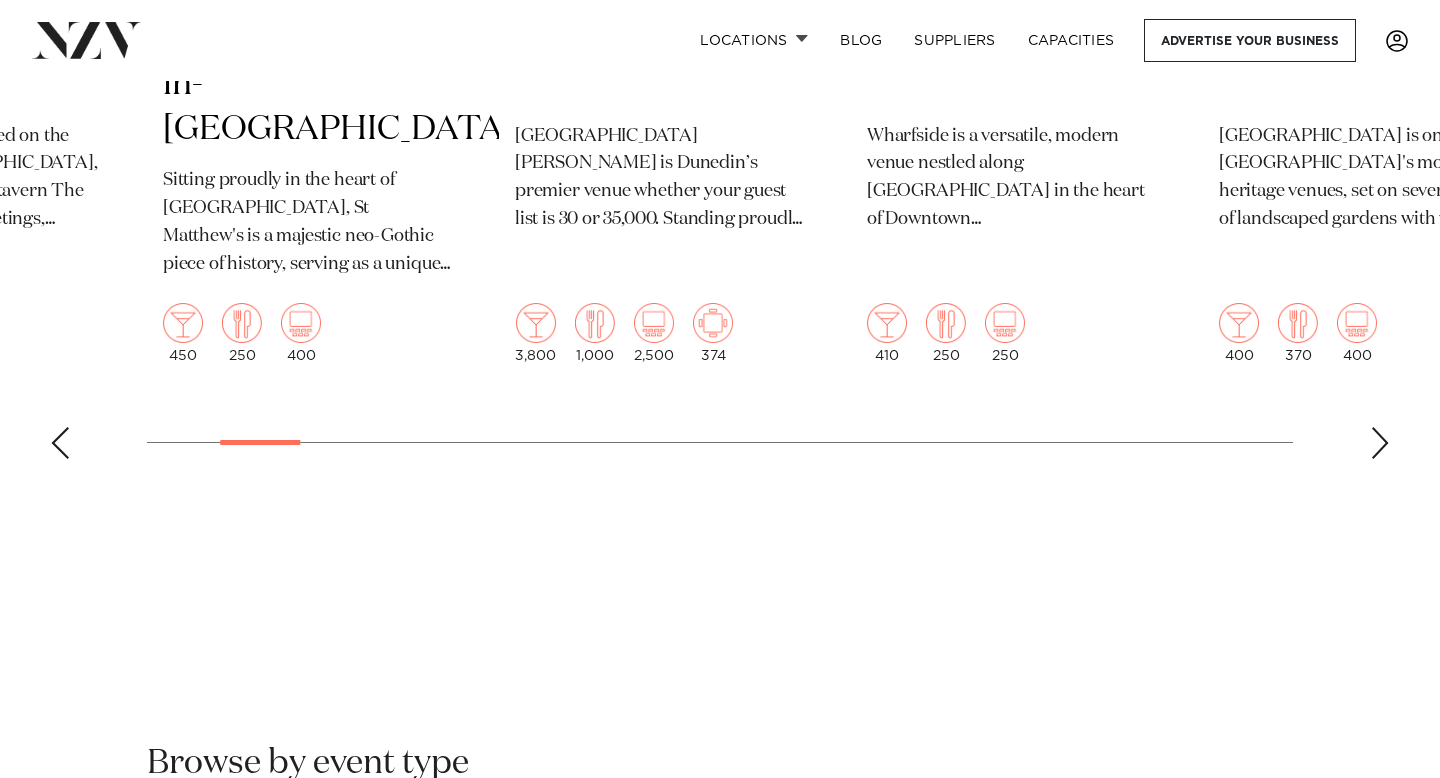 click at bounding box center [1380, 443] 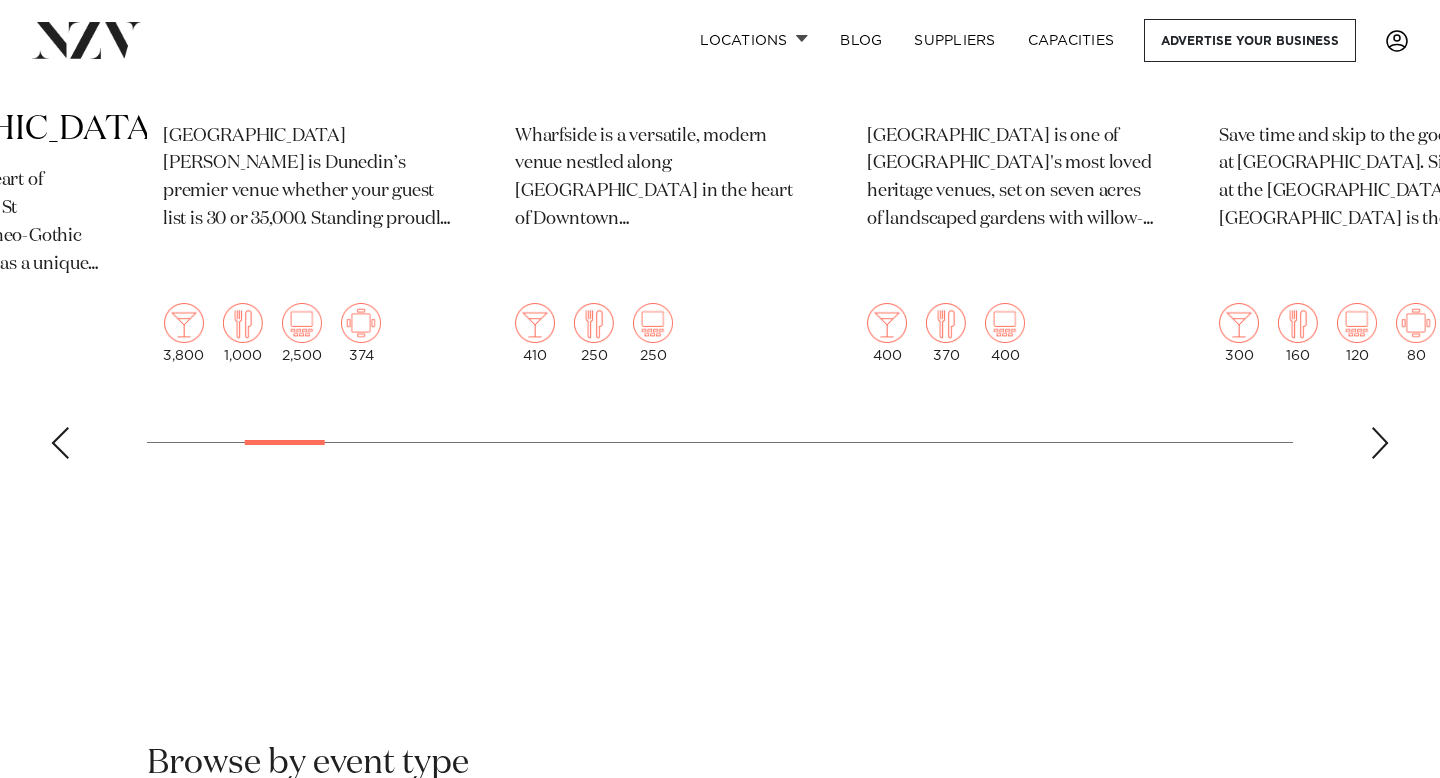 click at bounding box center [1380, 443] 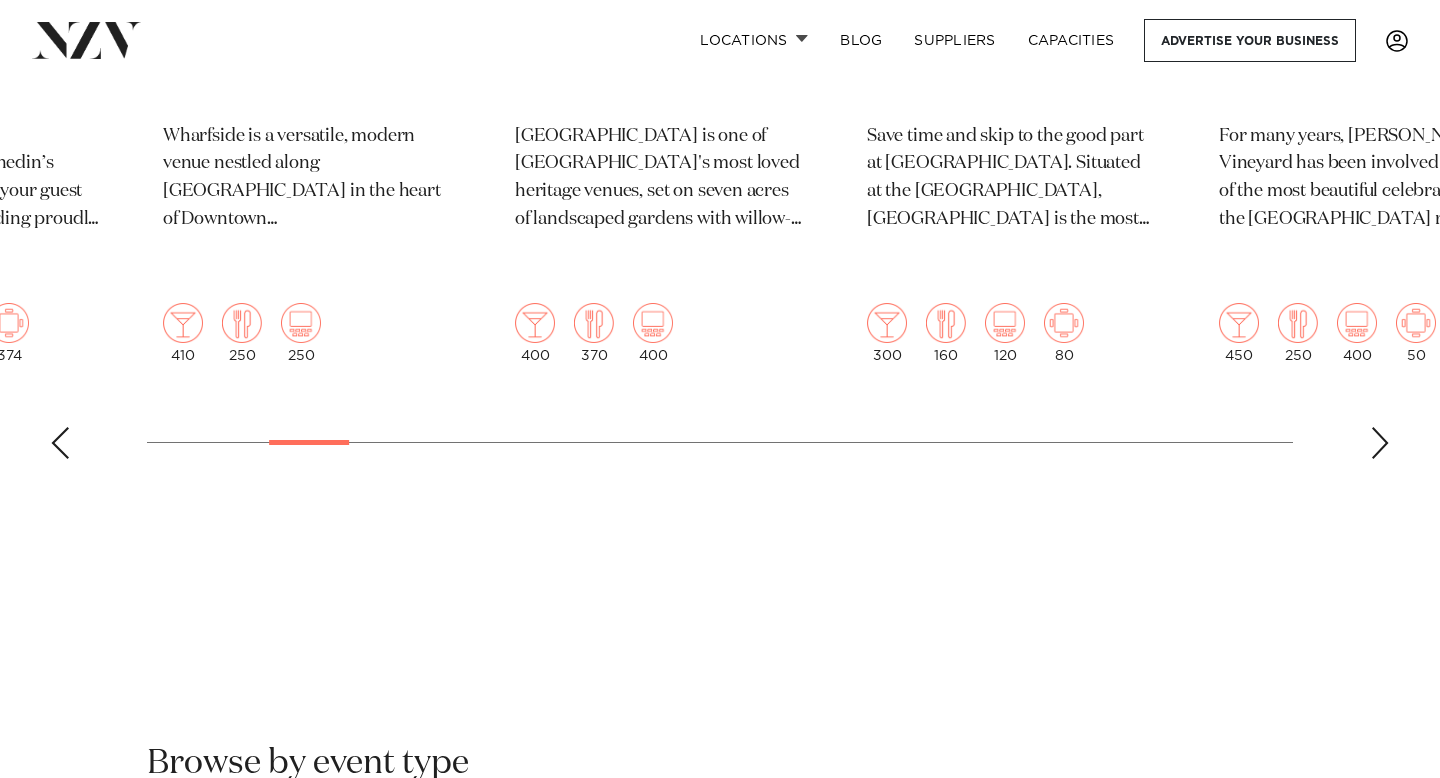click at bounding box center [1380, 443] 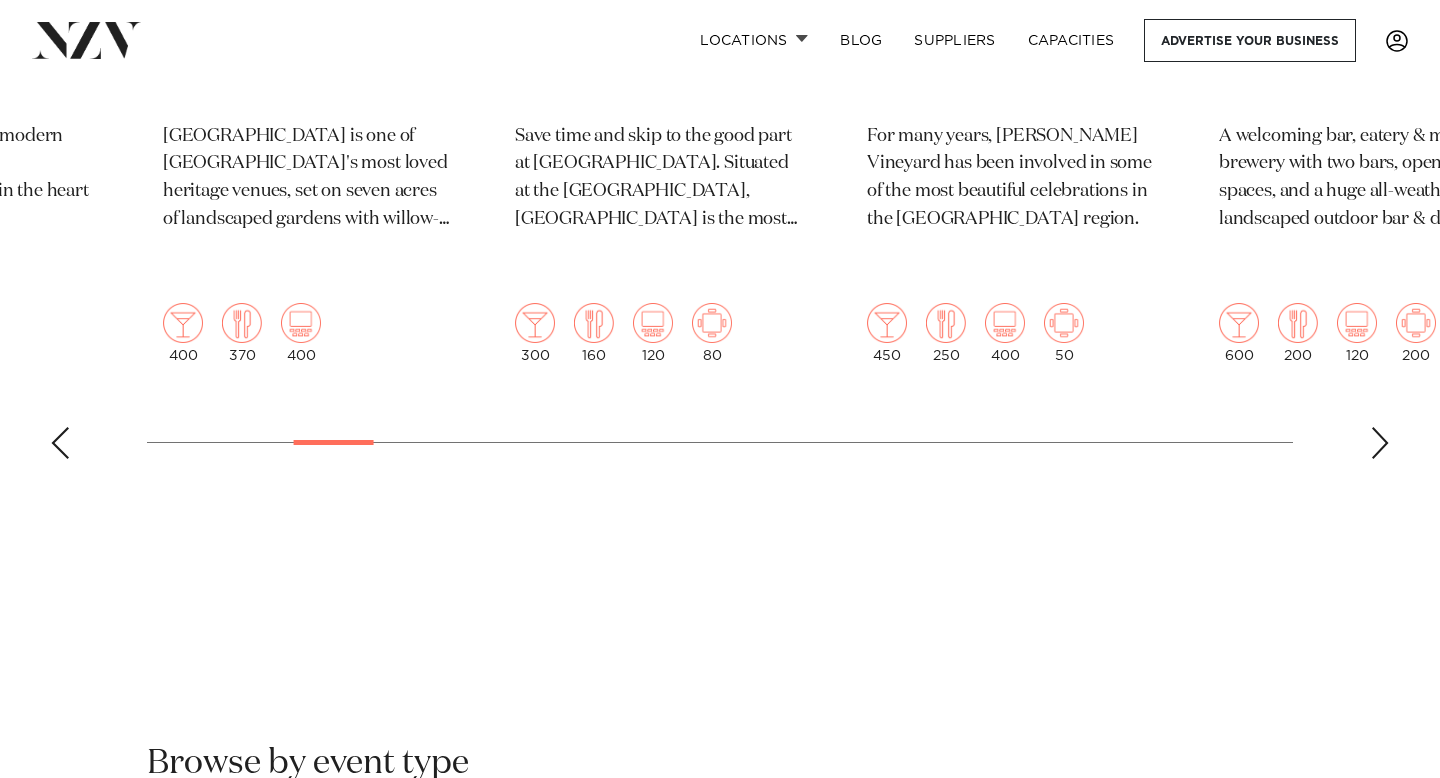 click at bounding box center [1380, 443] 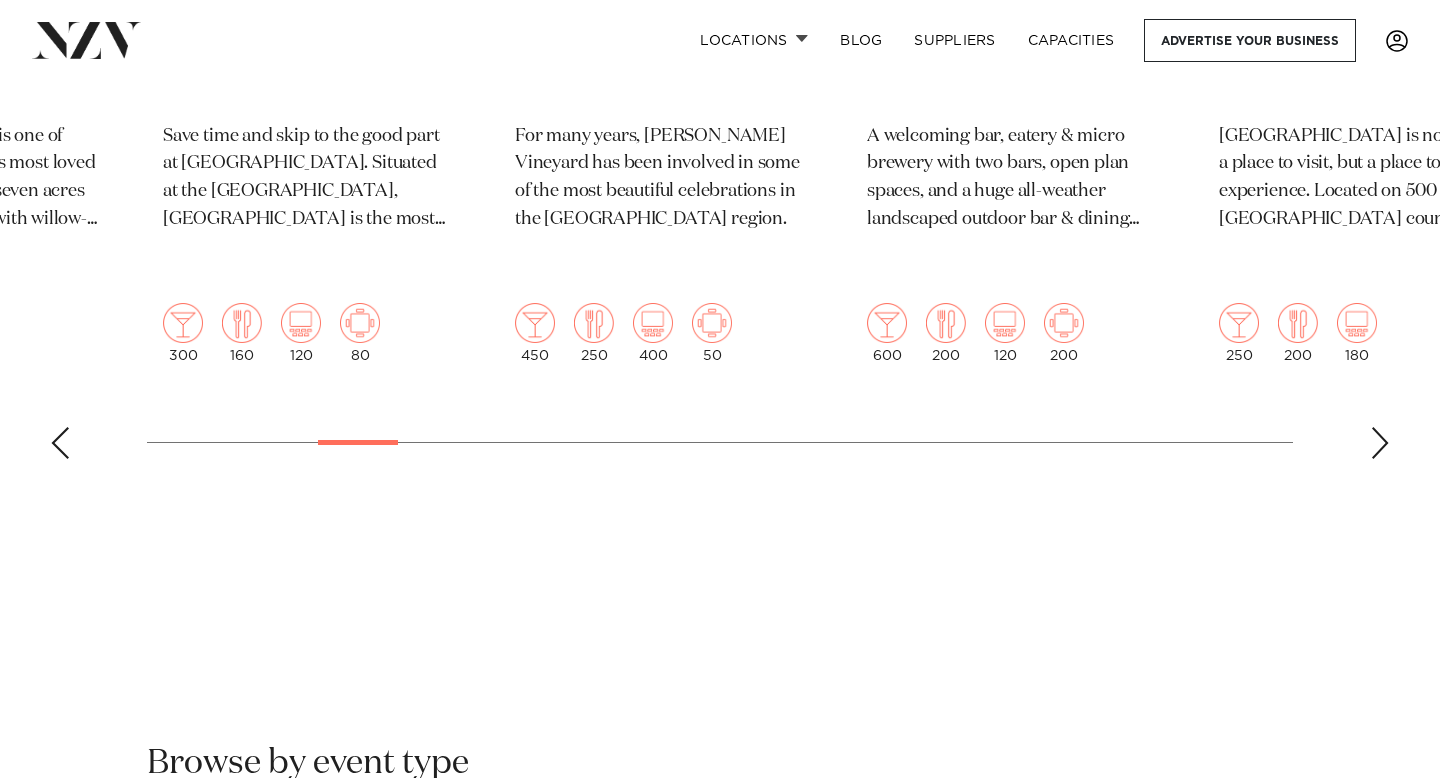 click at bounding box center [1380, 443] 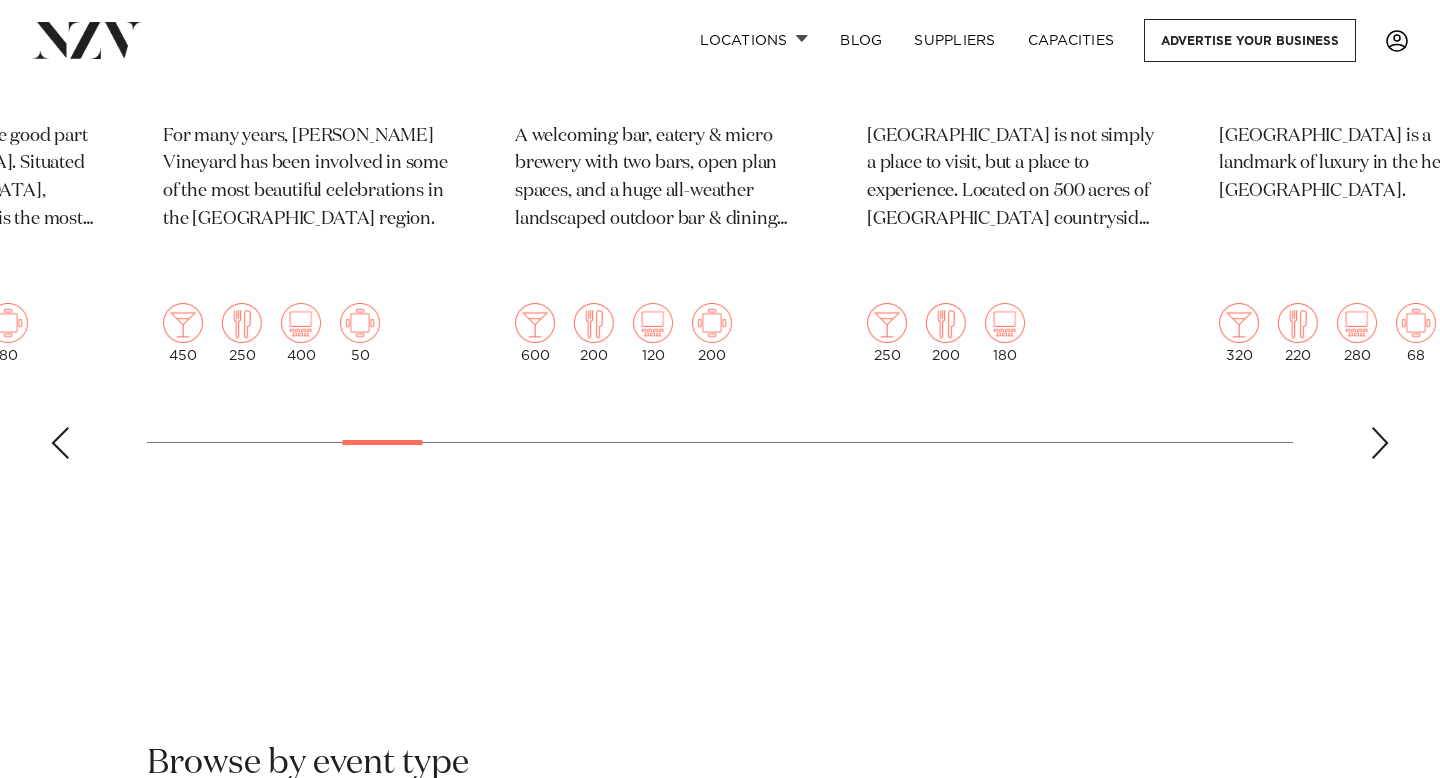 click at bounding box center (1380, 443) 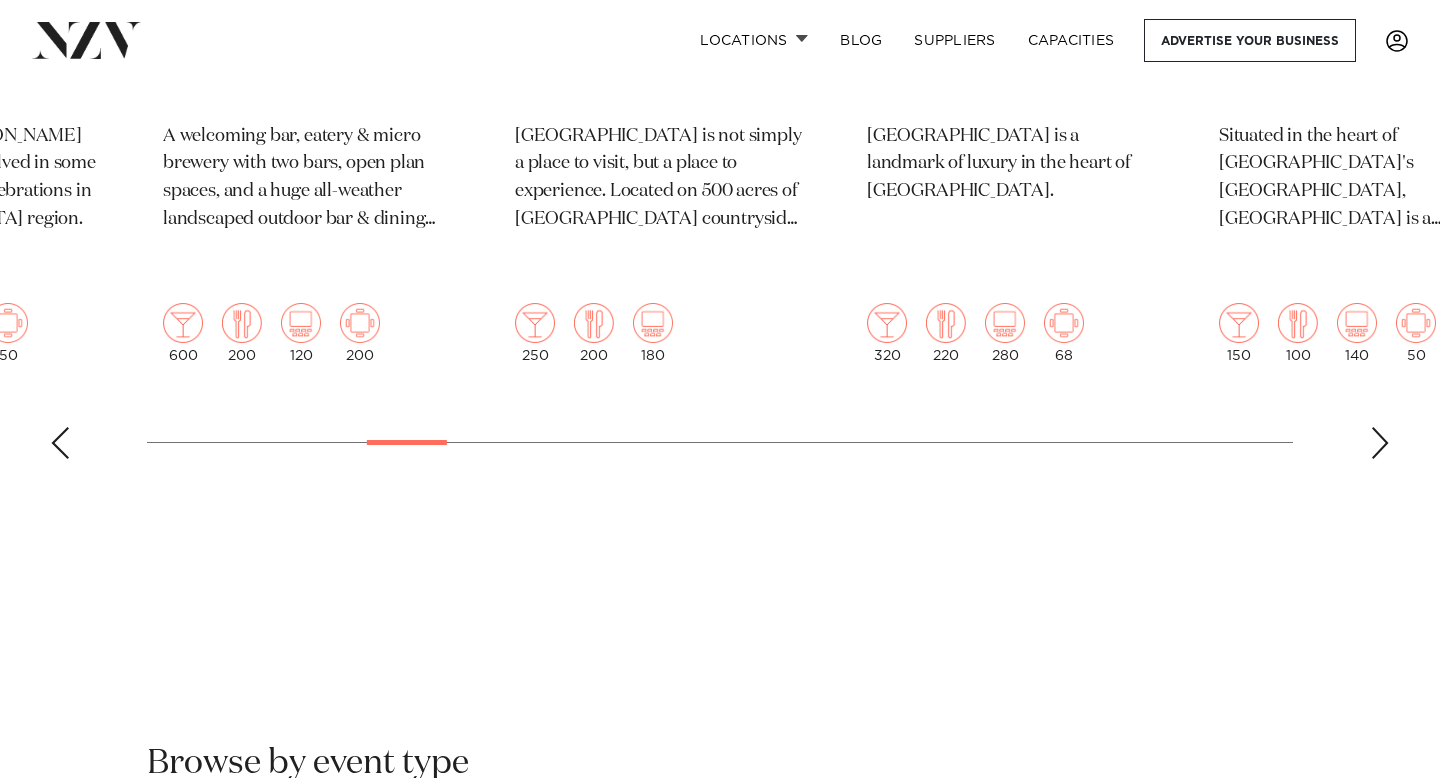 click at bounding box center [1380, 443] 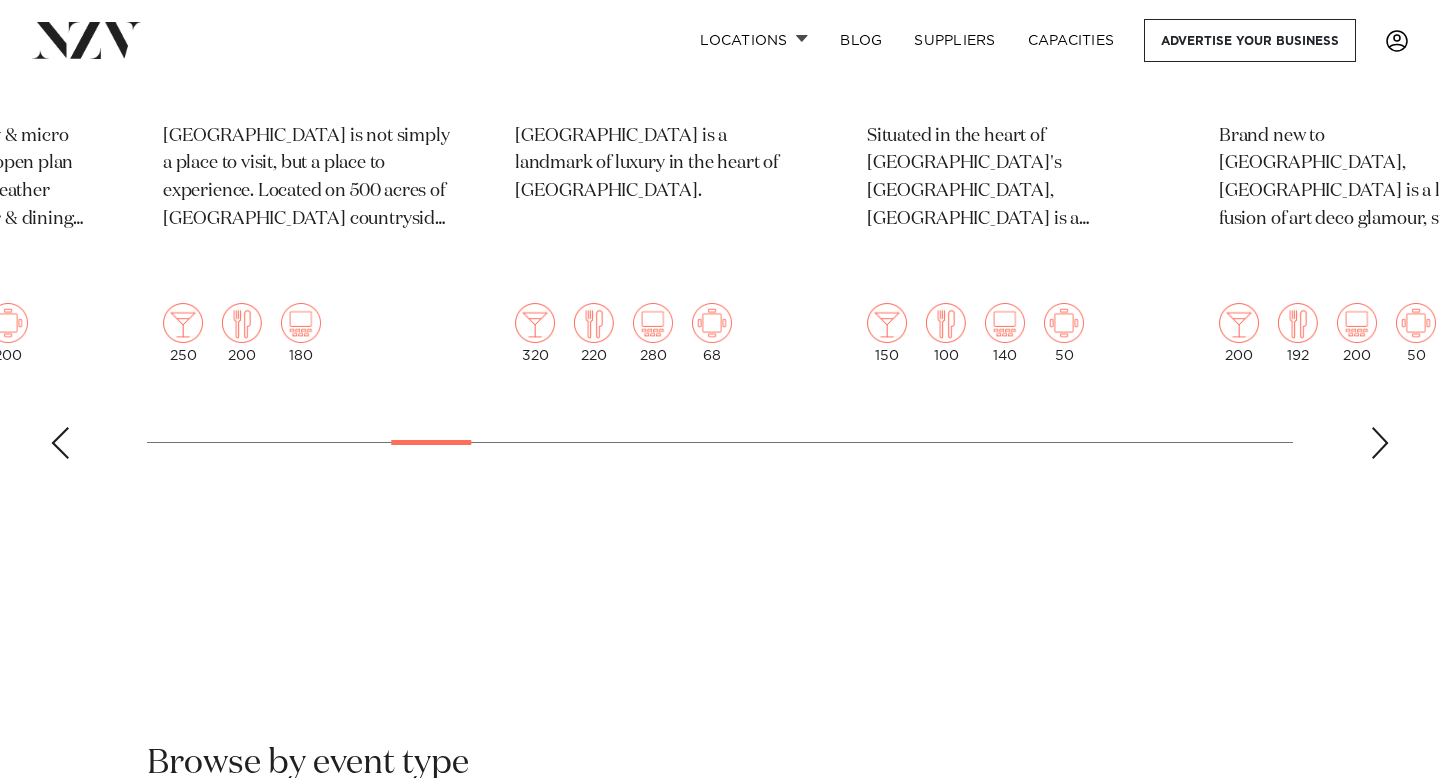click at bounding box center [1380, 443] 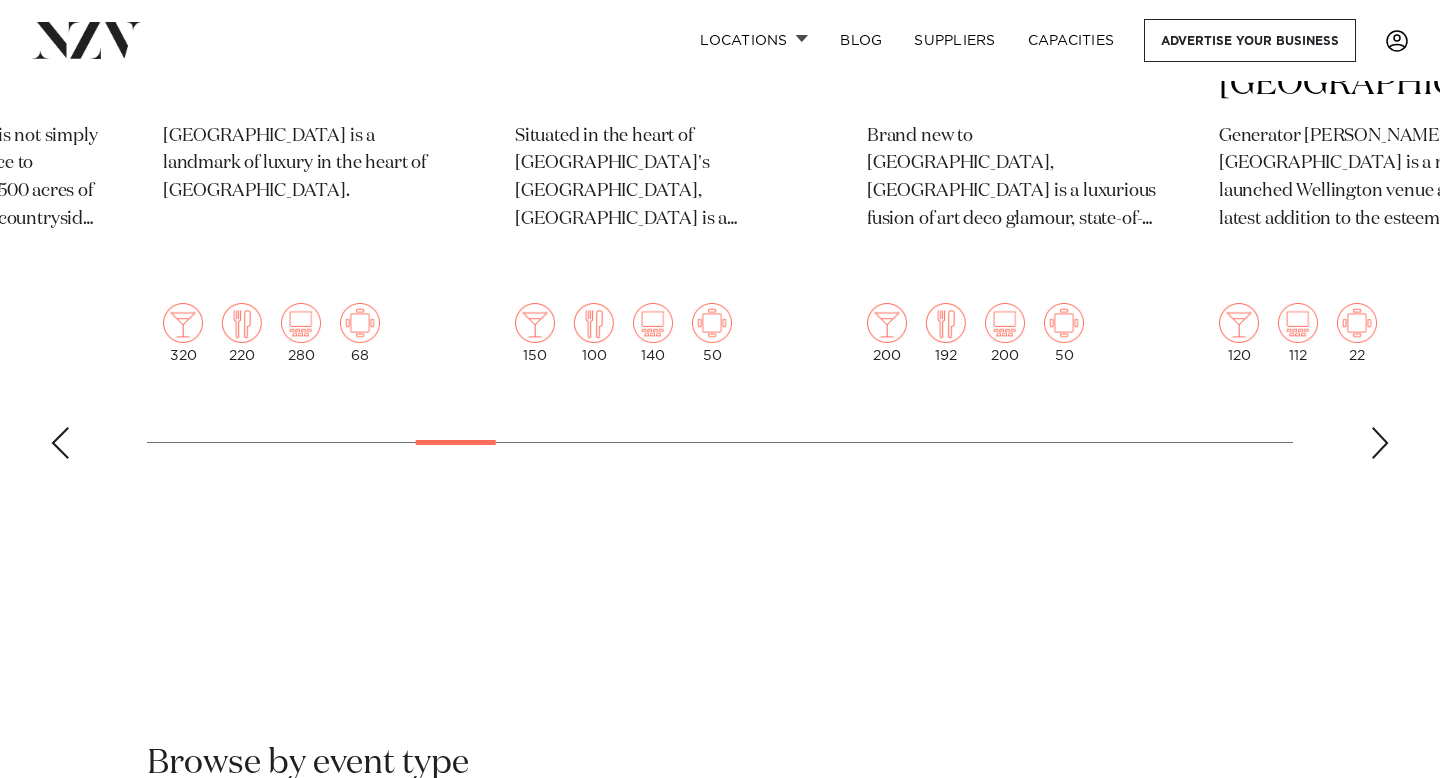 click at bounding box center (1380, 443) 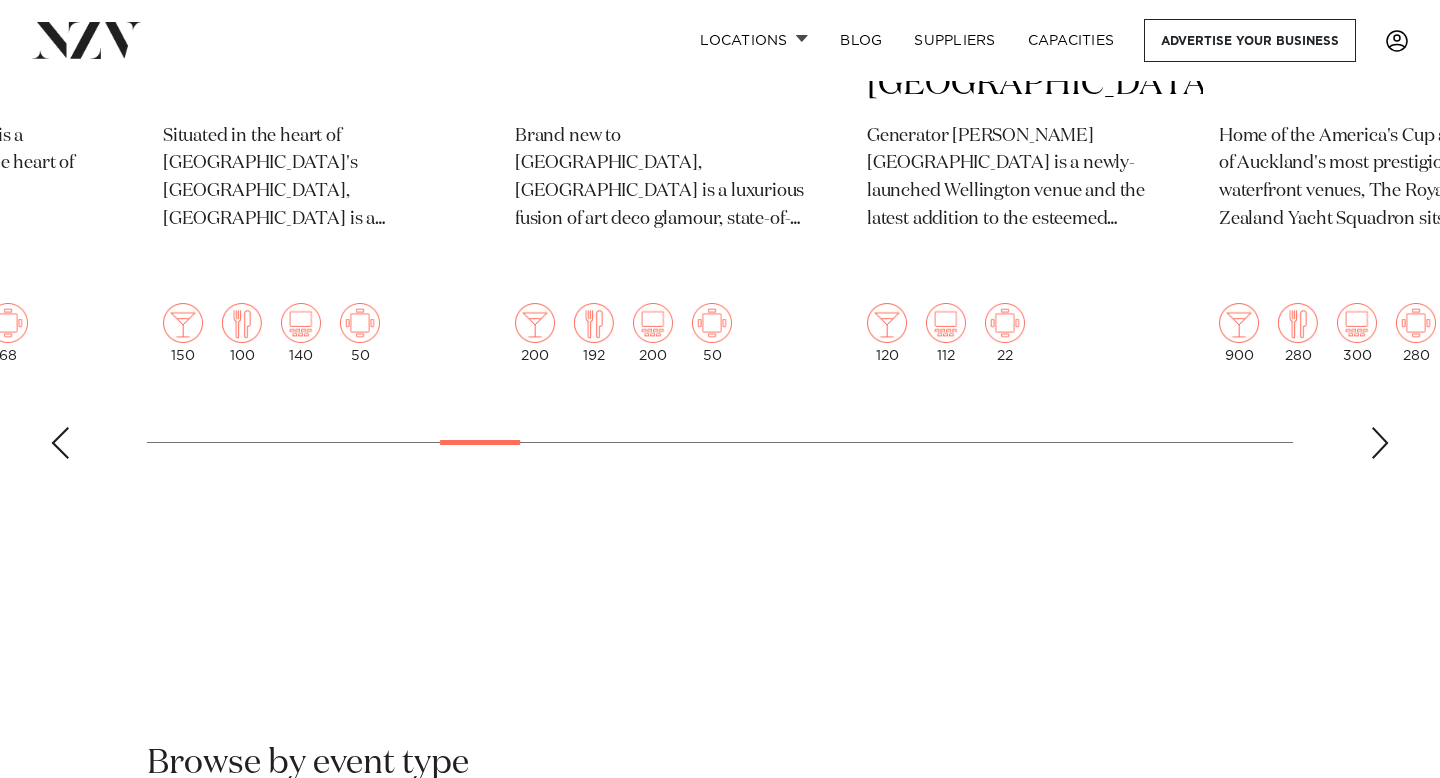 click at bounding box center (1380, 443) 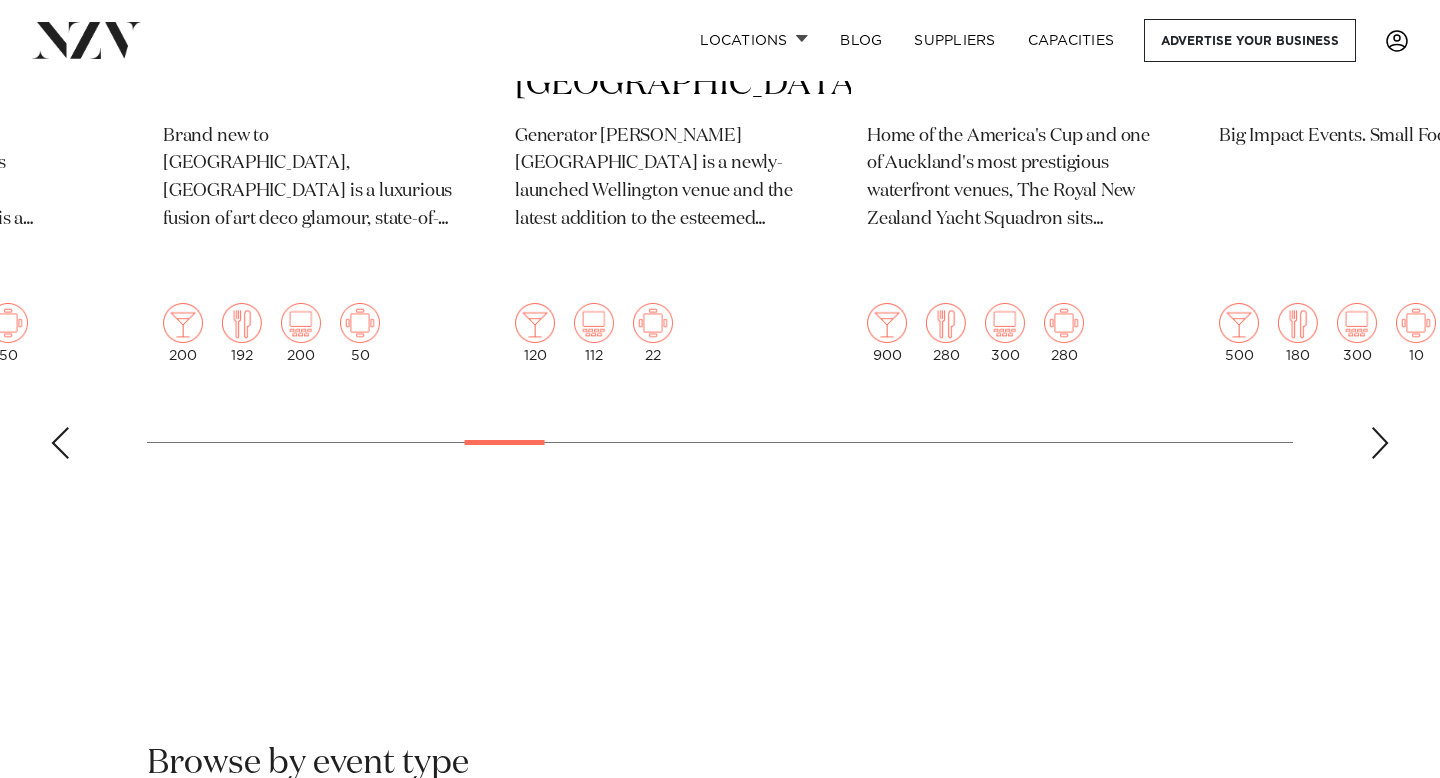 click at bounding box center [1380, 443] 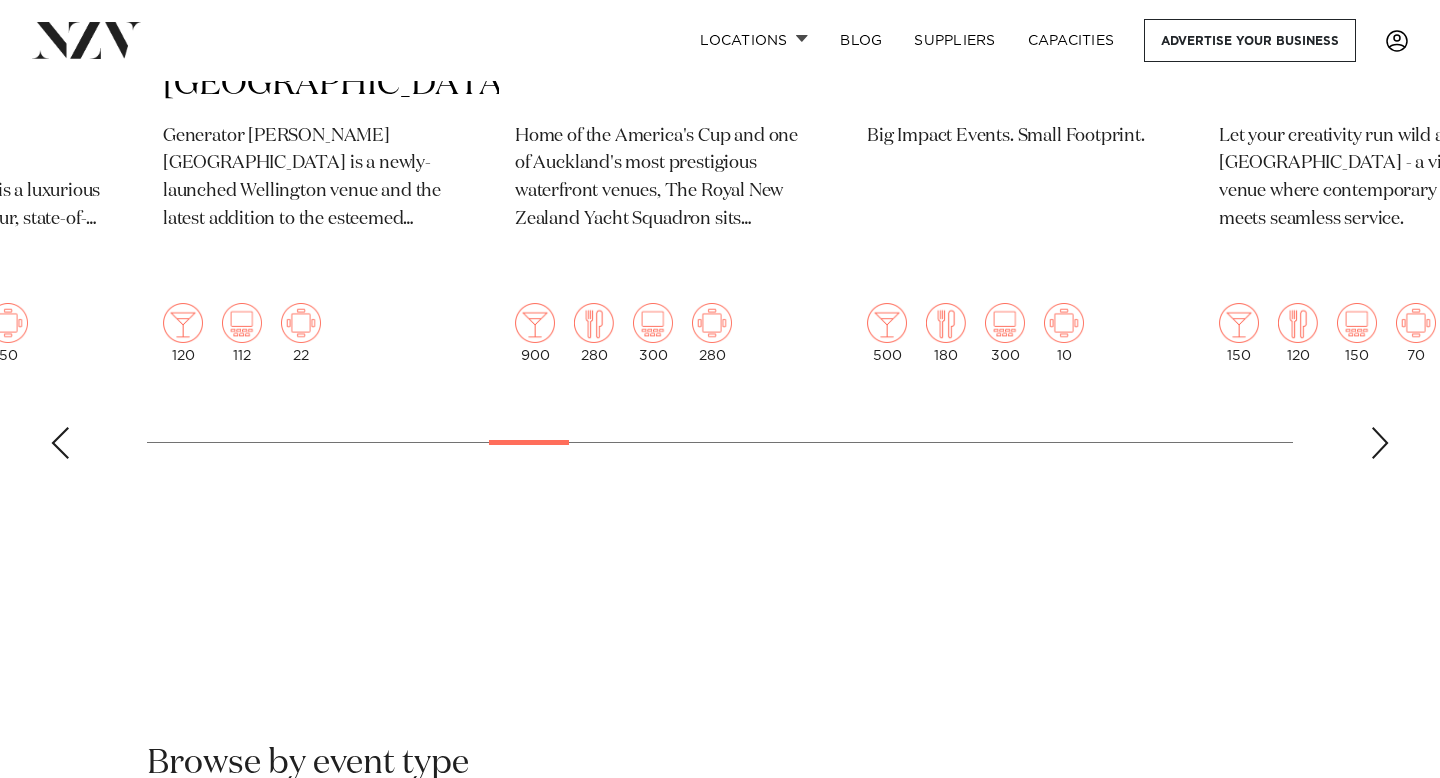 click at bounding box center [1380, 443] 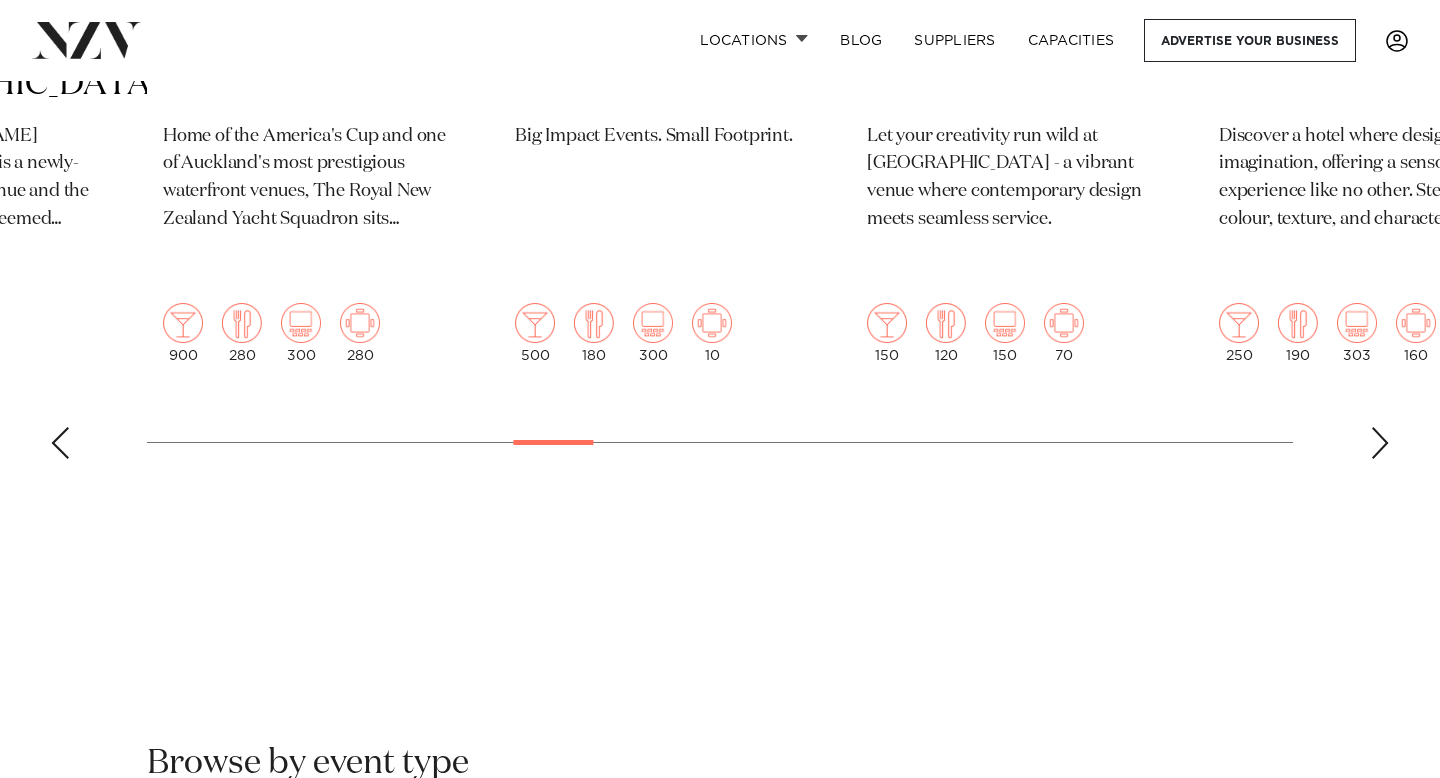click at bounding box center [1380, 443] 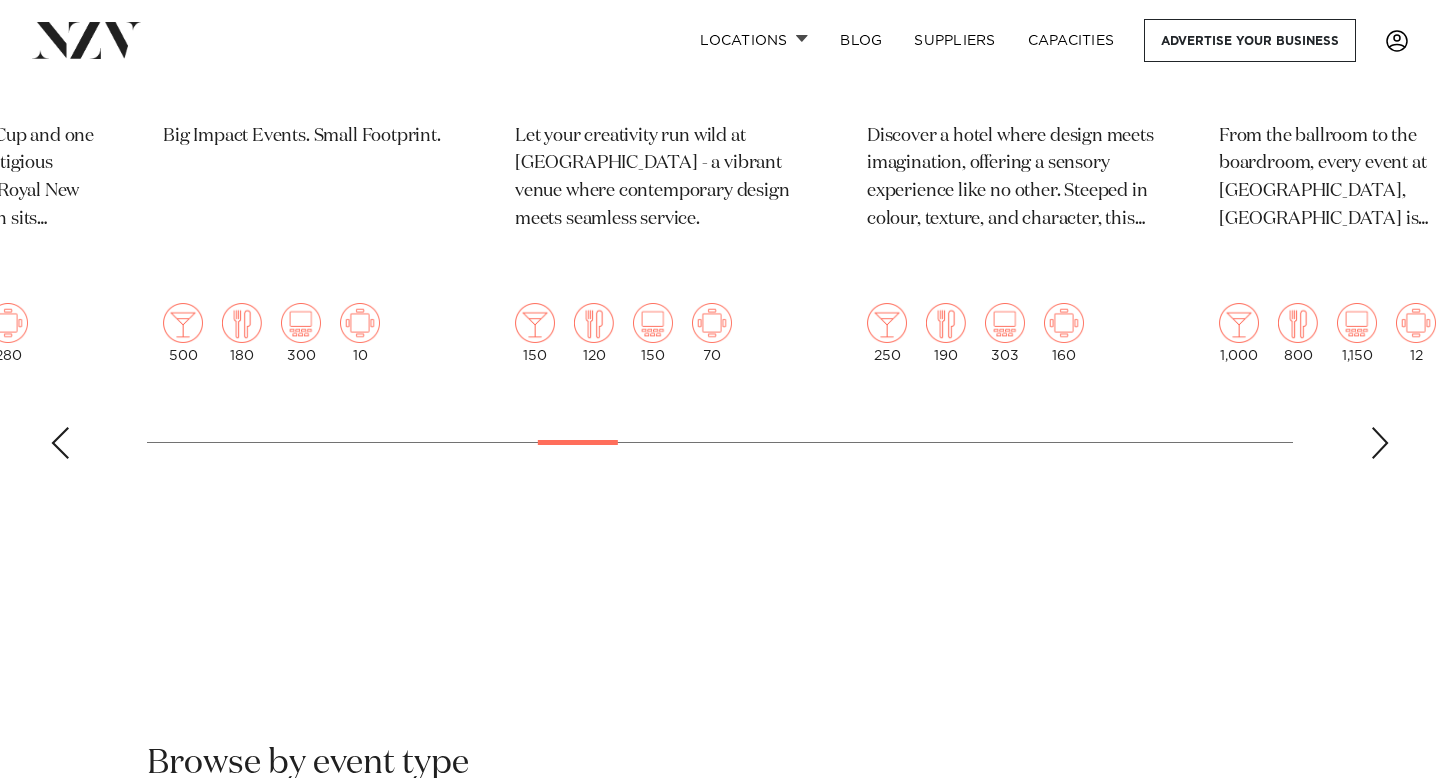 click at bounding box center [1380, 443] 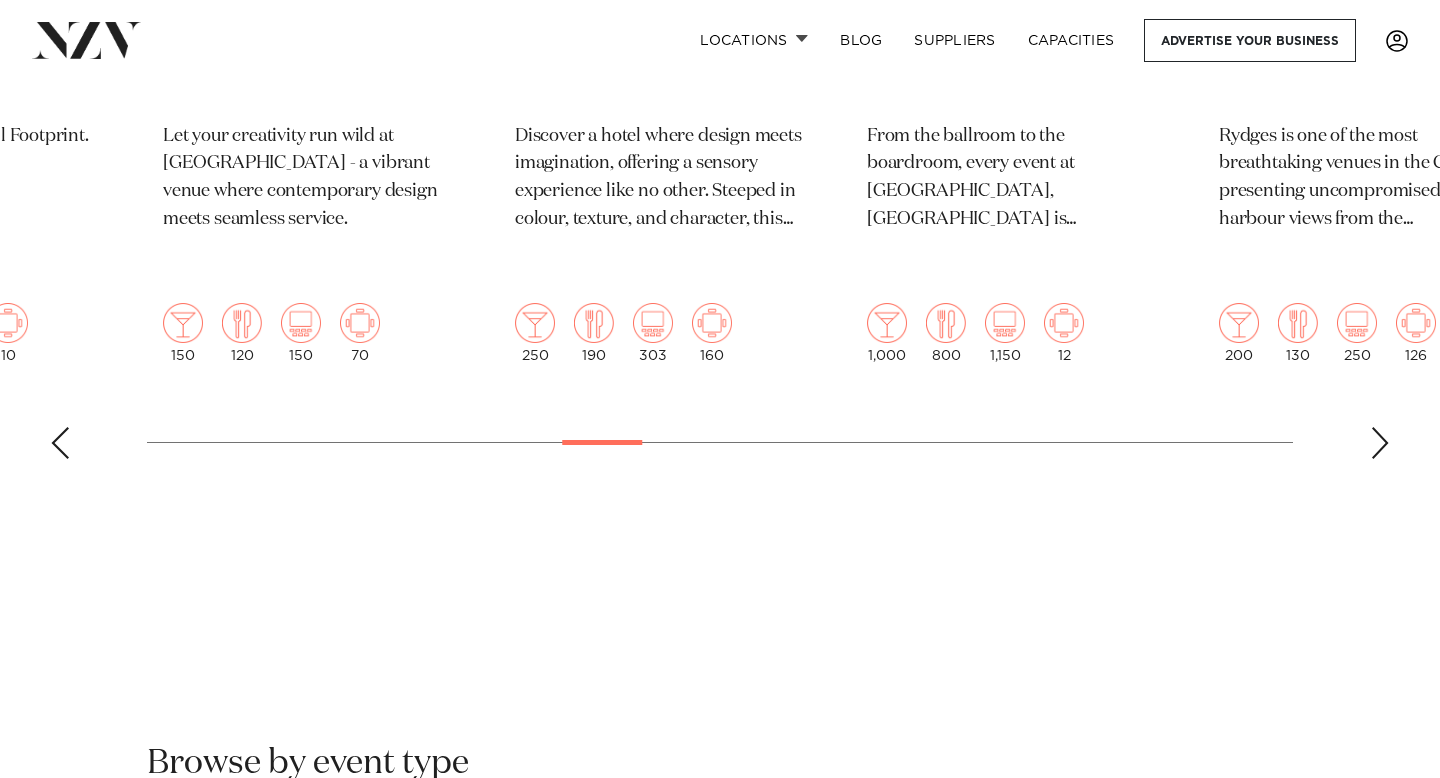 click at bounding box center [1380, 443] 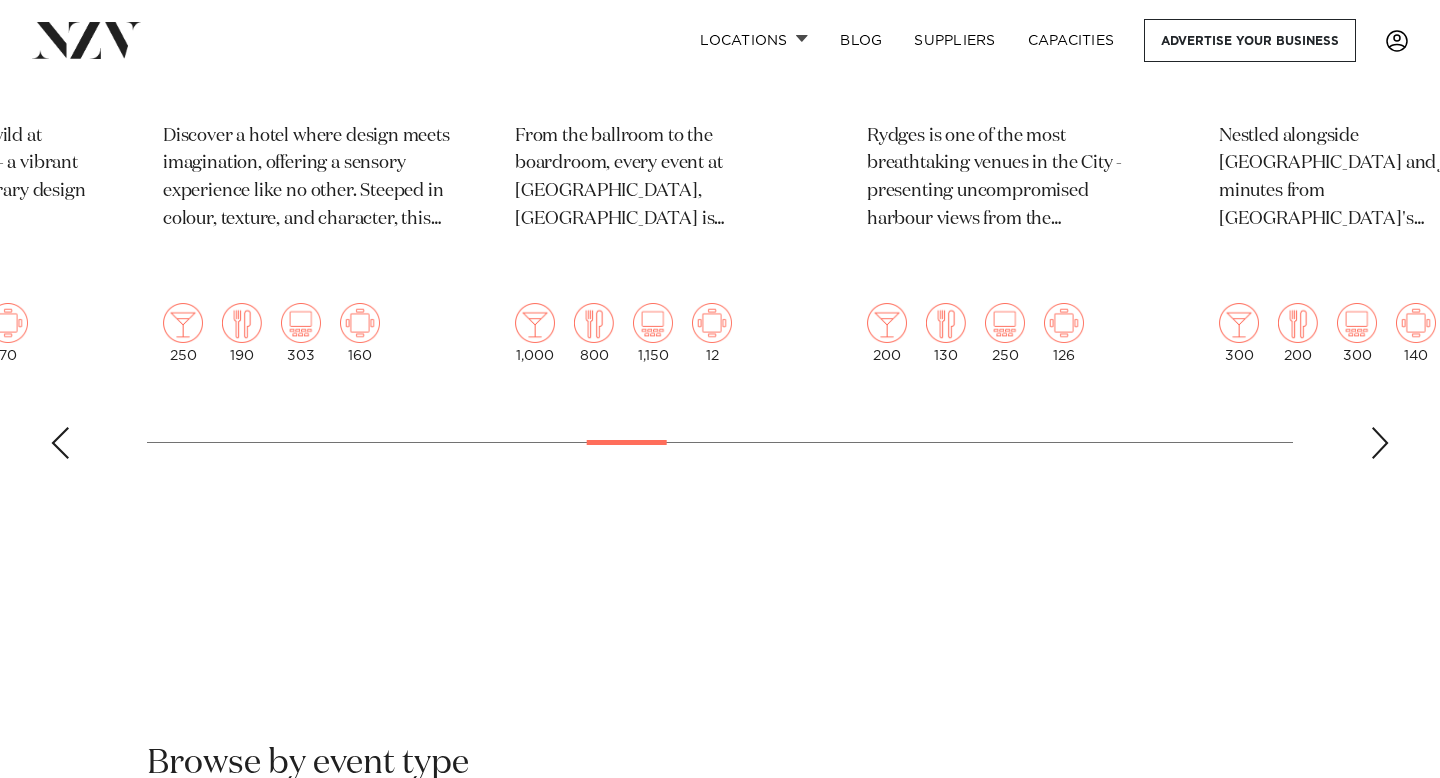 click at bounding box center (1380, 443) 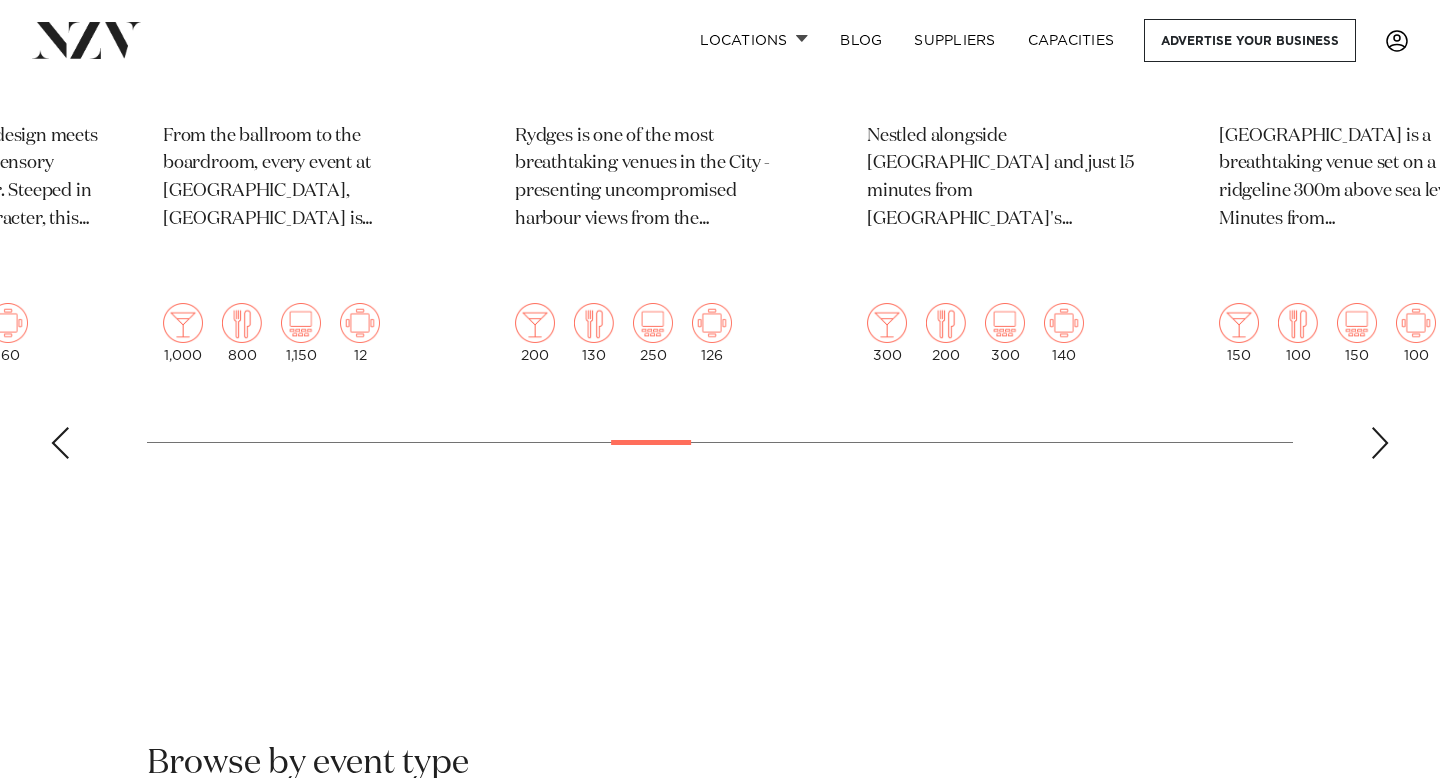 click at bounding box center [1380, 443] 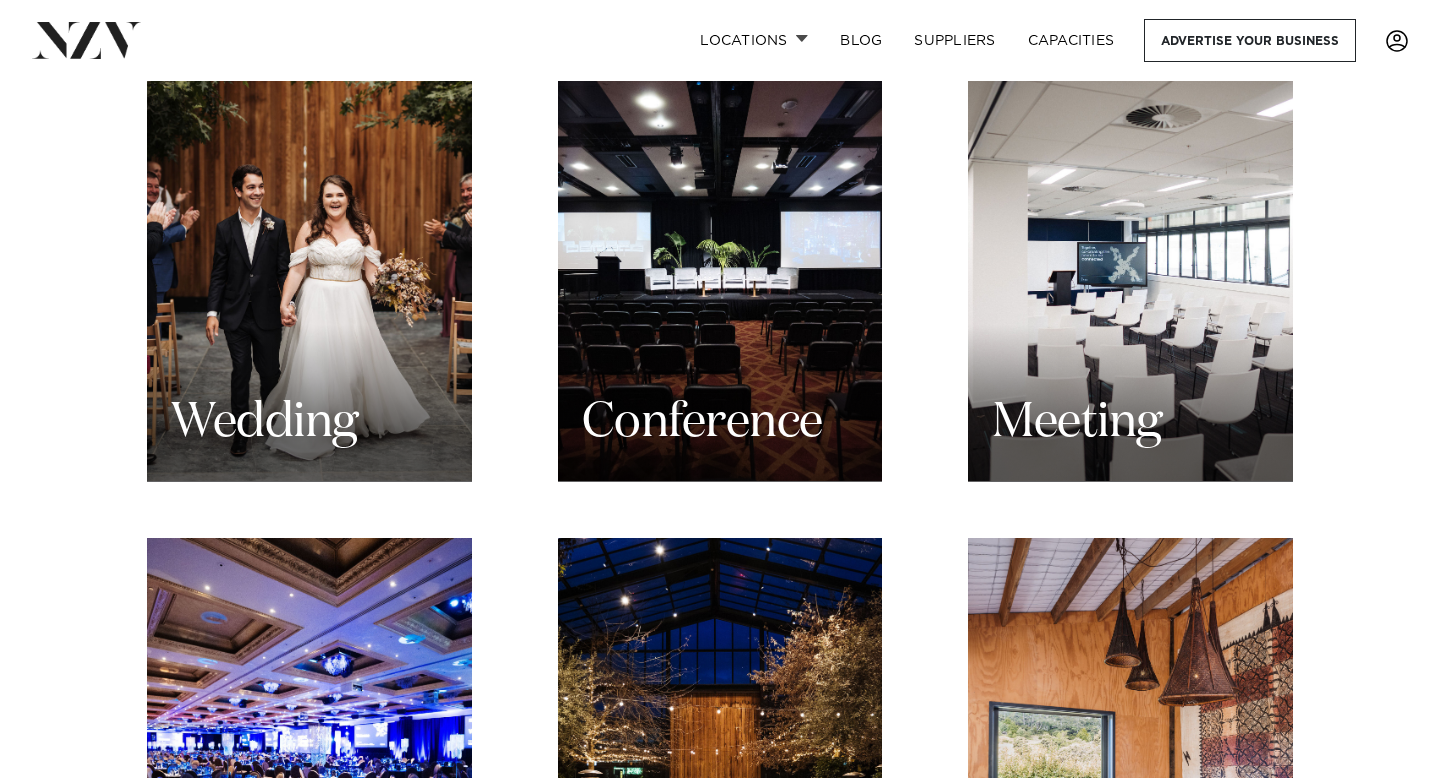 scroll, scrollTop: 1949, scrollLeft: 0, axis: vertical 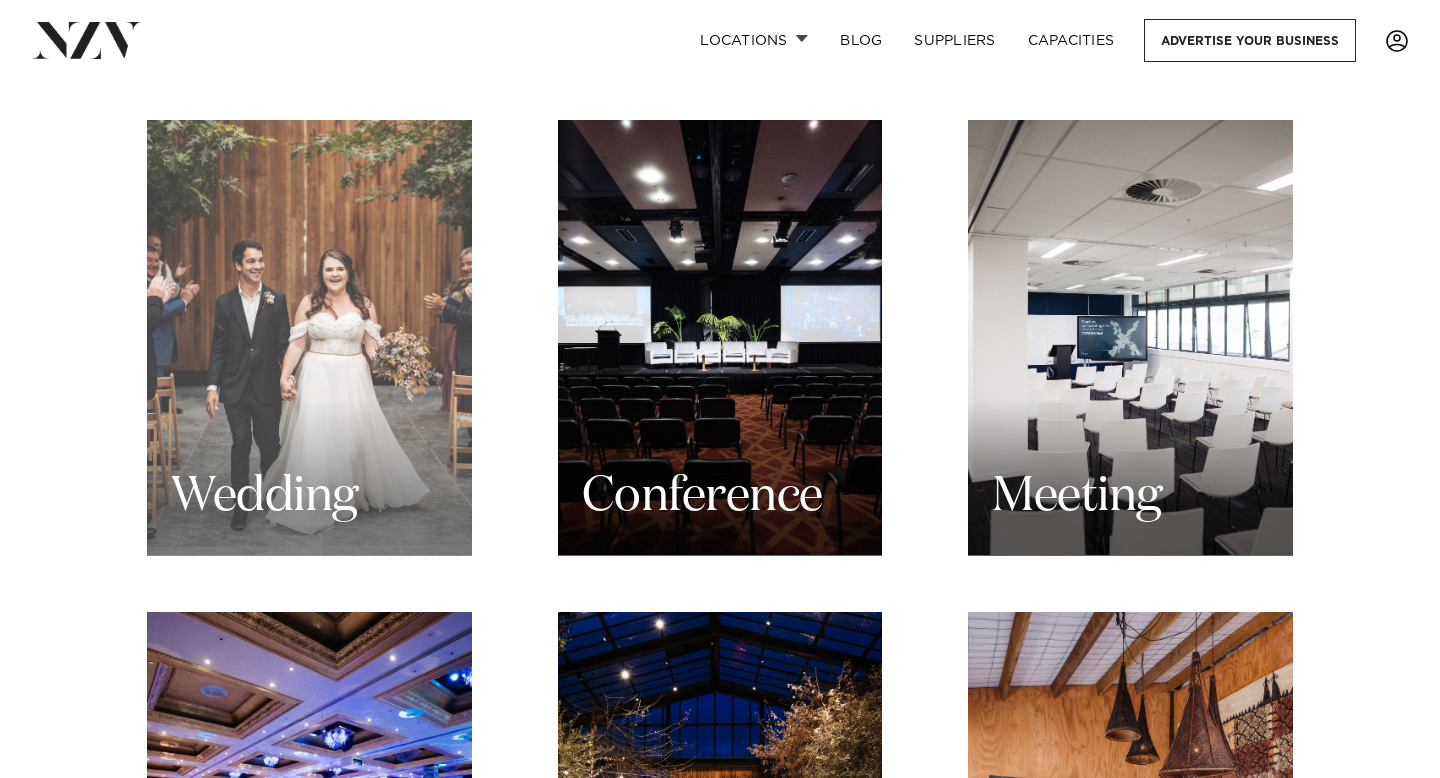 click on "Wedding" at bounding box center (309, 338) 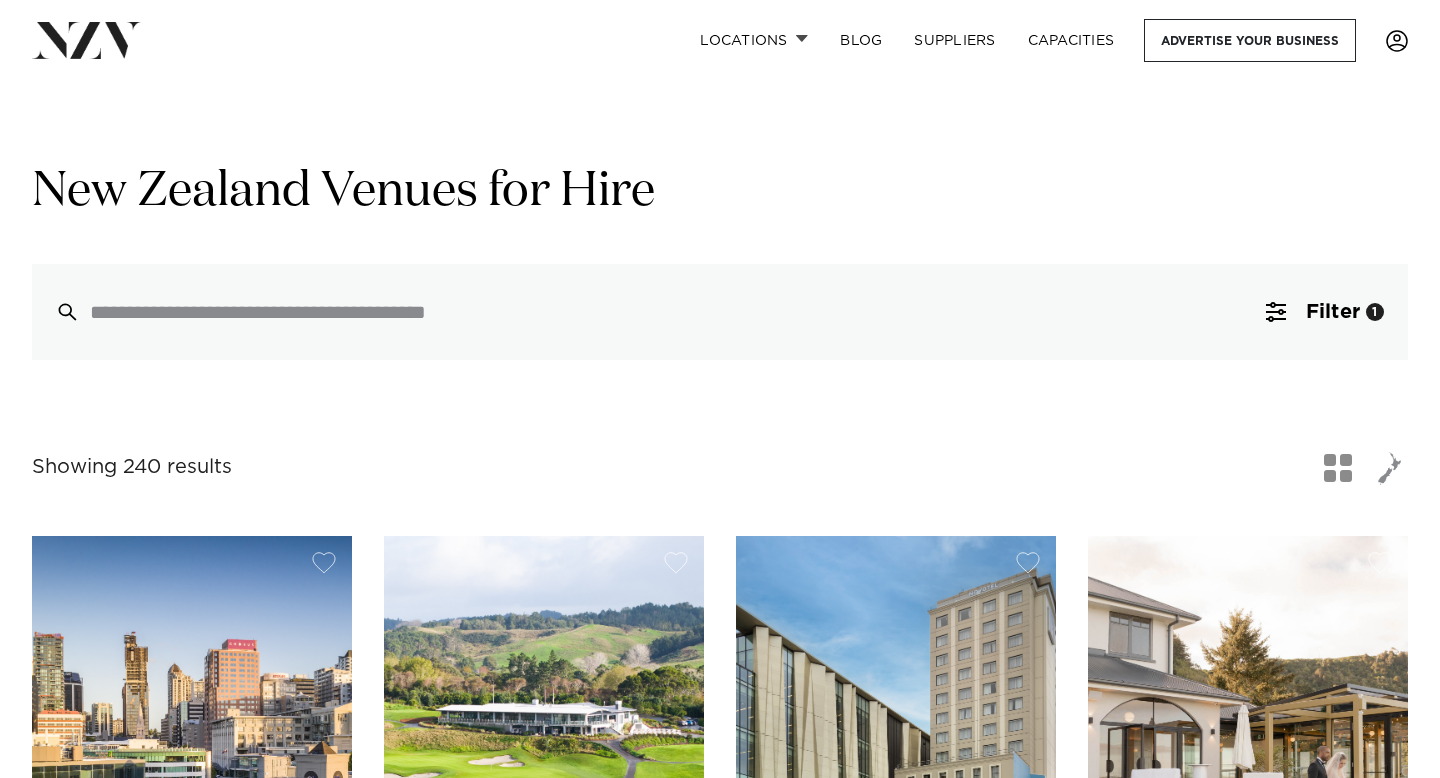 scroll, scrollTop: 0, scrollLeft: 0, axis: both 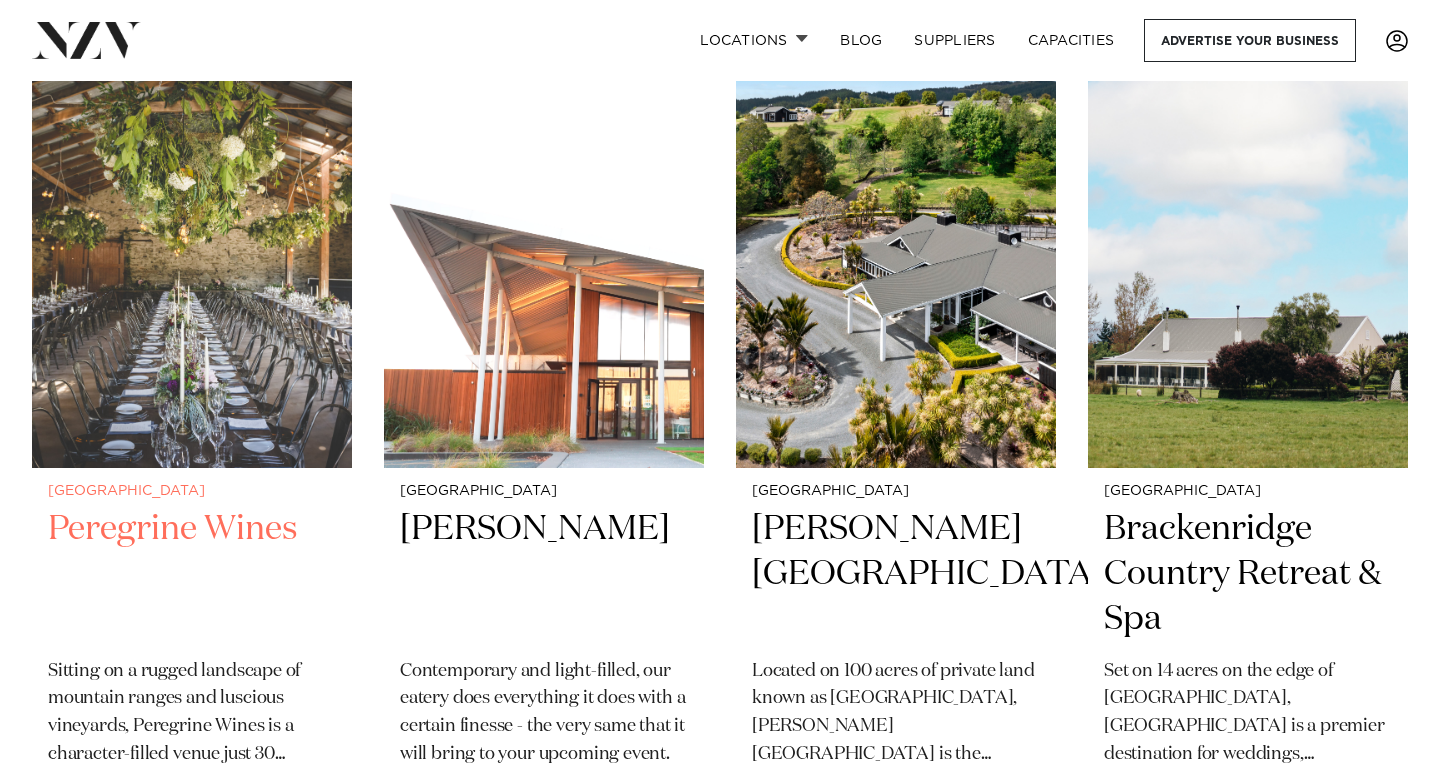 click at bounding box center [192, 253] 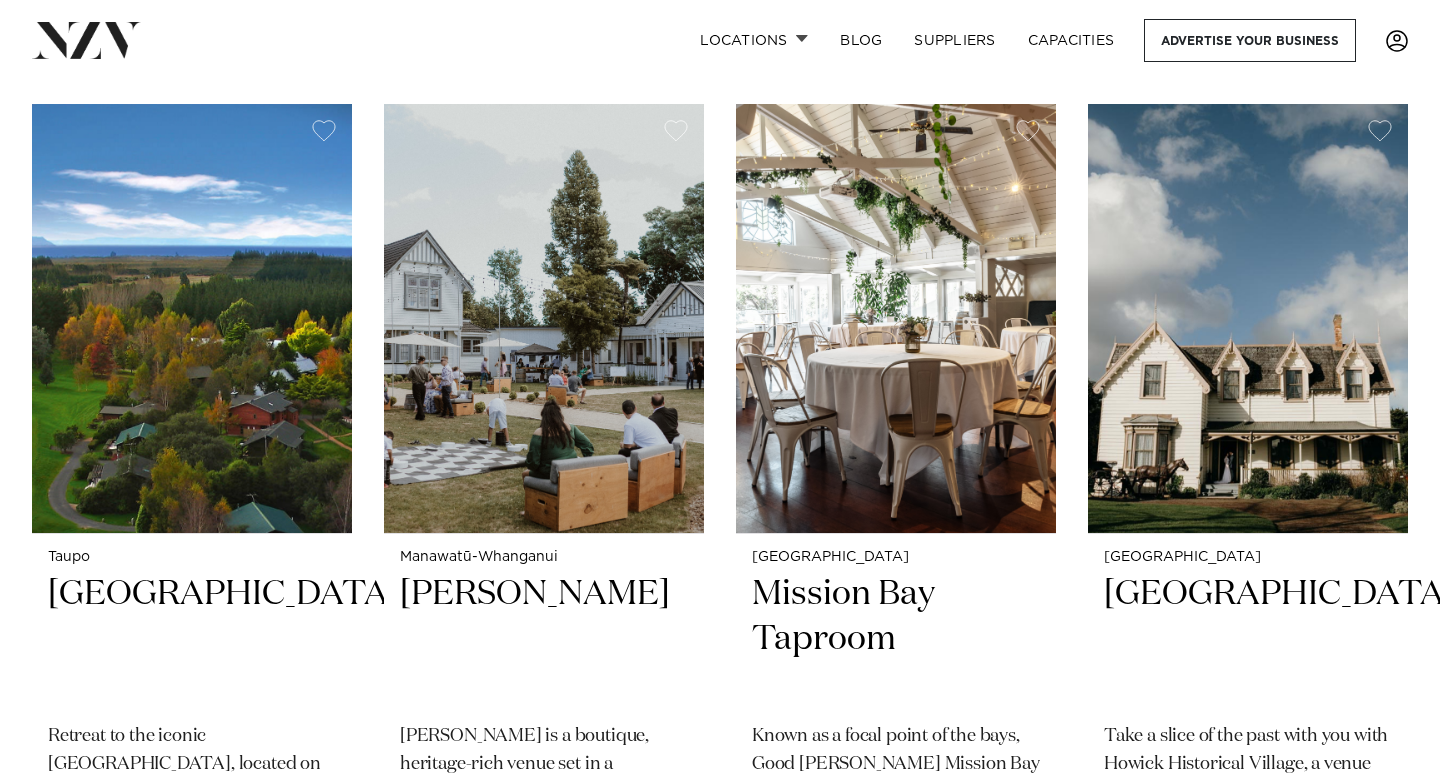 scroll, scrollTop: 12558, scrollLeft: 0, axis: vertical 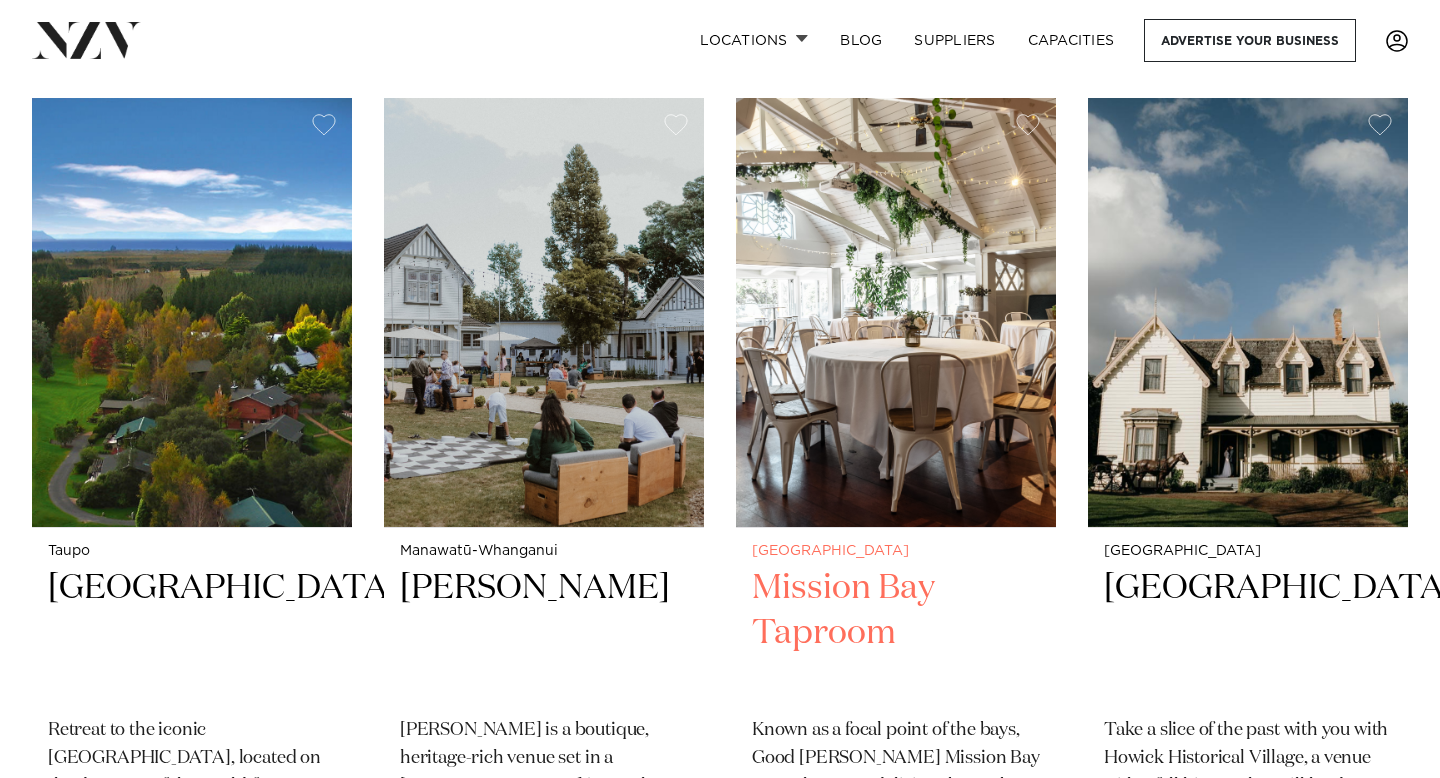 click at bounding box center (896, 312) 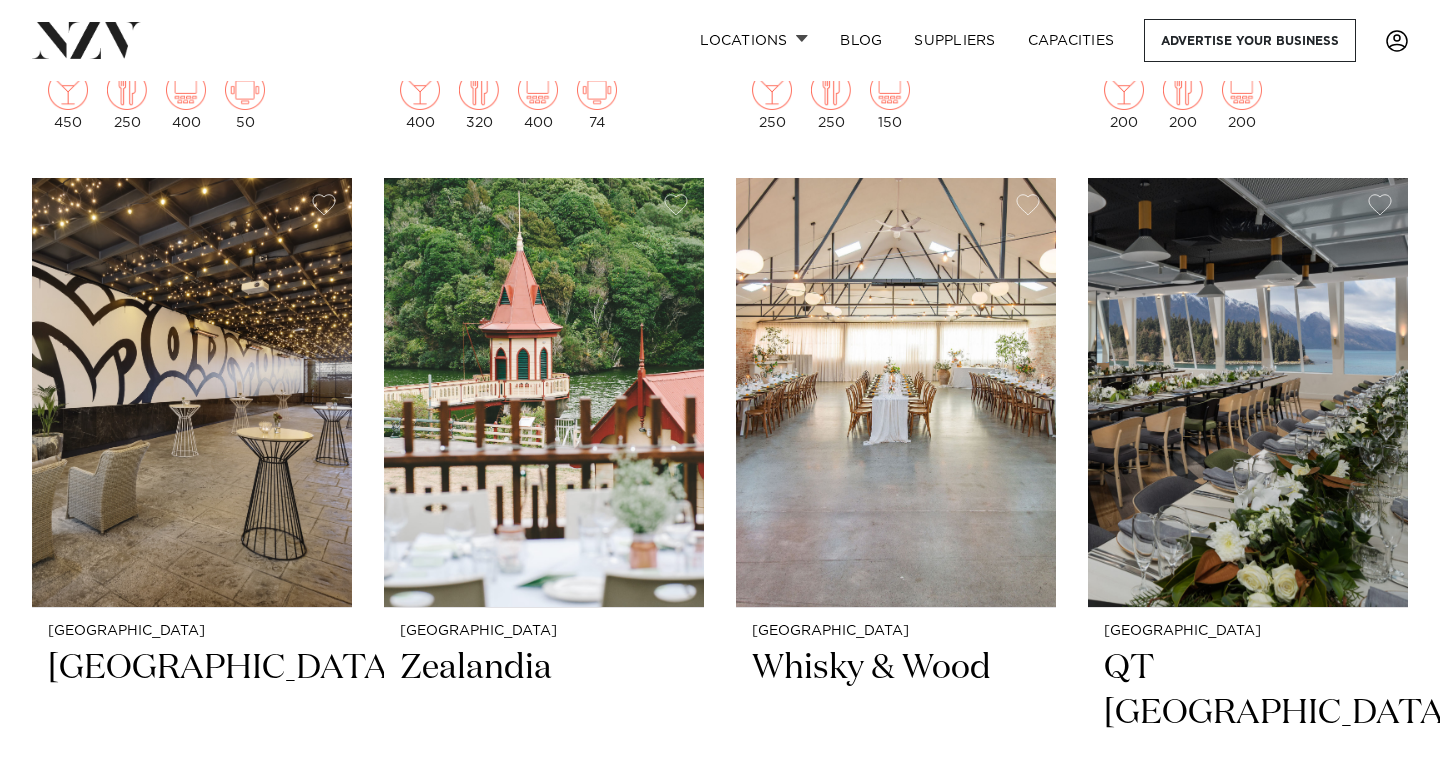 scroll, scrollTop: 7298, scrollLeft: 0, axis: vertical 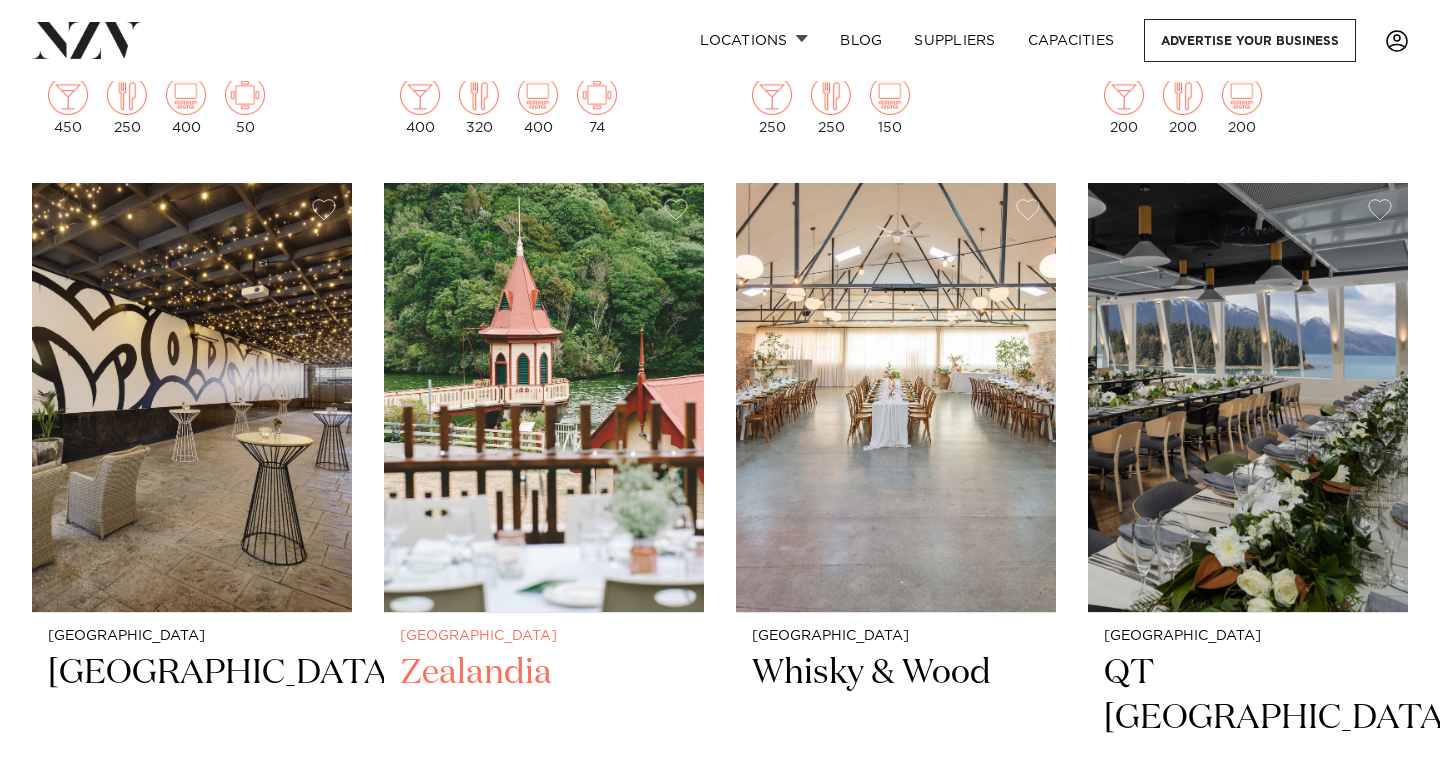 click at bounding box center [544, 397] 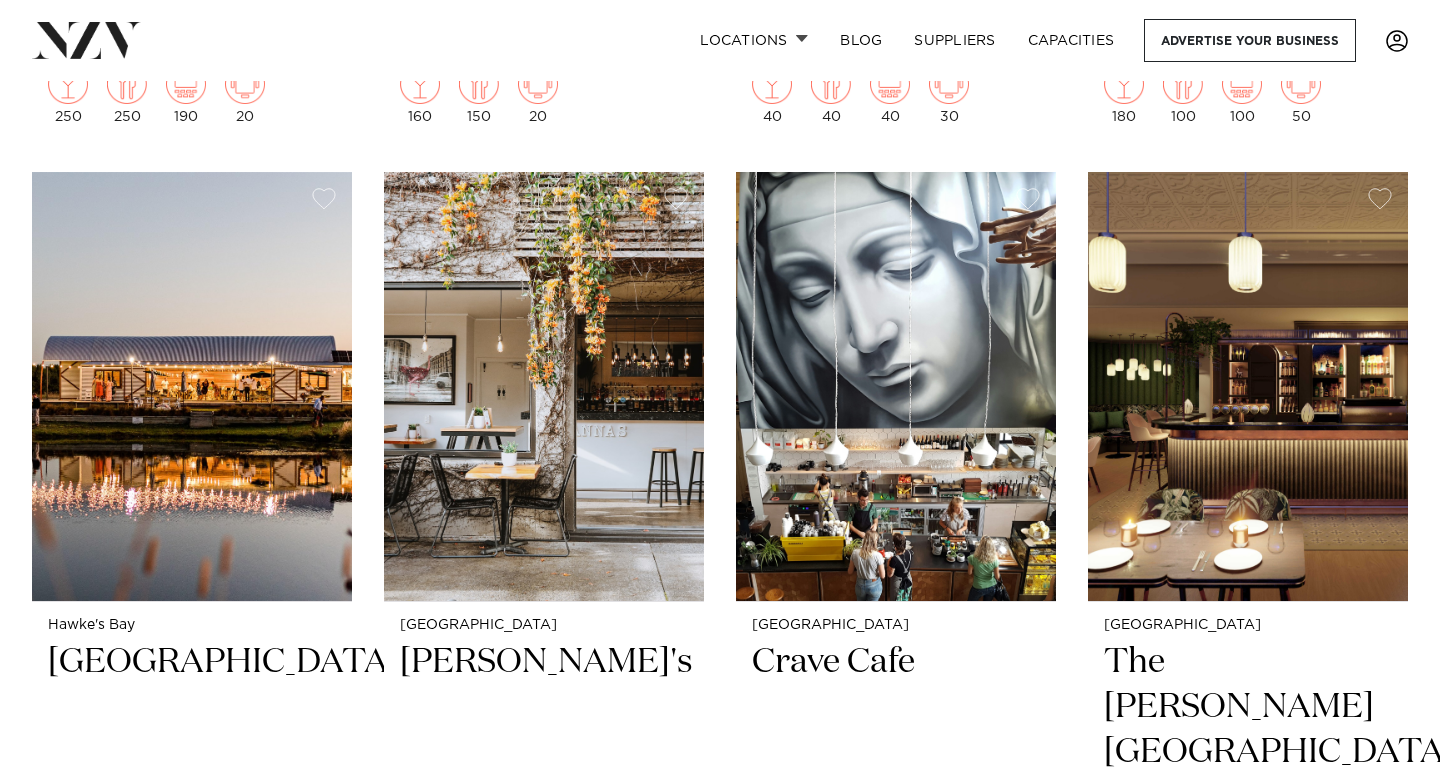 scroll, scrollTop: 10762, scrollLeft: 0, axis: vertical 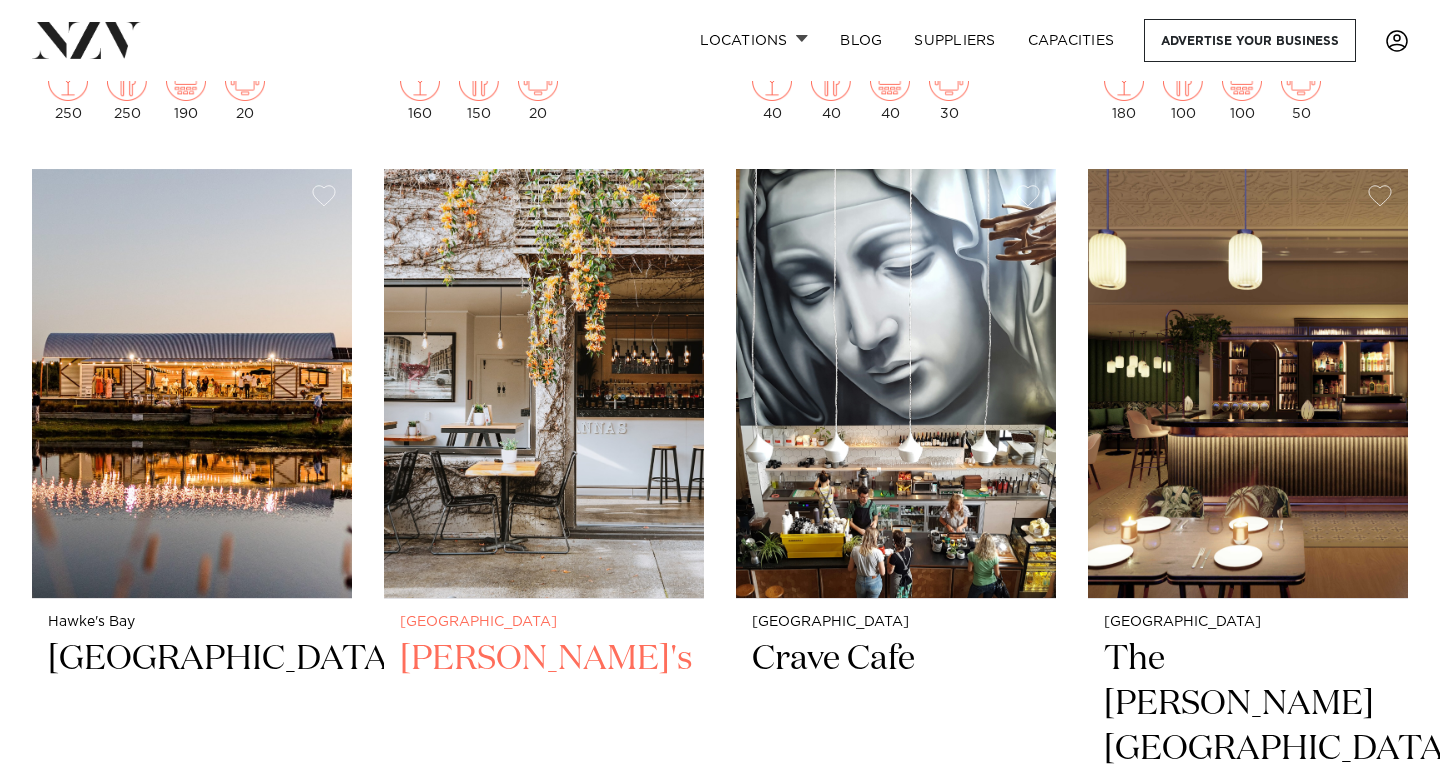 click at bounding box center [544, 383] 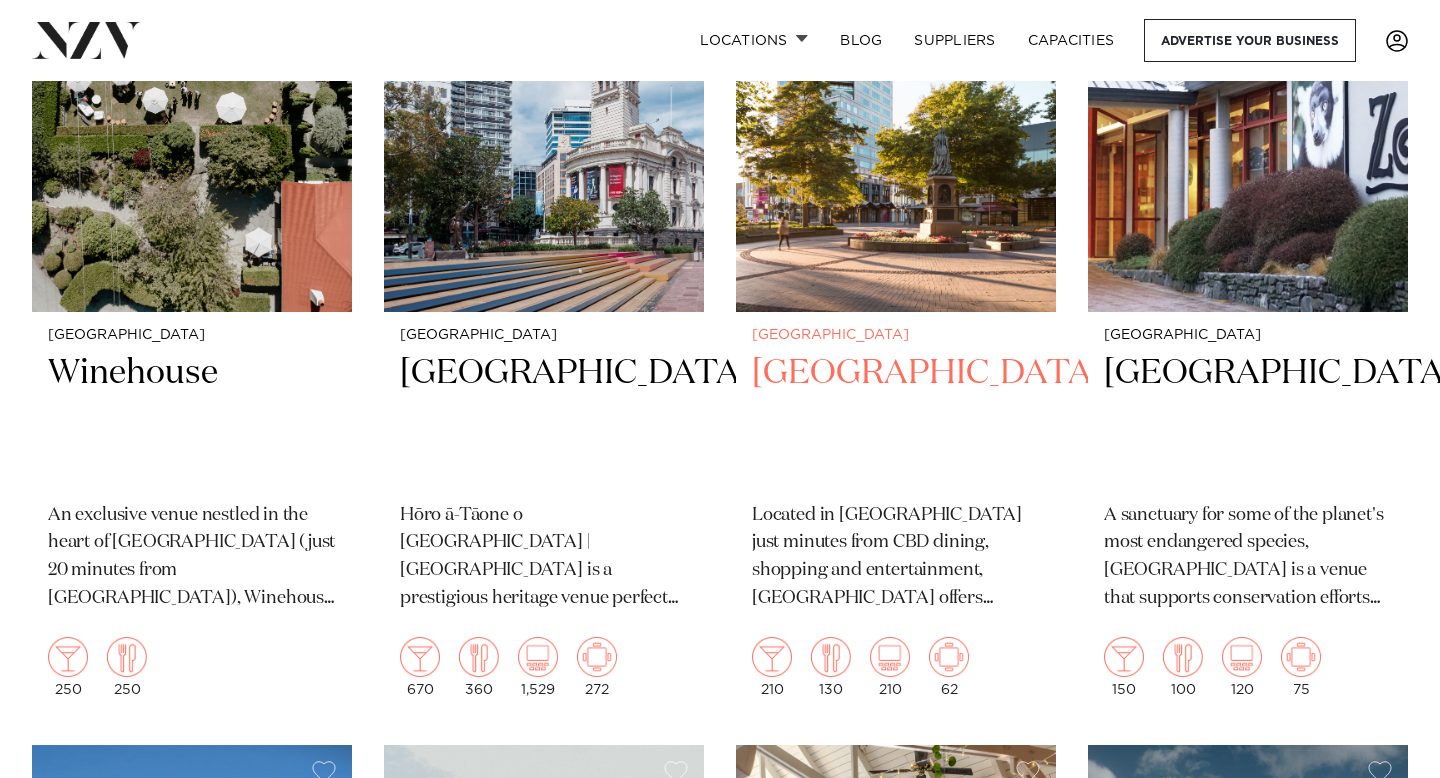 scroll, scrollTop: 11909, scrollLeft: 0, axis: vertical 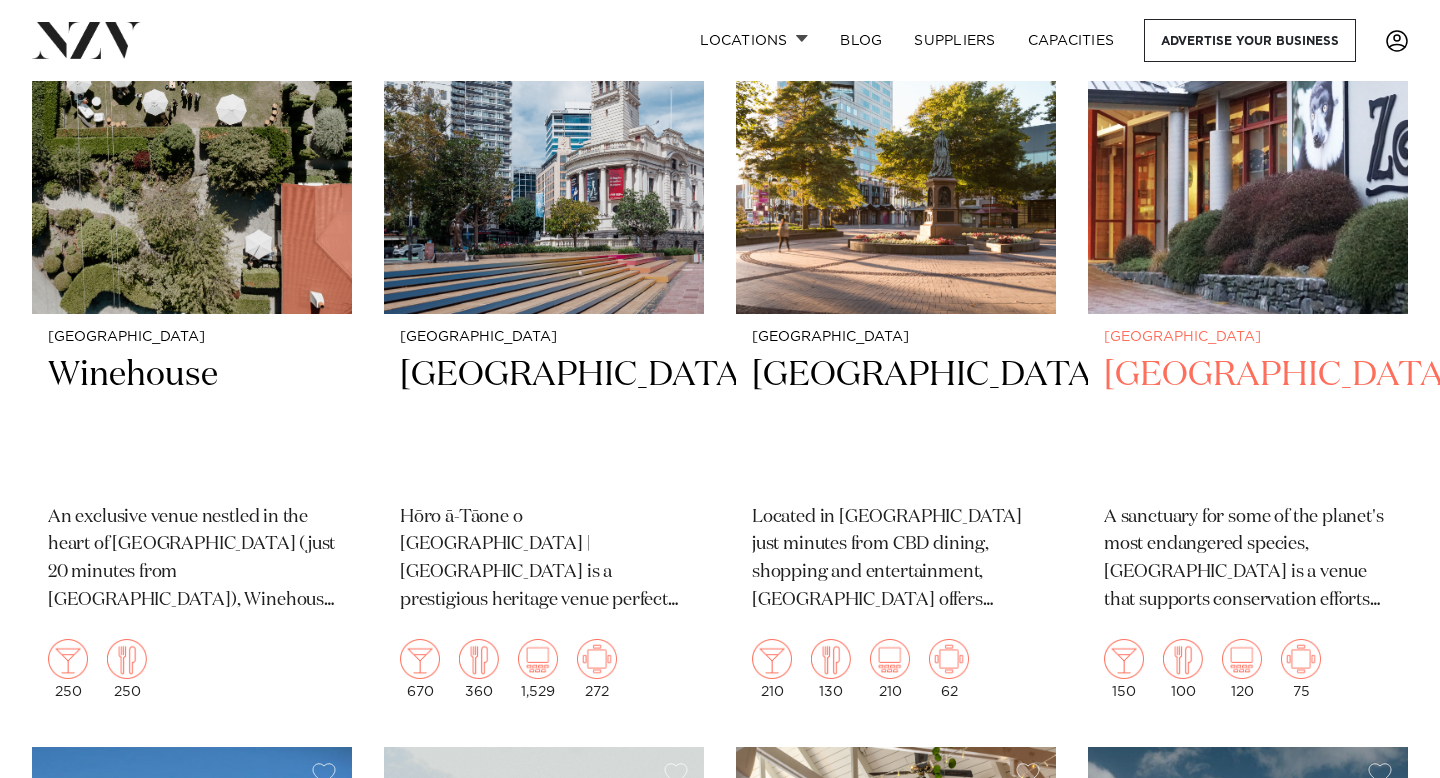 click at bounding box center [1248, 99] 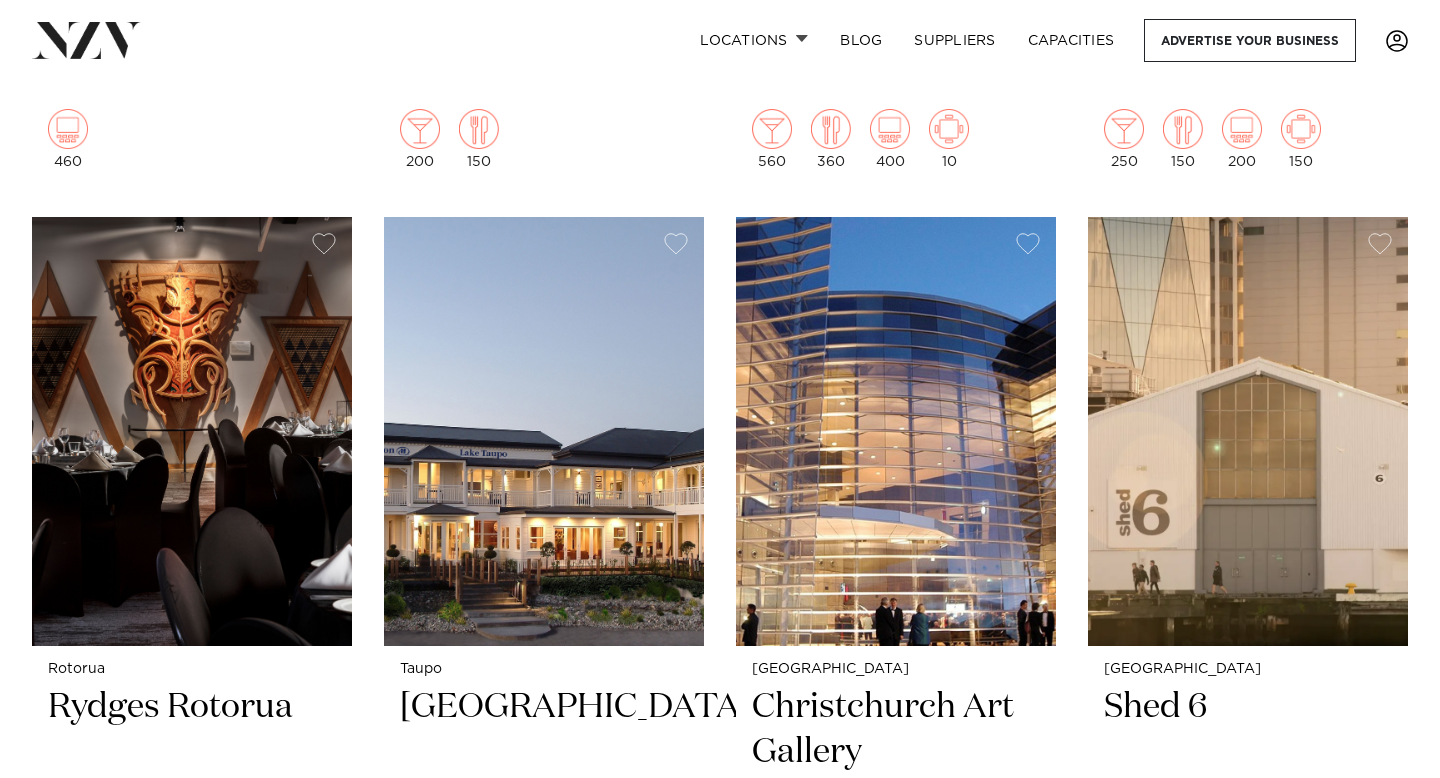 scroll, scrollTop: 18479, scrollLeft: 0, axis: vertical 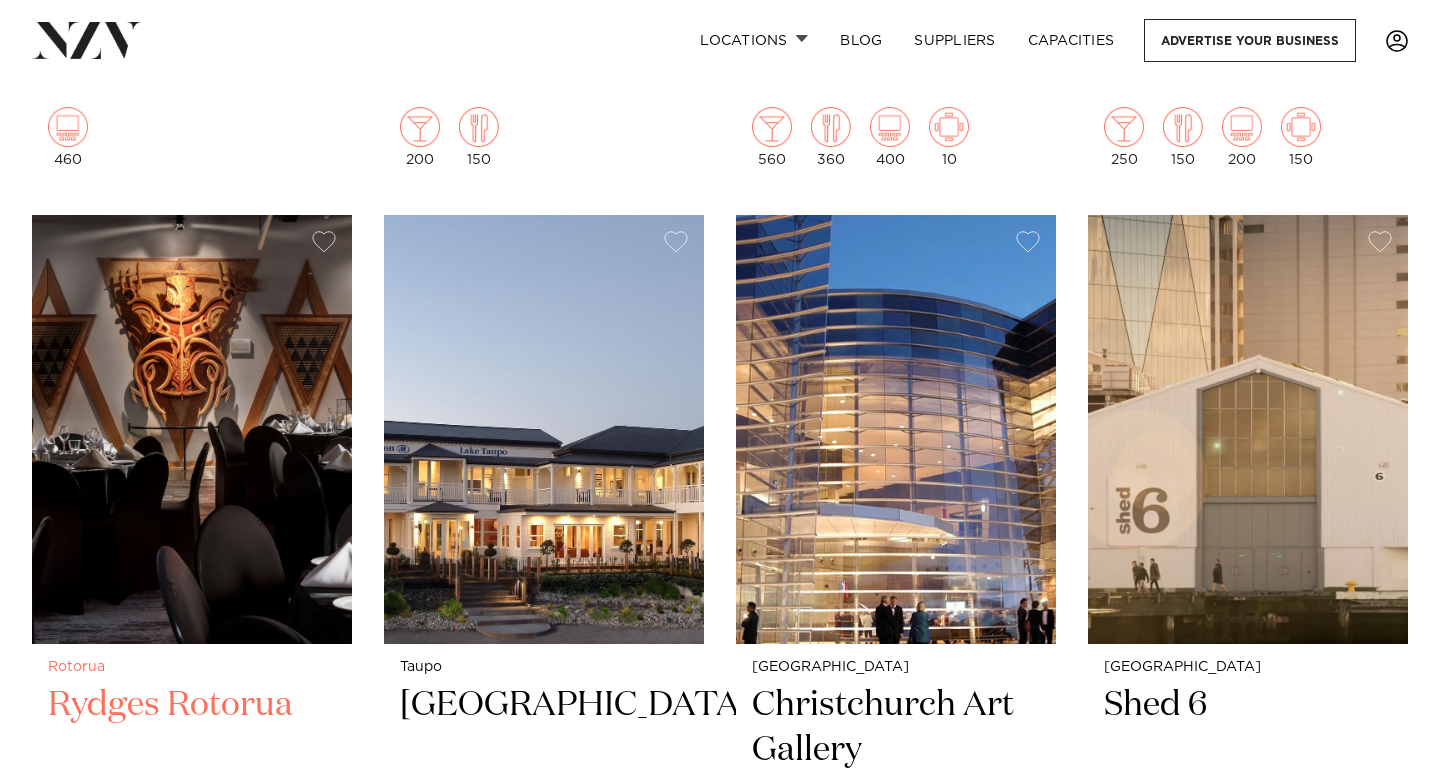 click at bounding box center [192, 429] 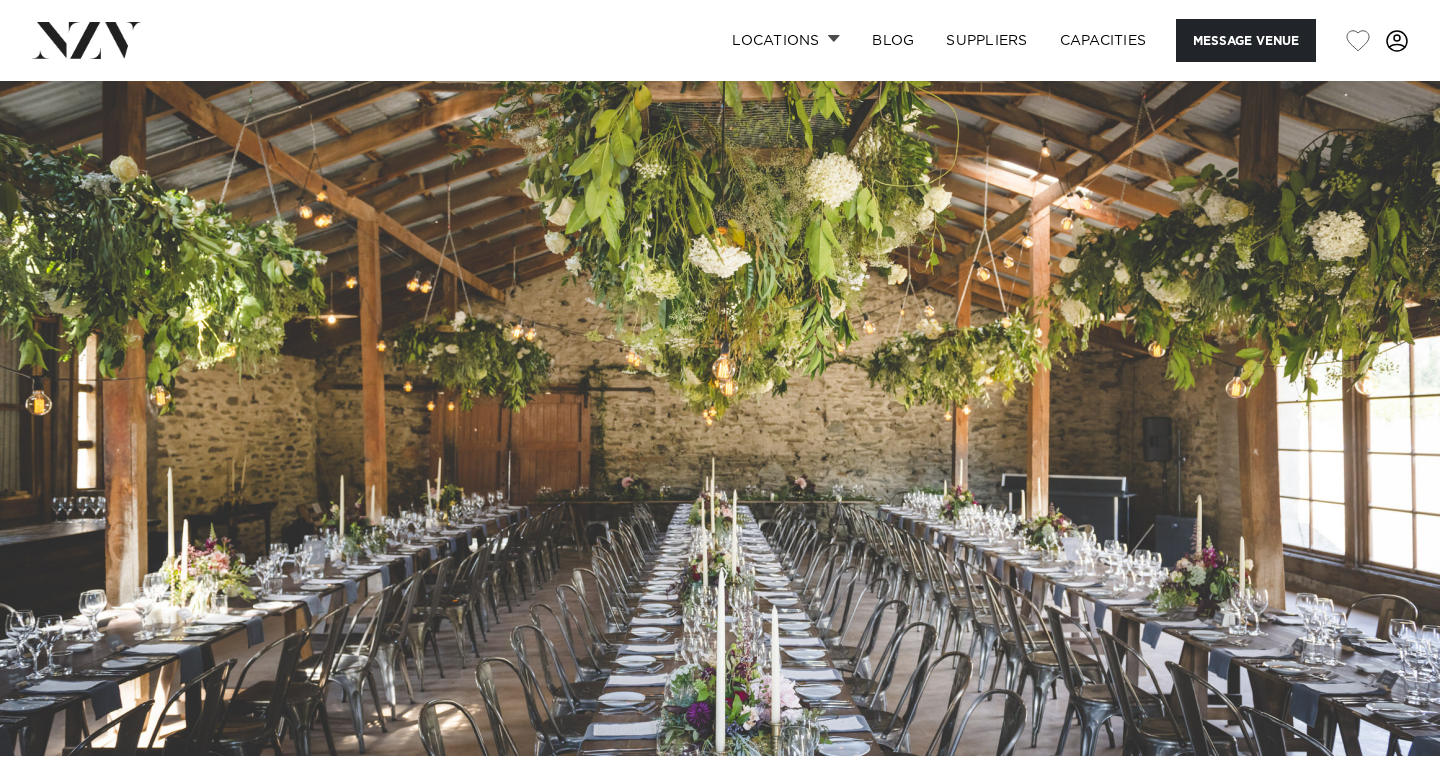 scroll, scrollTop: 0, scrollLeft: 0, axis: both 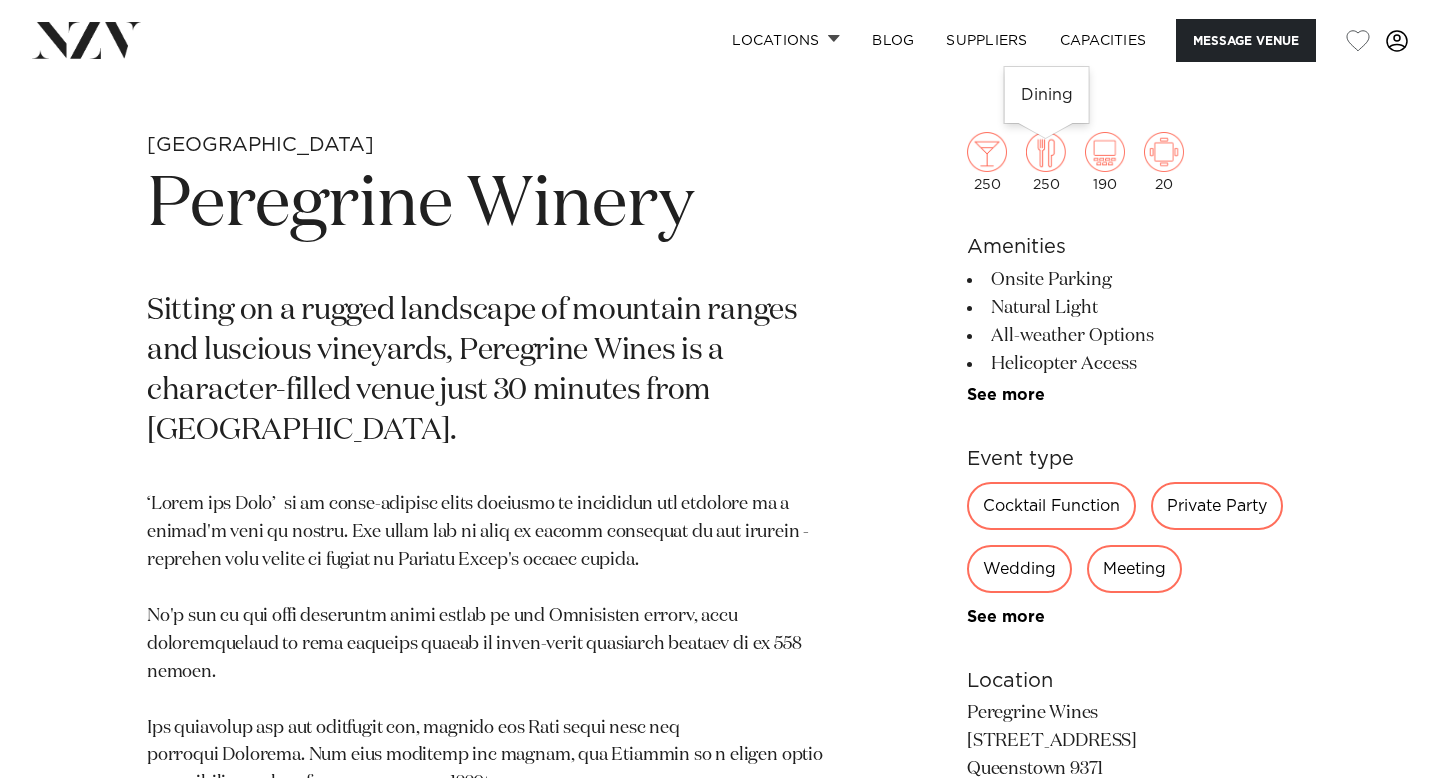 click at bounding box center [1046, 152] 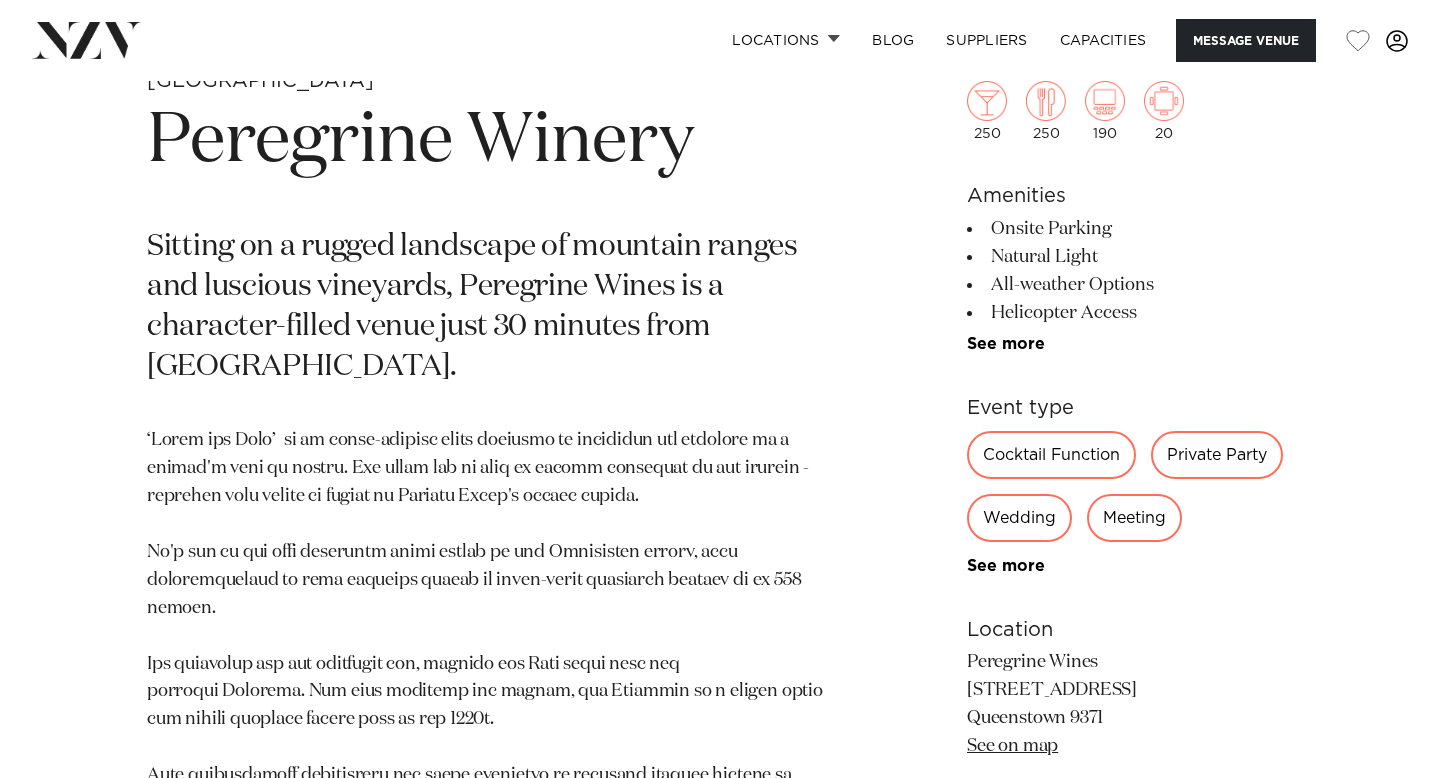 scroll, scrollTop: 0, scrollLeft: 0, axis: both 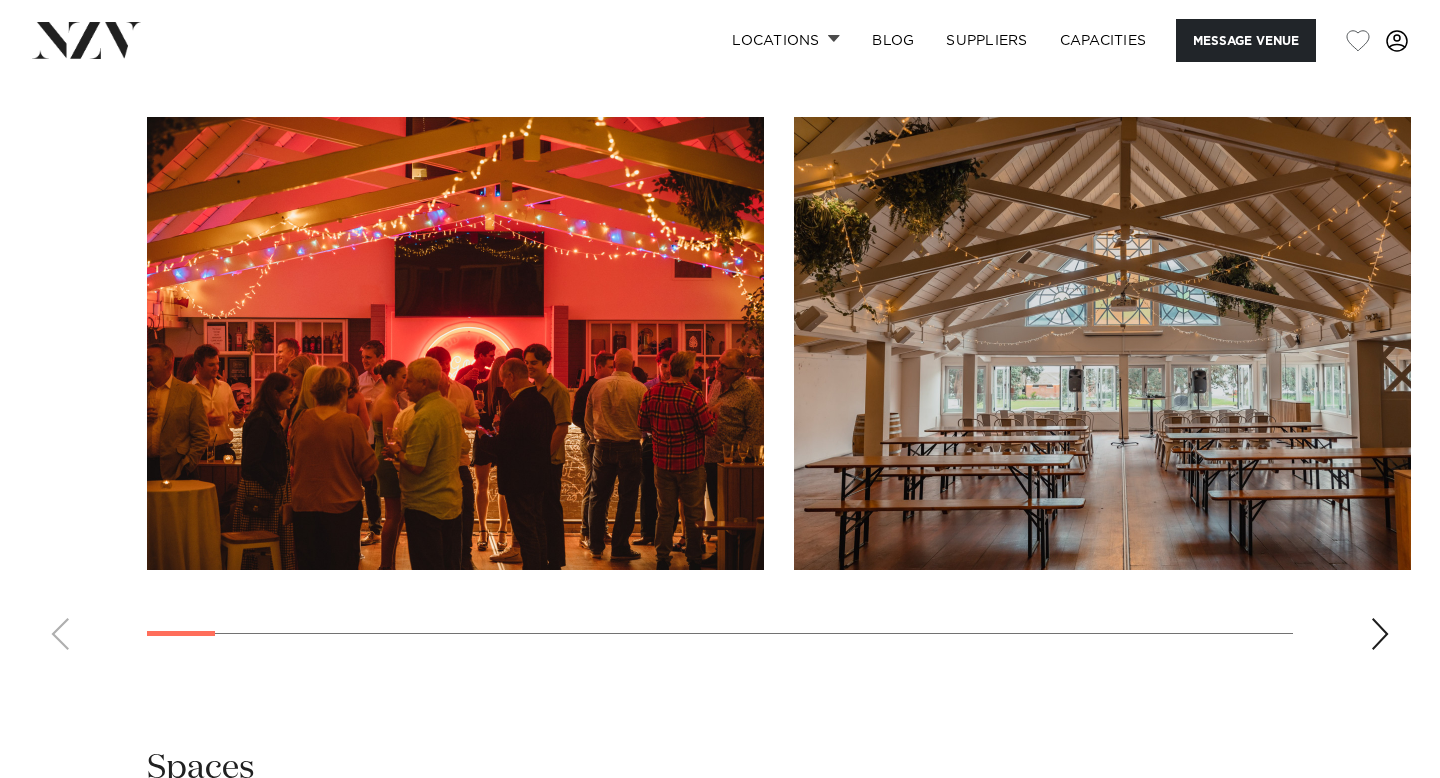 click at bounding box center [720, 391] 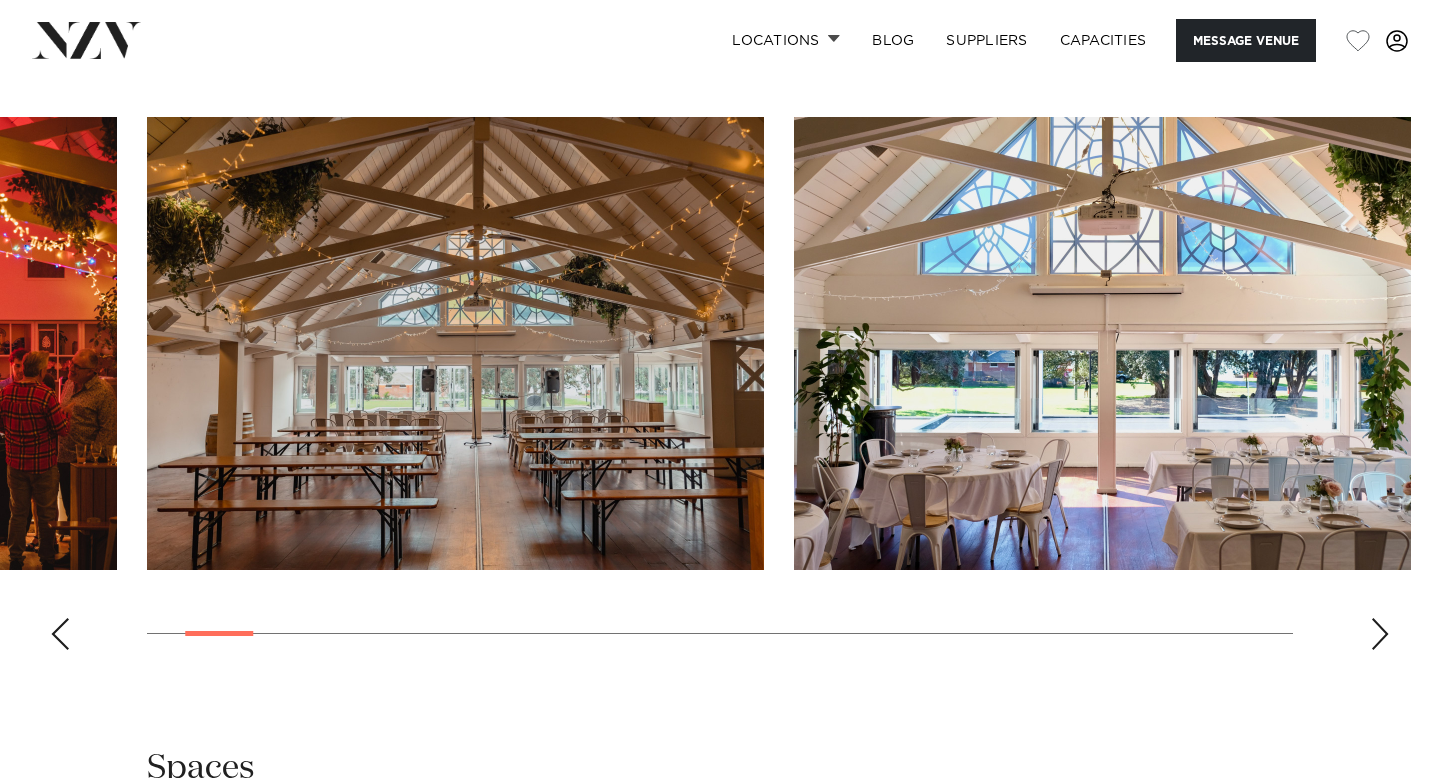 click at bounding box center [1380, 634] 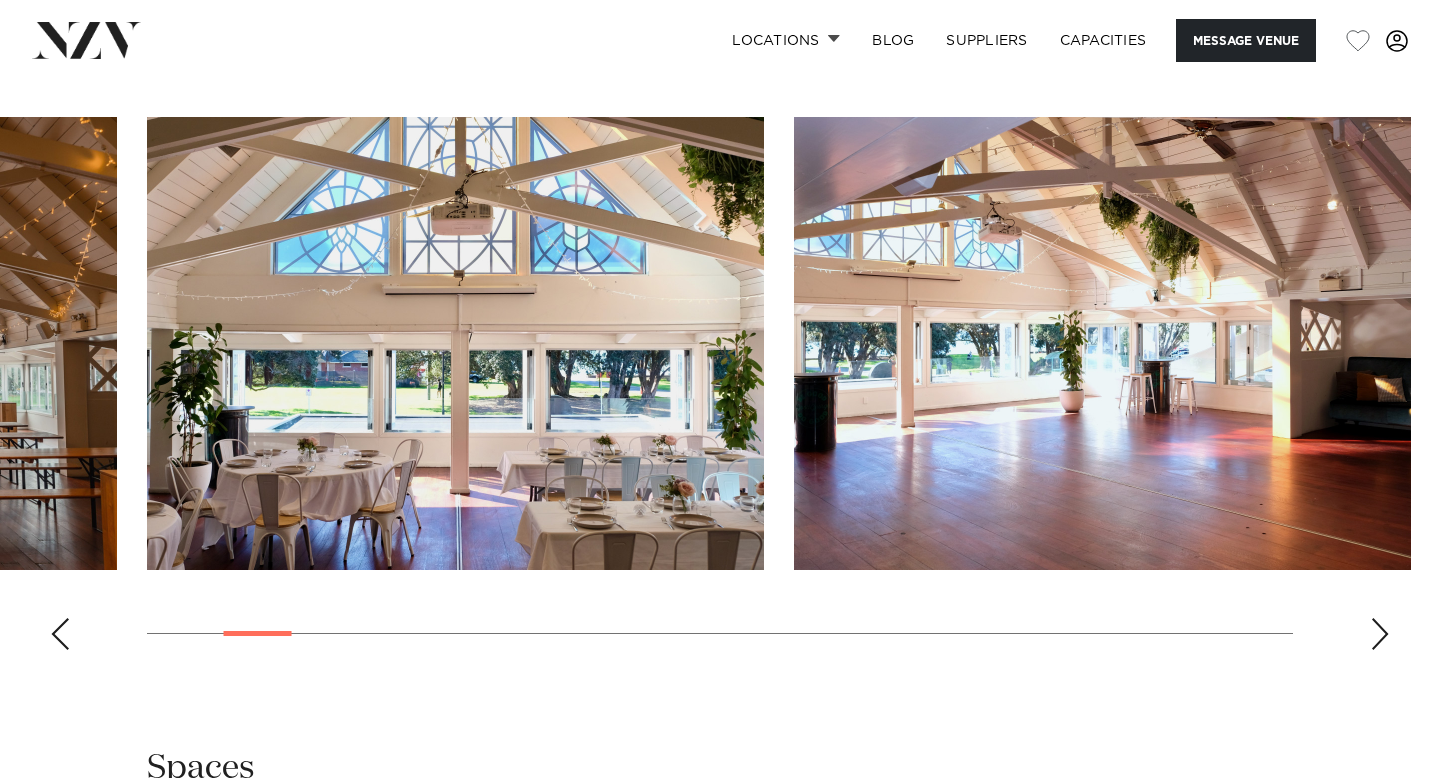 click at bounding box center [1380, 634] 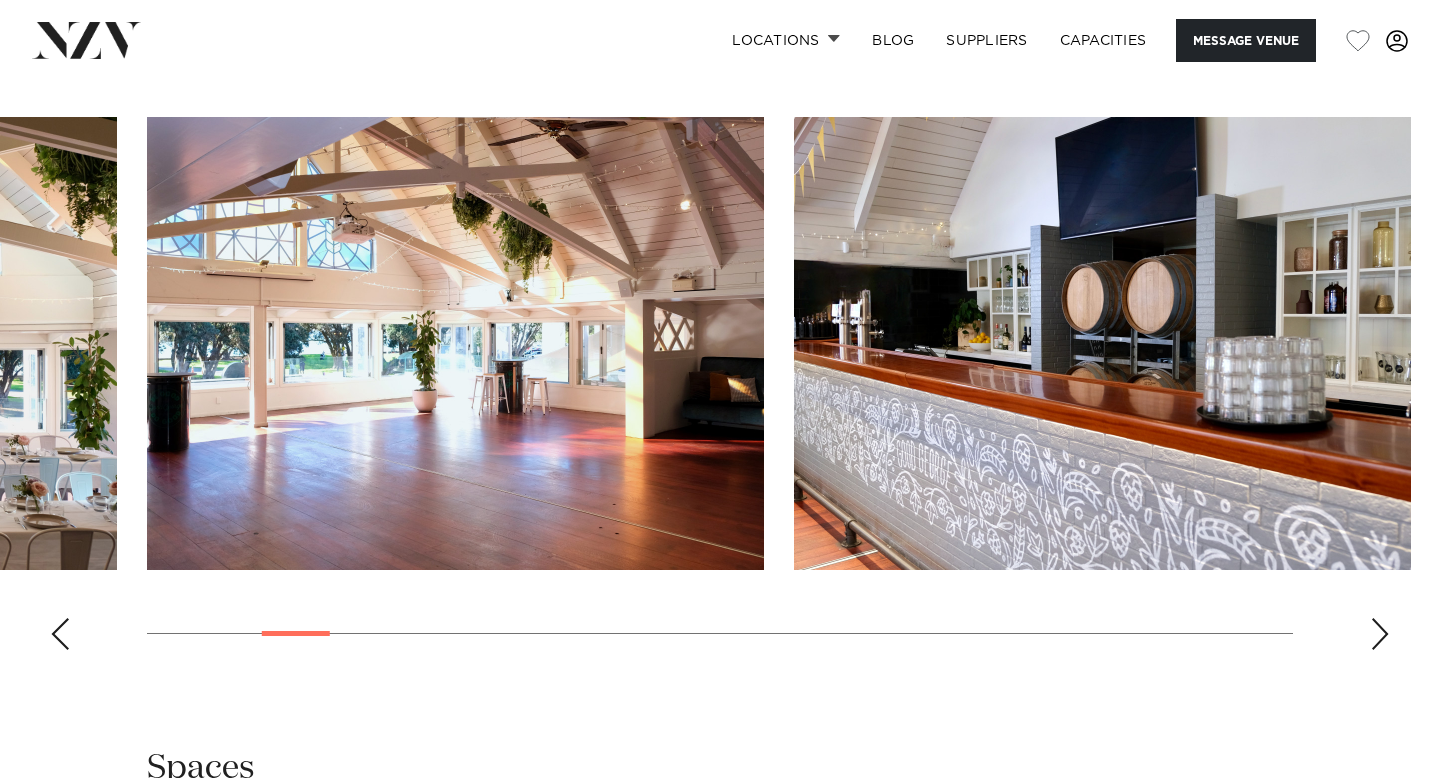 click at bounding box center (1380, 634) 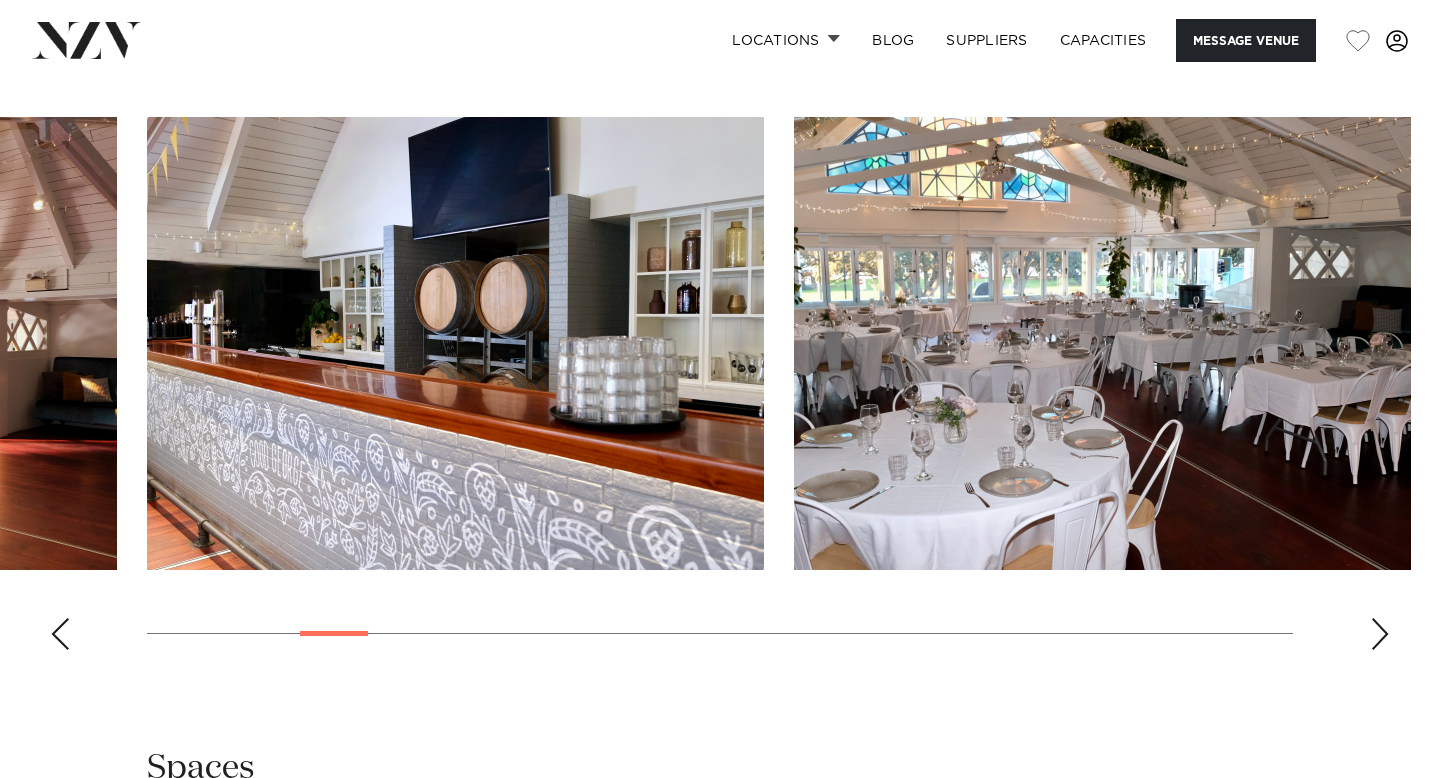 click at bounding box center [1380, 634] 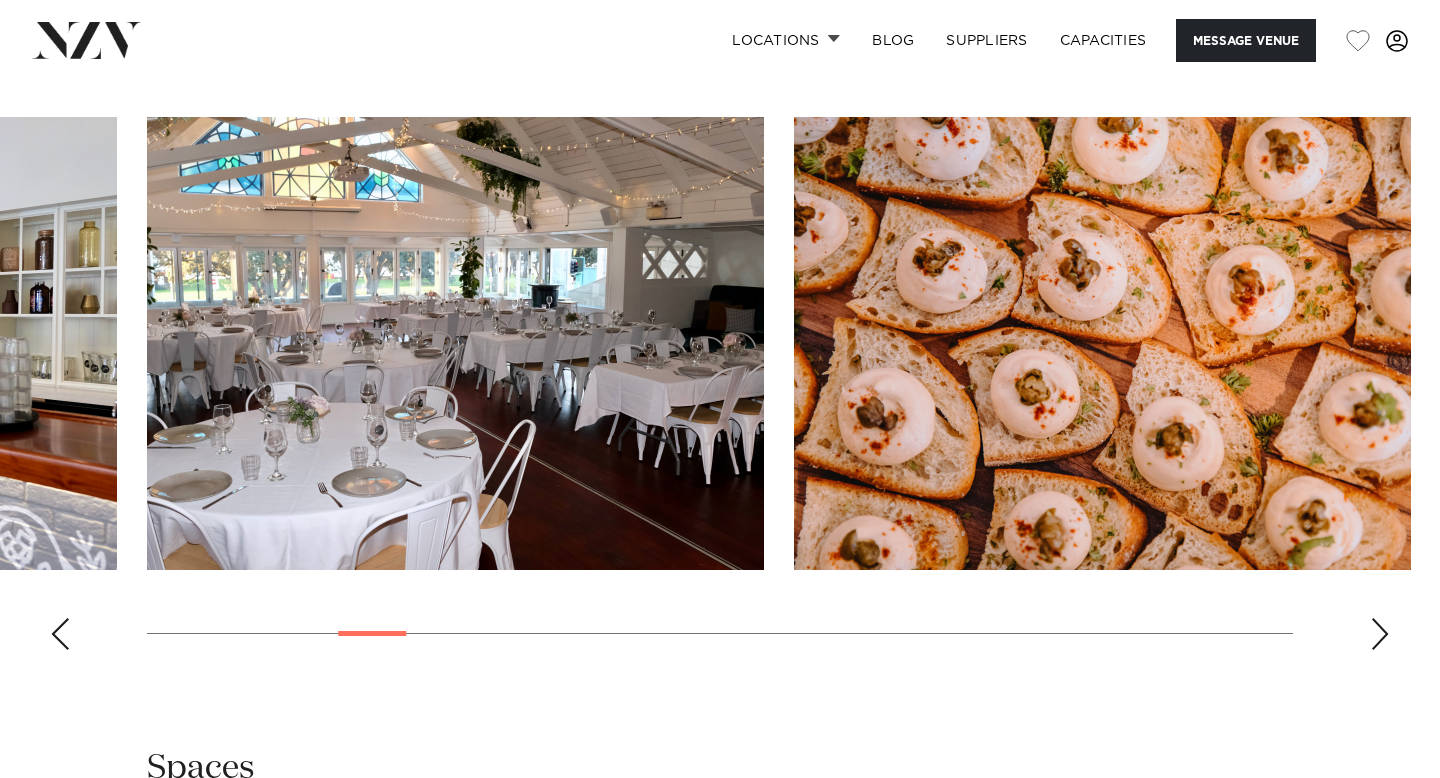click at bounding box center [1380, 634] 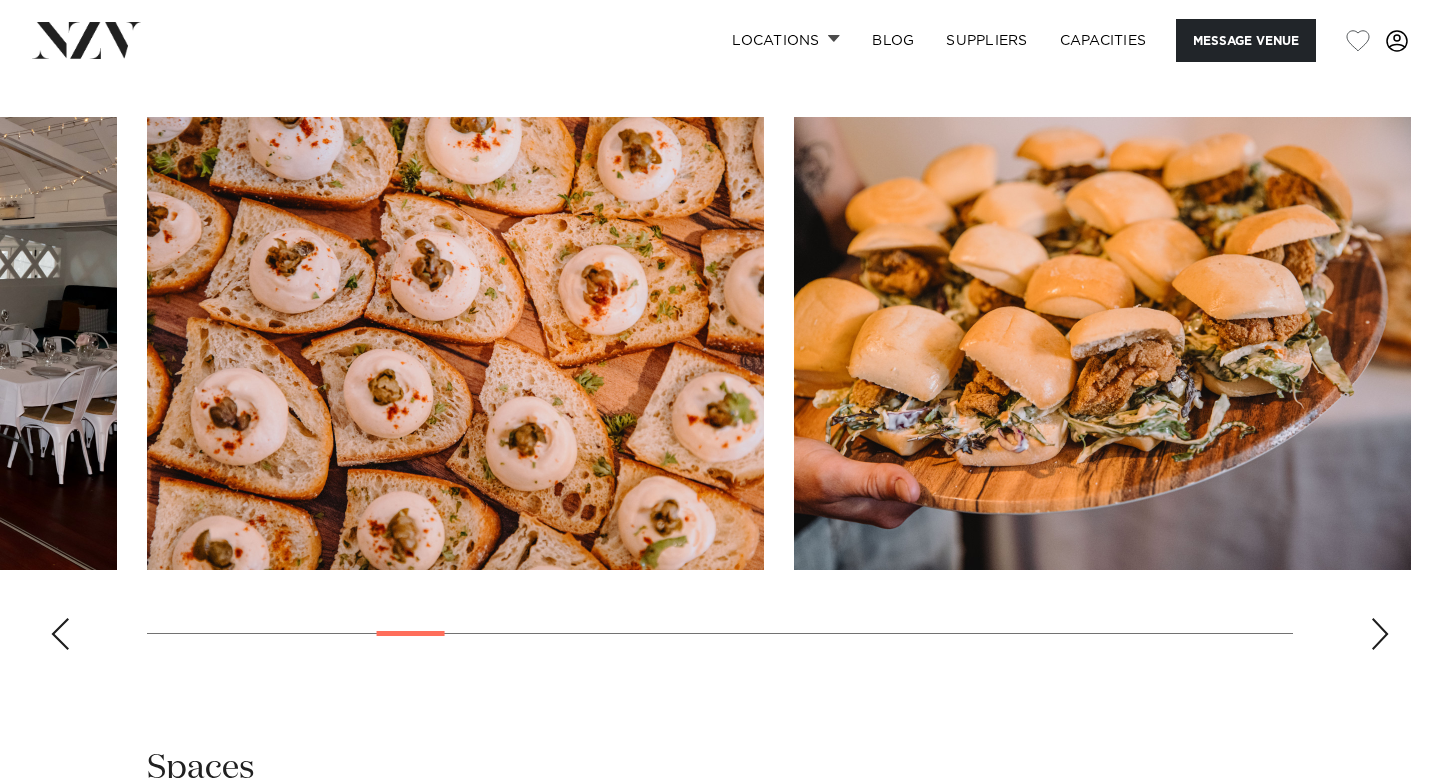 click at bounding box center [1380, 634] 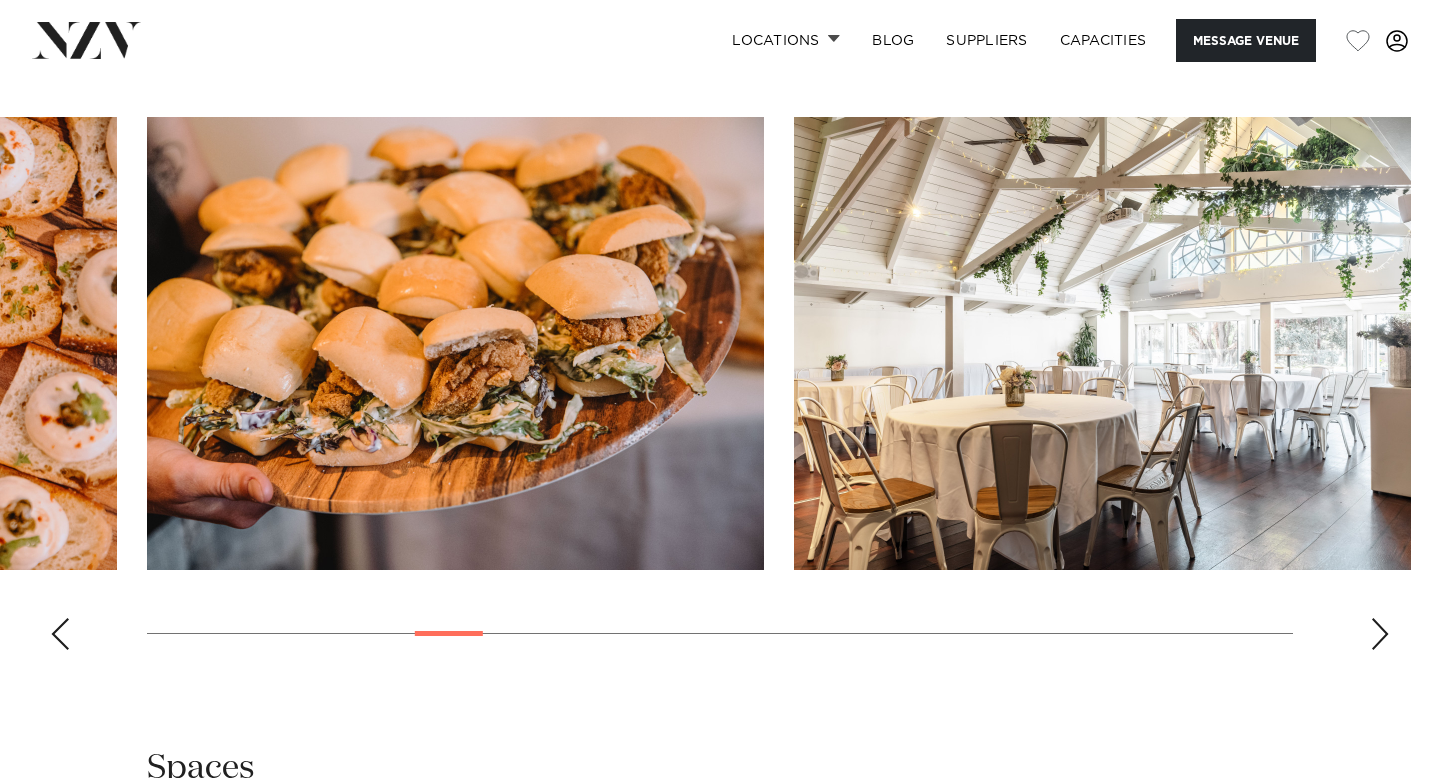 click at bounding box center (1380, 634) 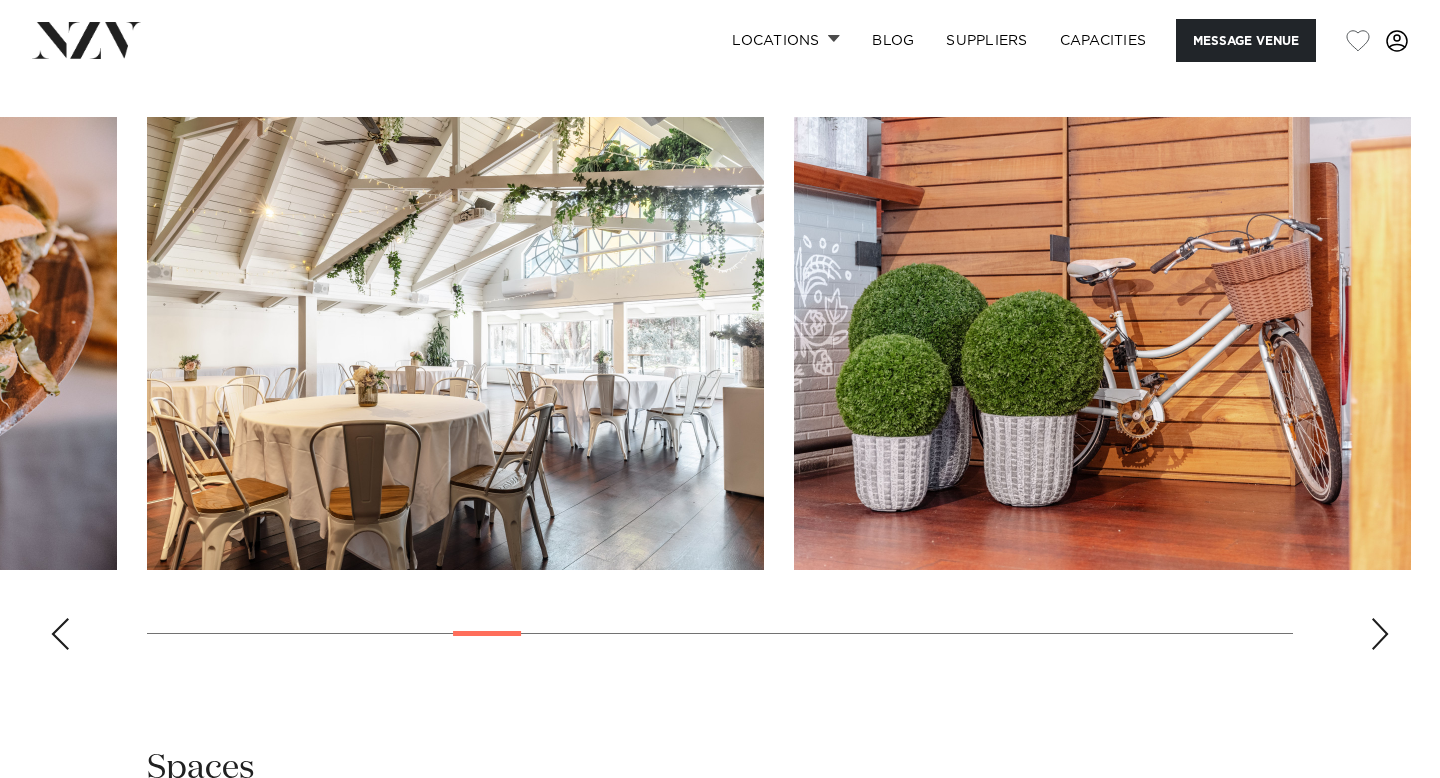 click at bounding box center [1380, 634] 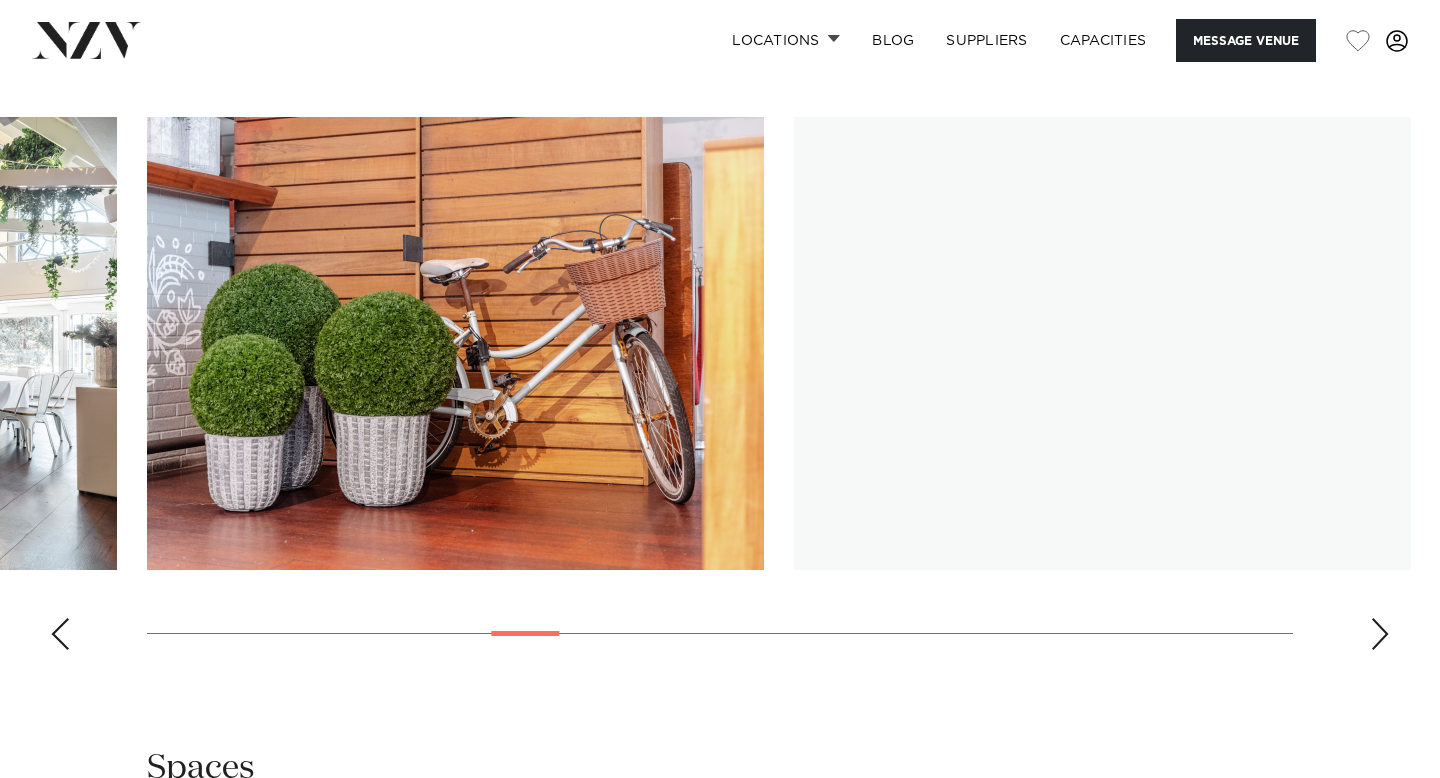 click at bounding box center (1380, 634) 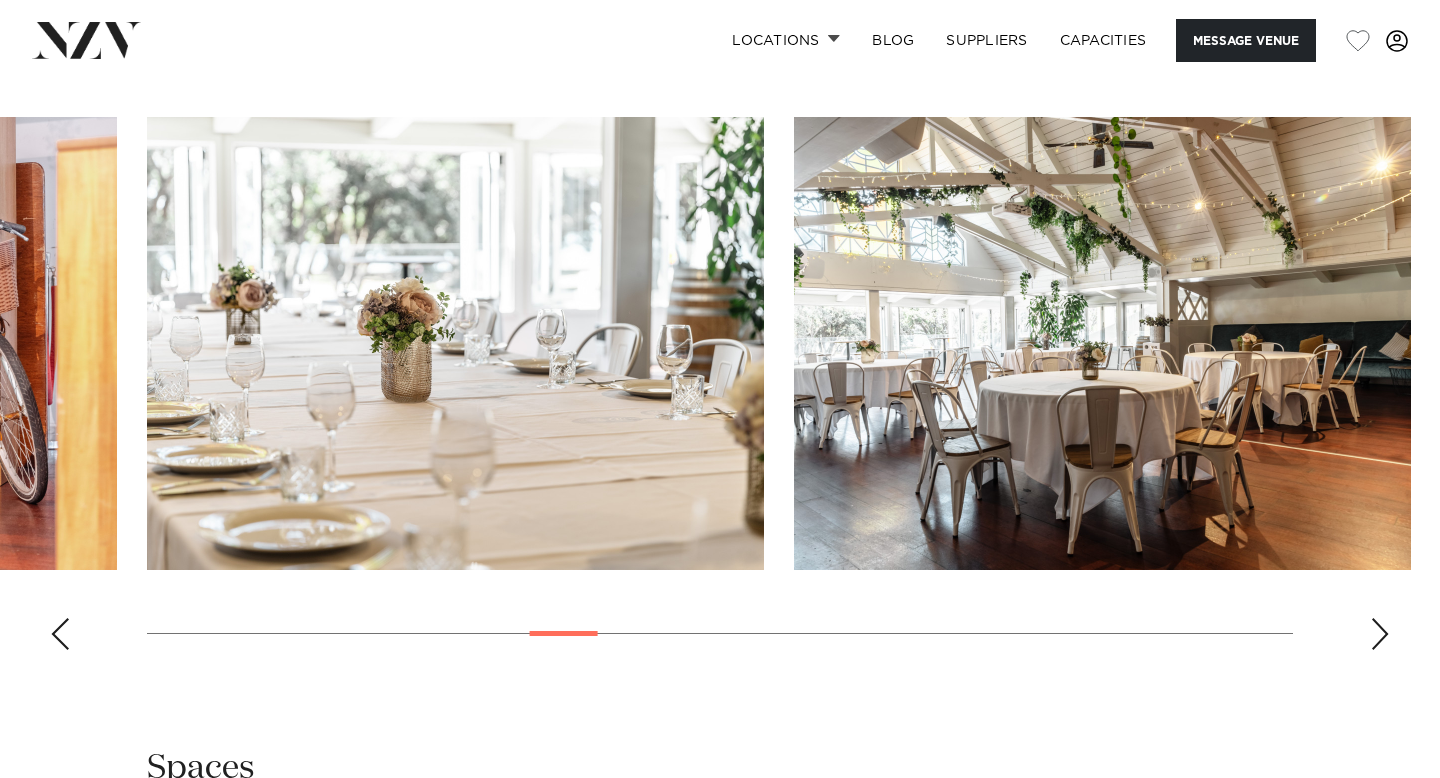 click at bounding box center (1380, 634) 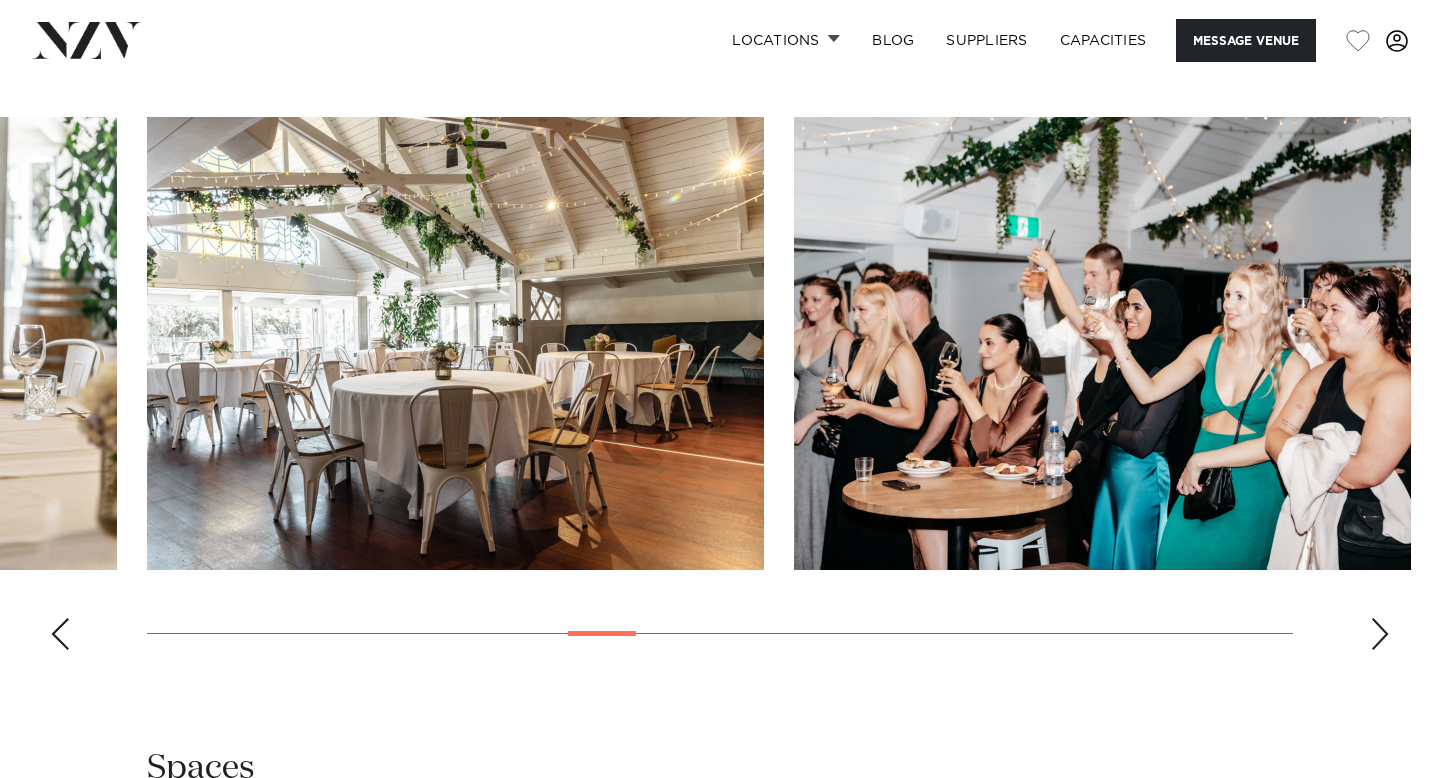click at bounding box center (1380, 634) 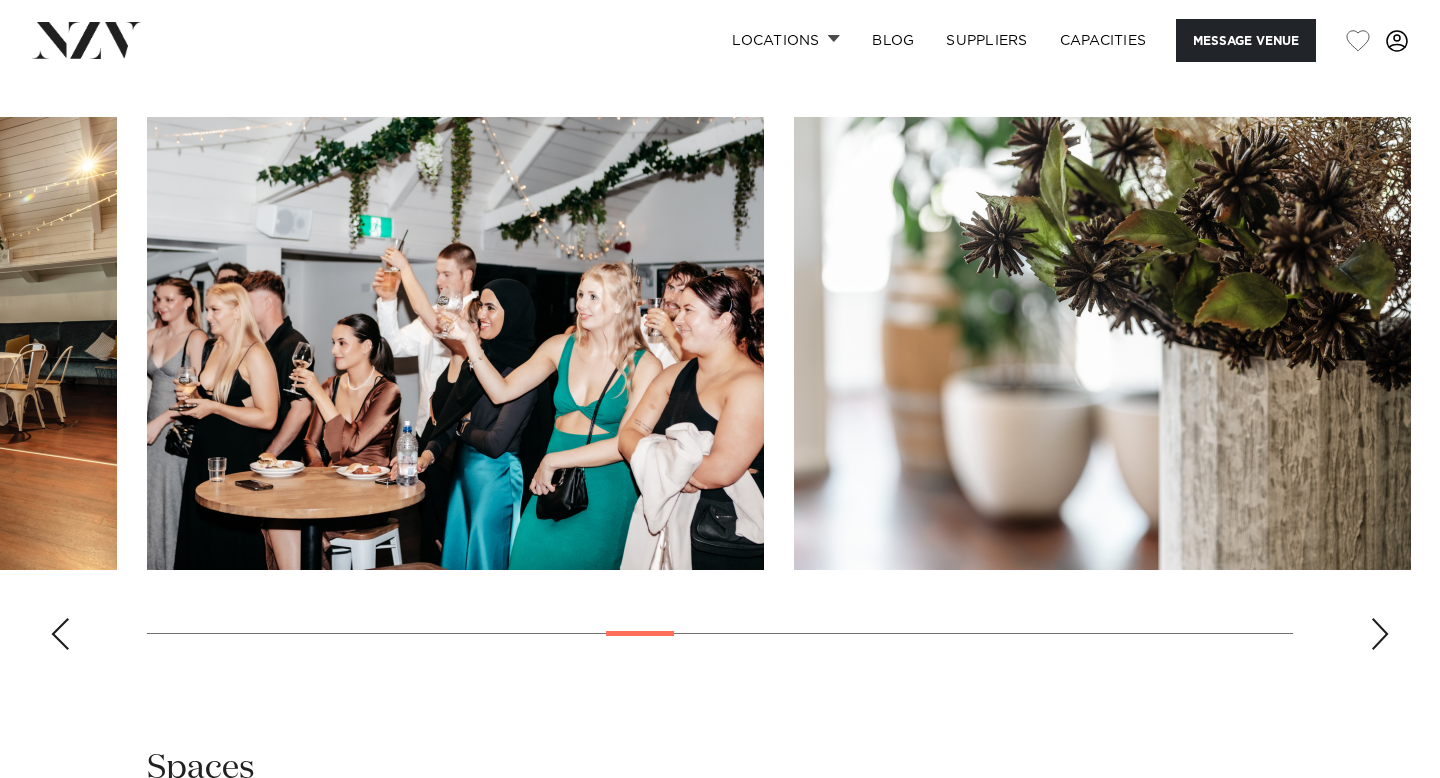 click at bounding box center [720, 391] 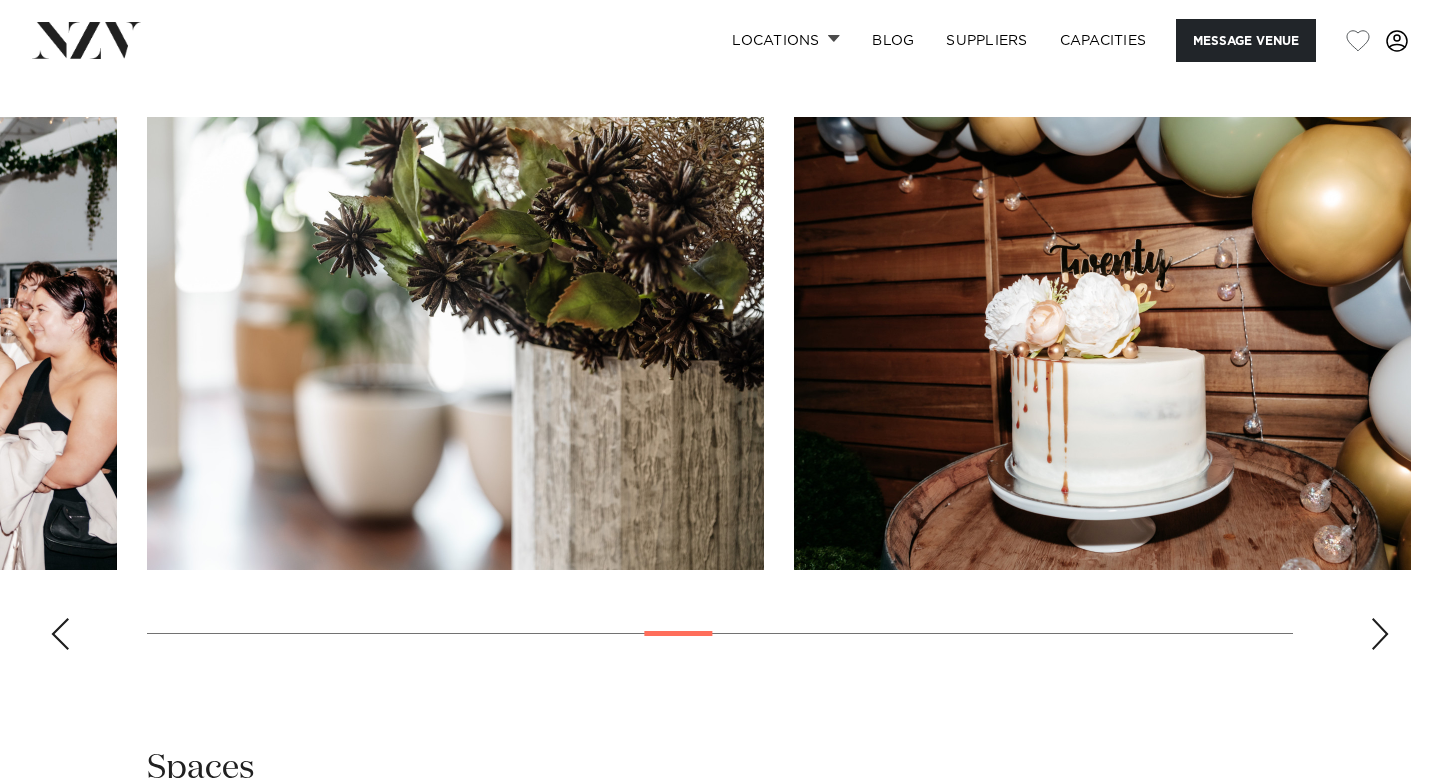 click at bounding box center [720, 391] 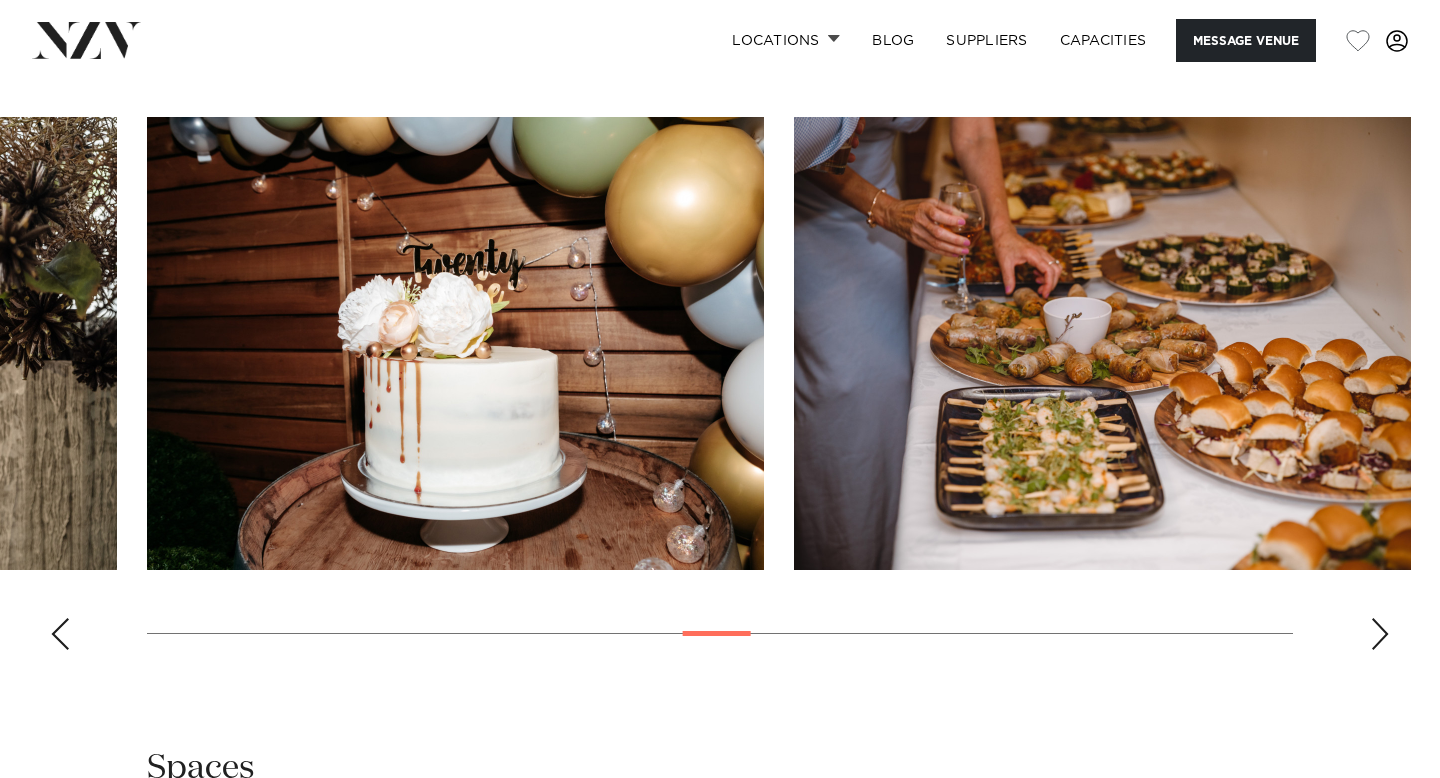 click at bounding box center [1380, 634] 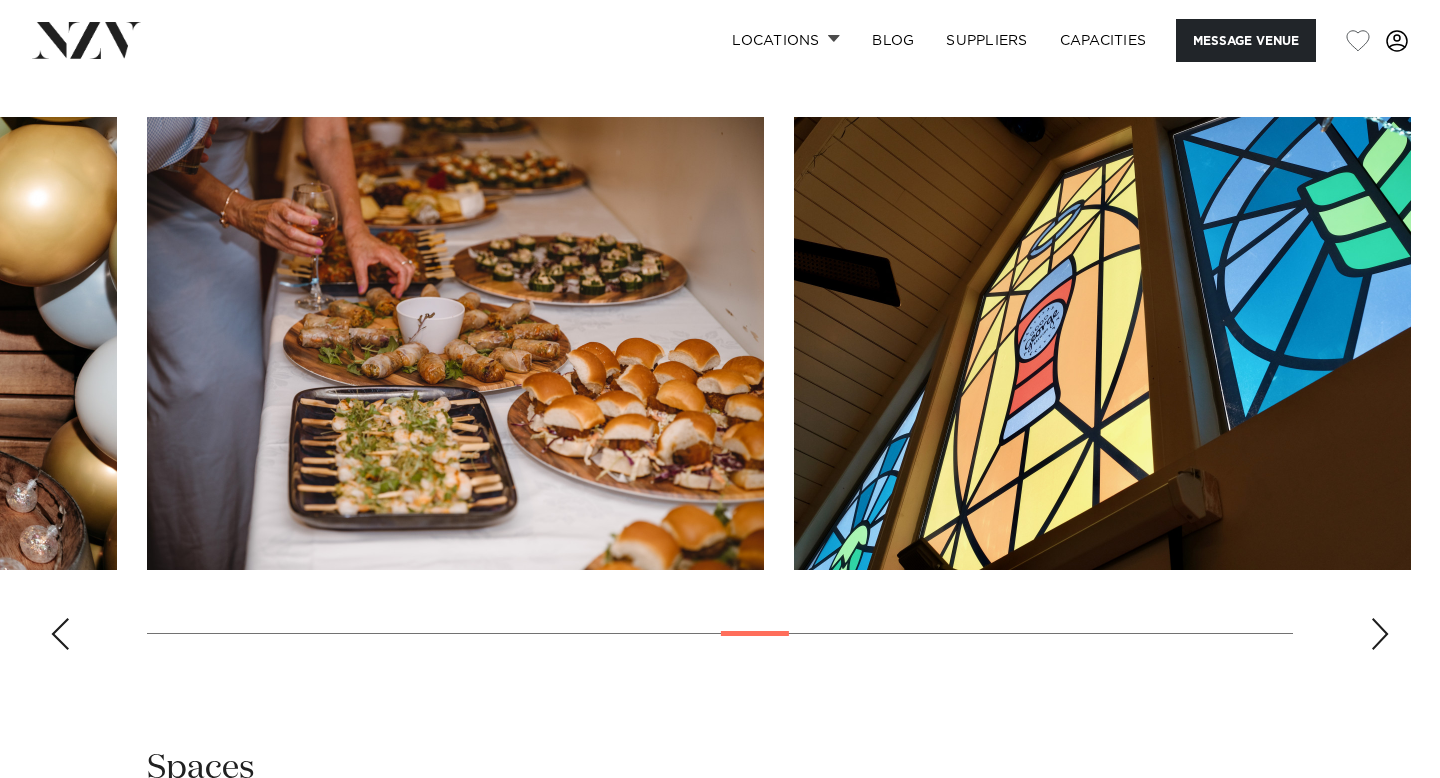 click at bounding box center [1380, 634] 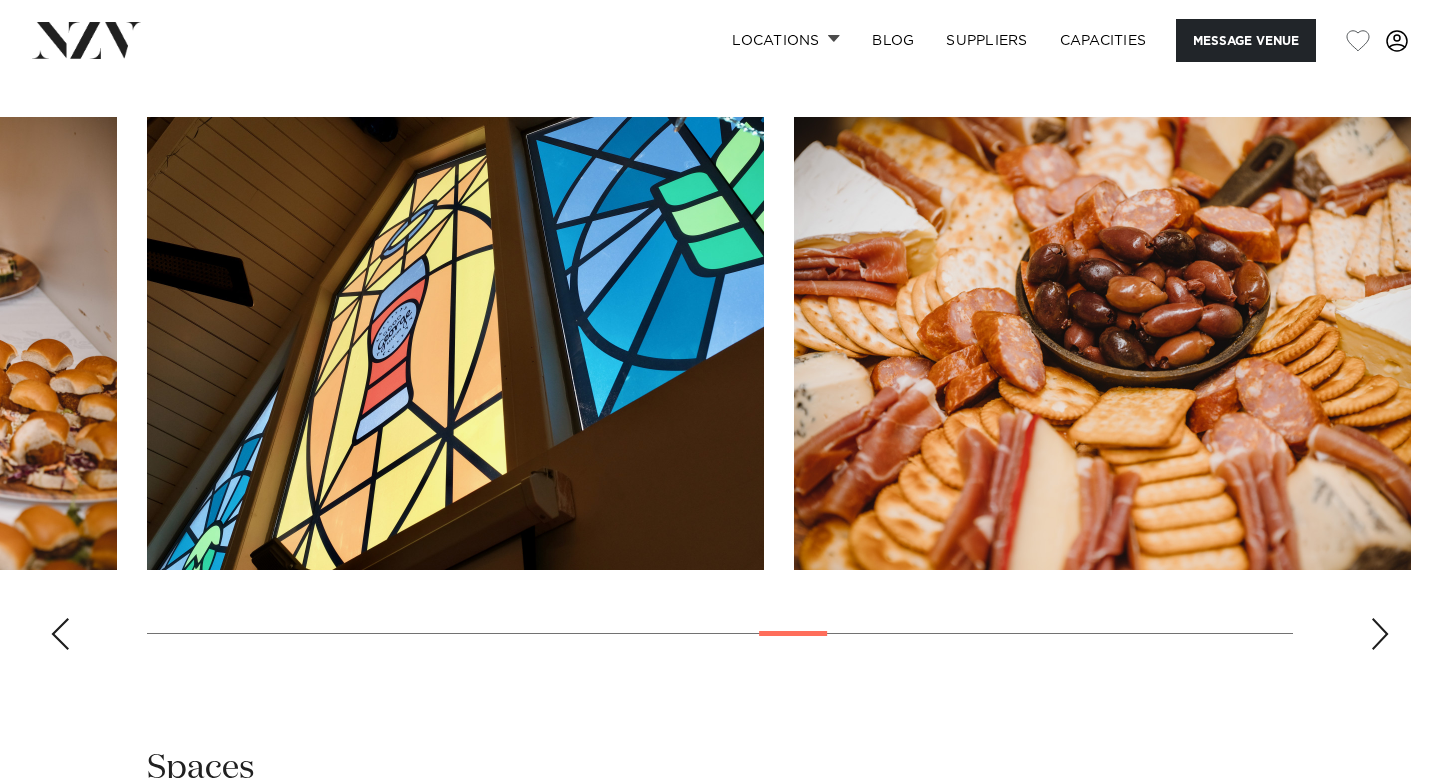 click at bounding box center [1380, 634] 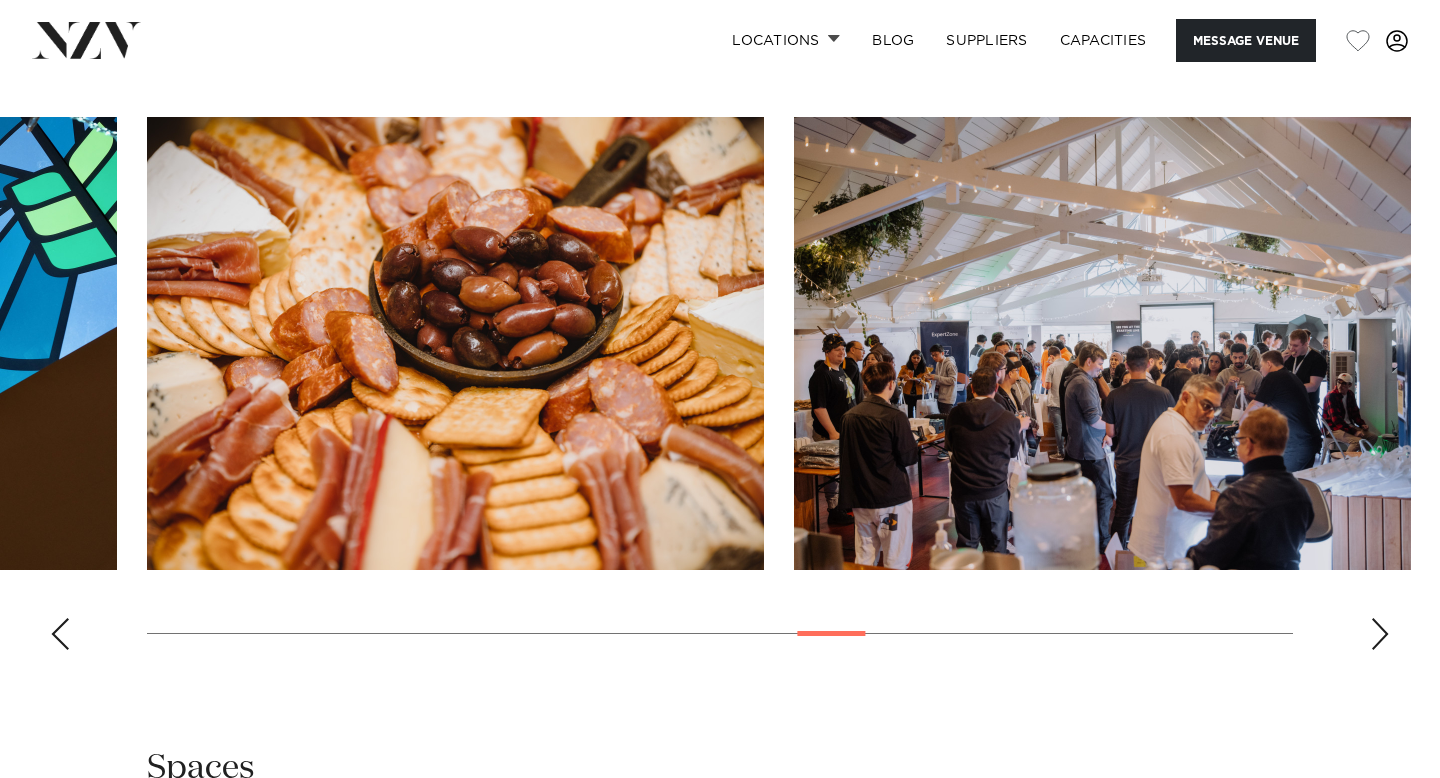 click at bounding box center (1380, 634) 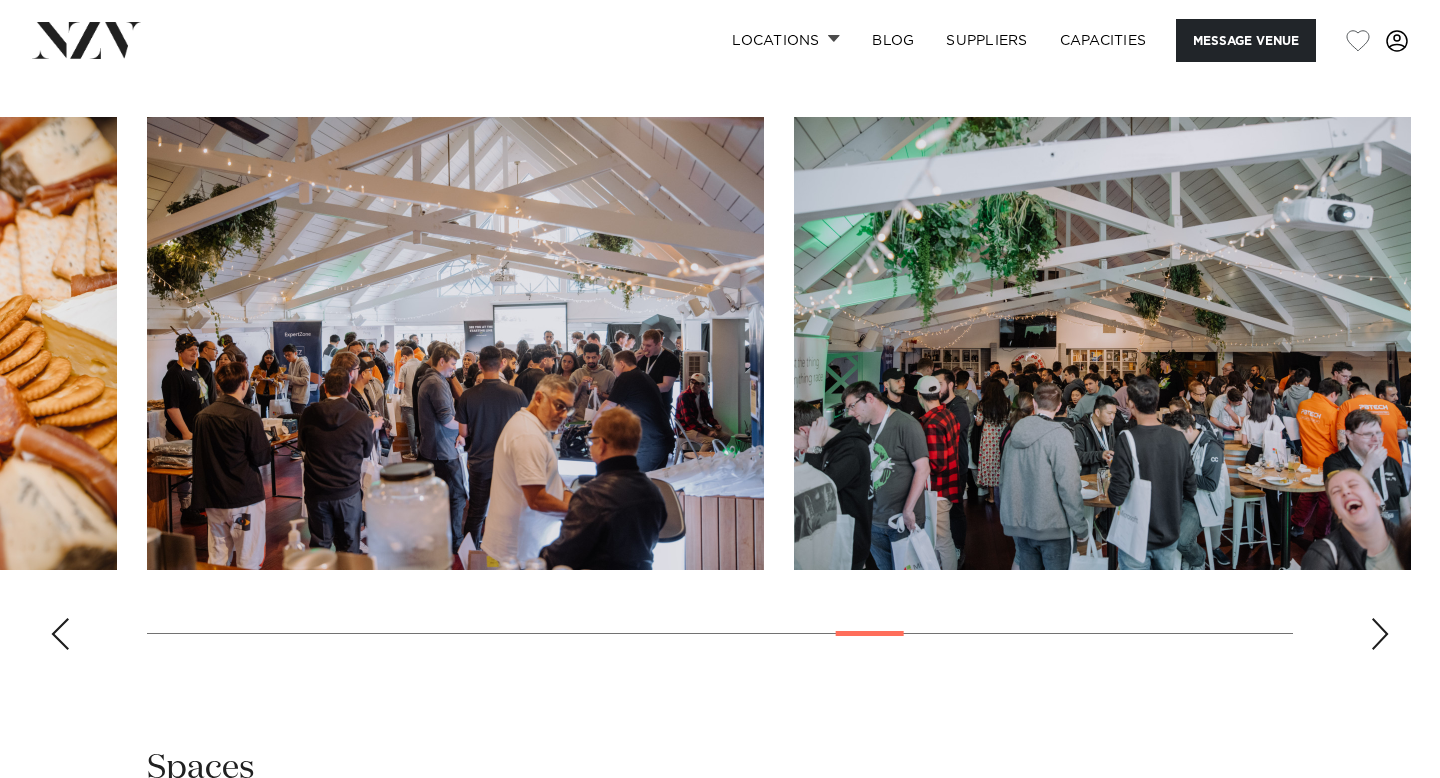click at bounding box center (1380, 634) 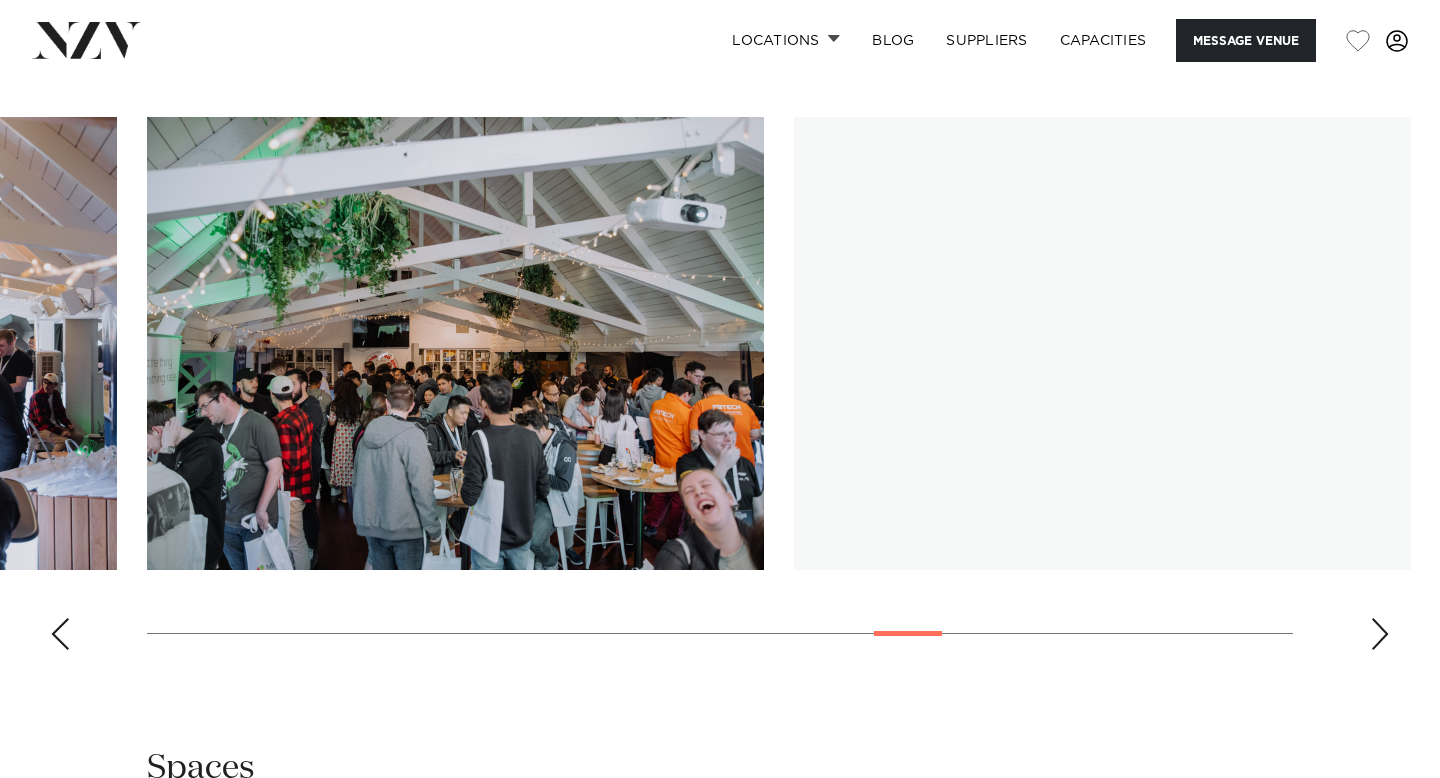 click at bounding box center (1380, 634) 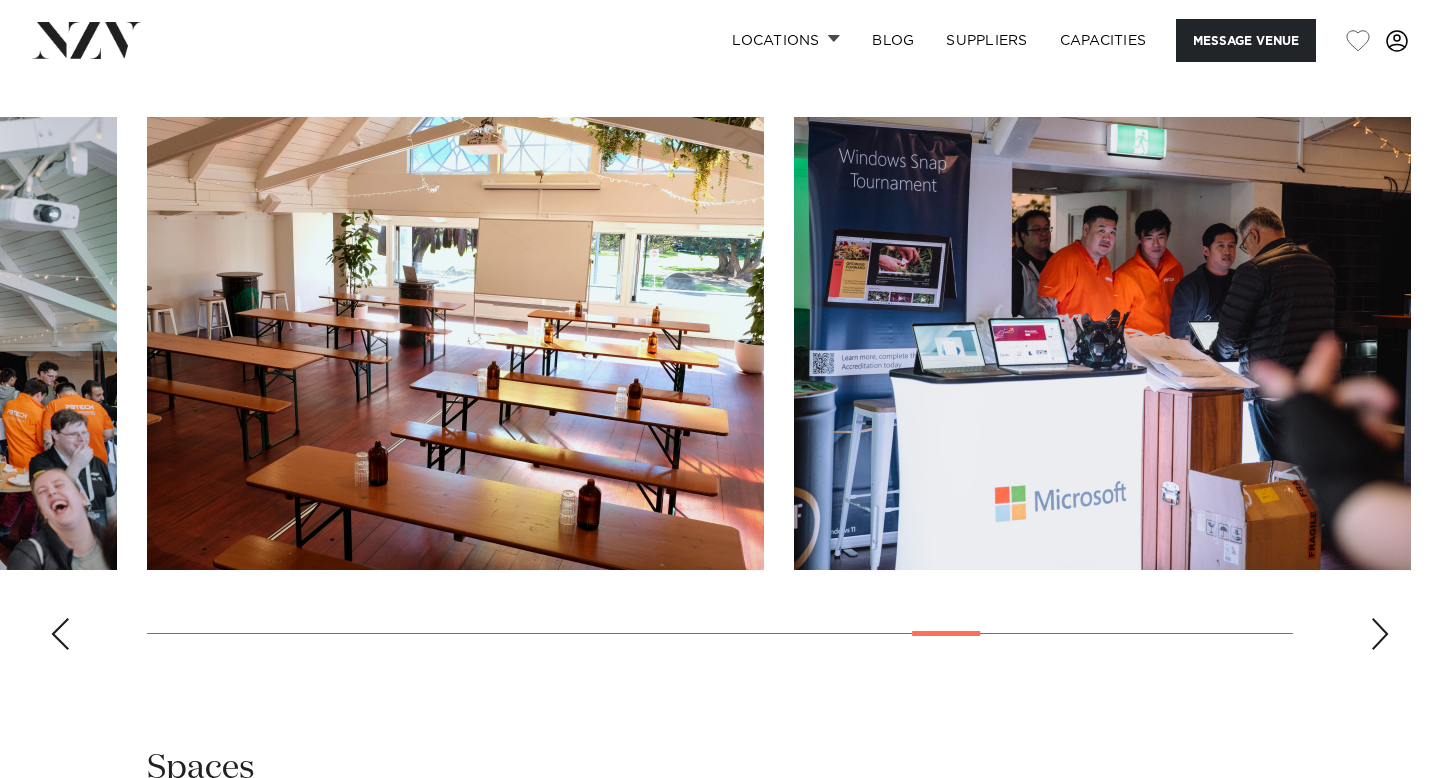 click at bounding box center (1380, 634) 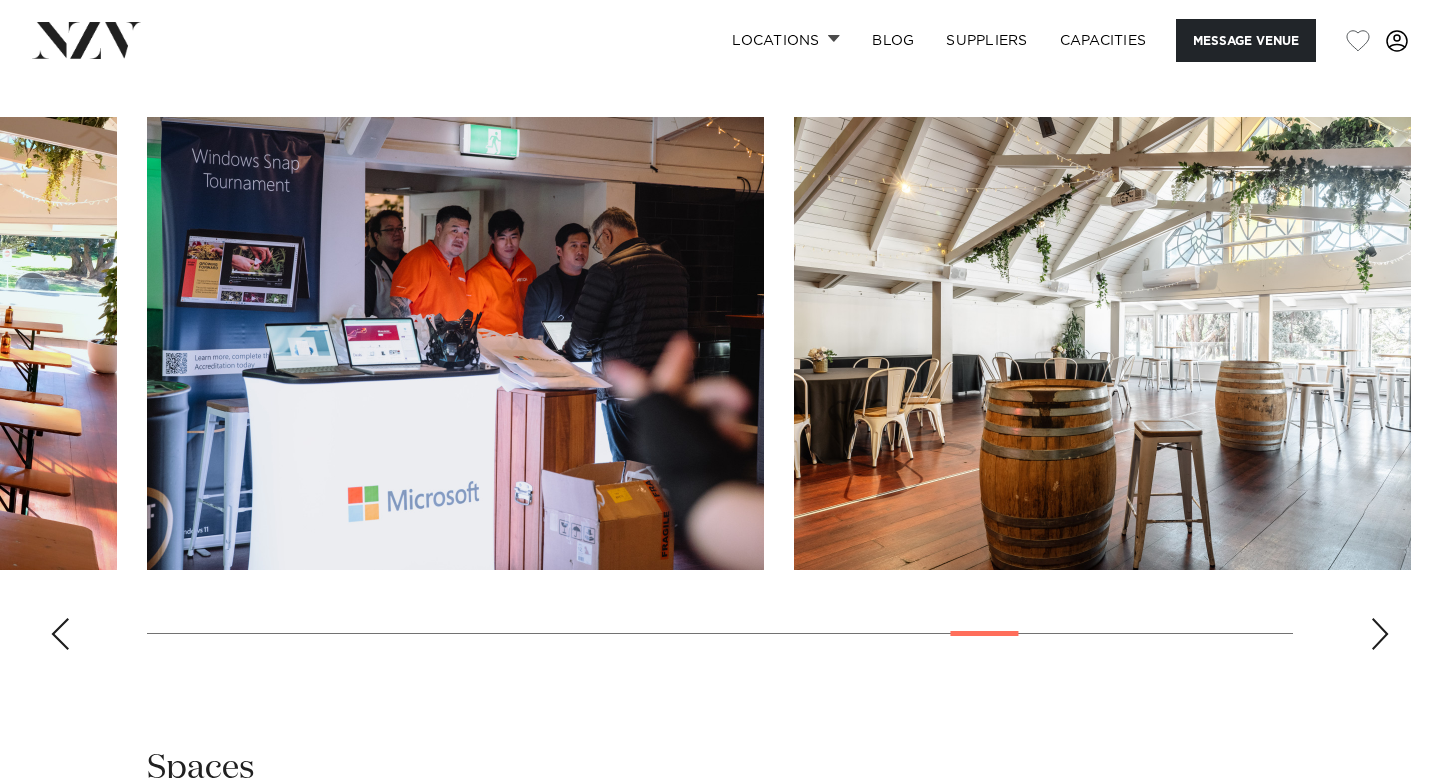 click at bounding box center (1380, 634) 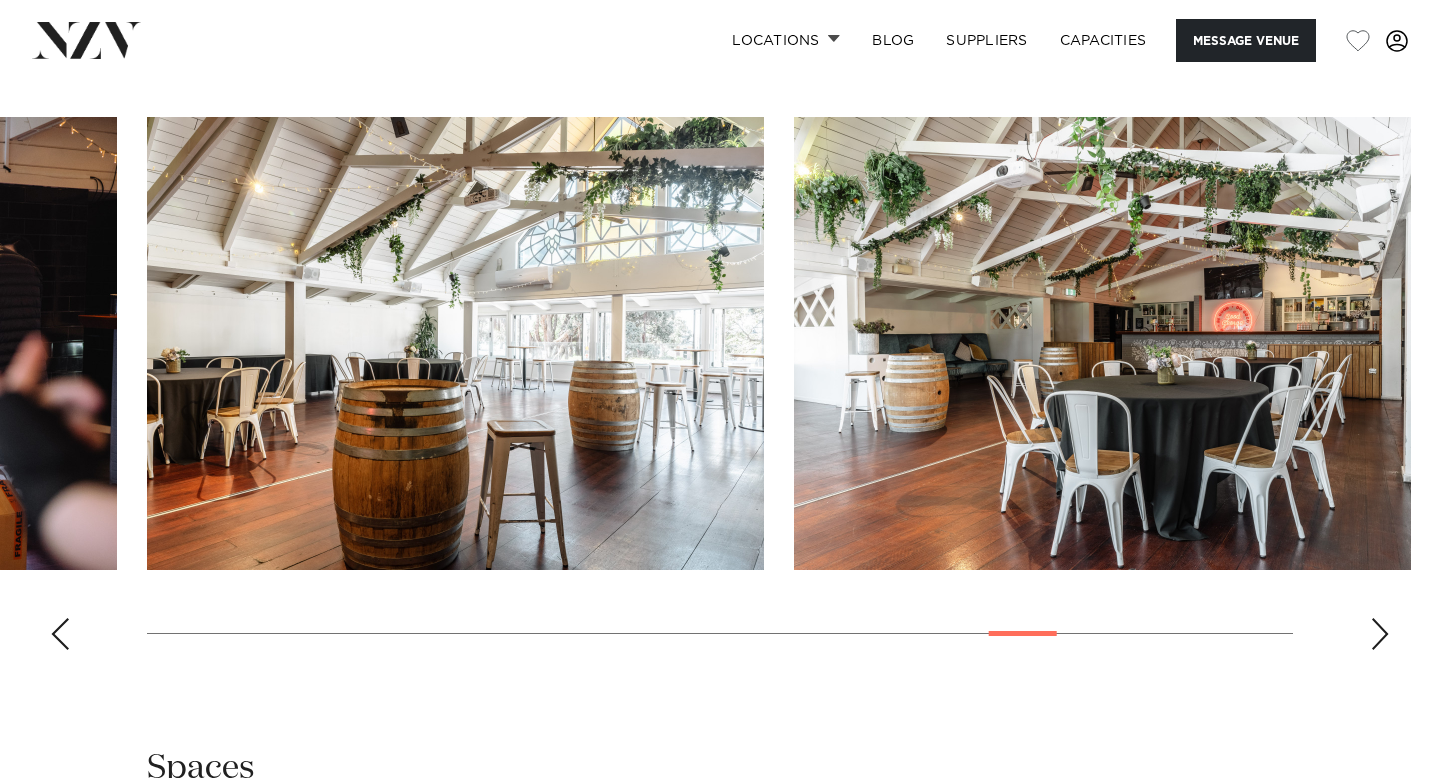 click at bounding box center [720, 391] 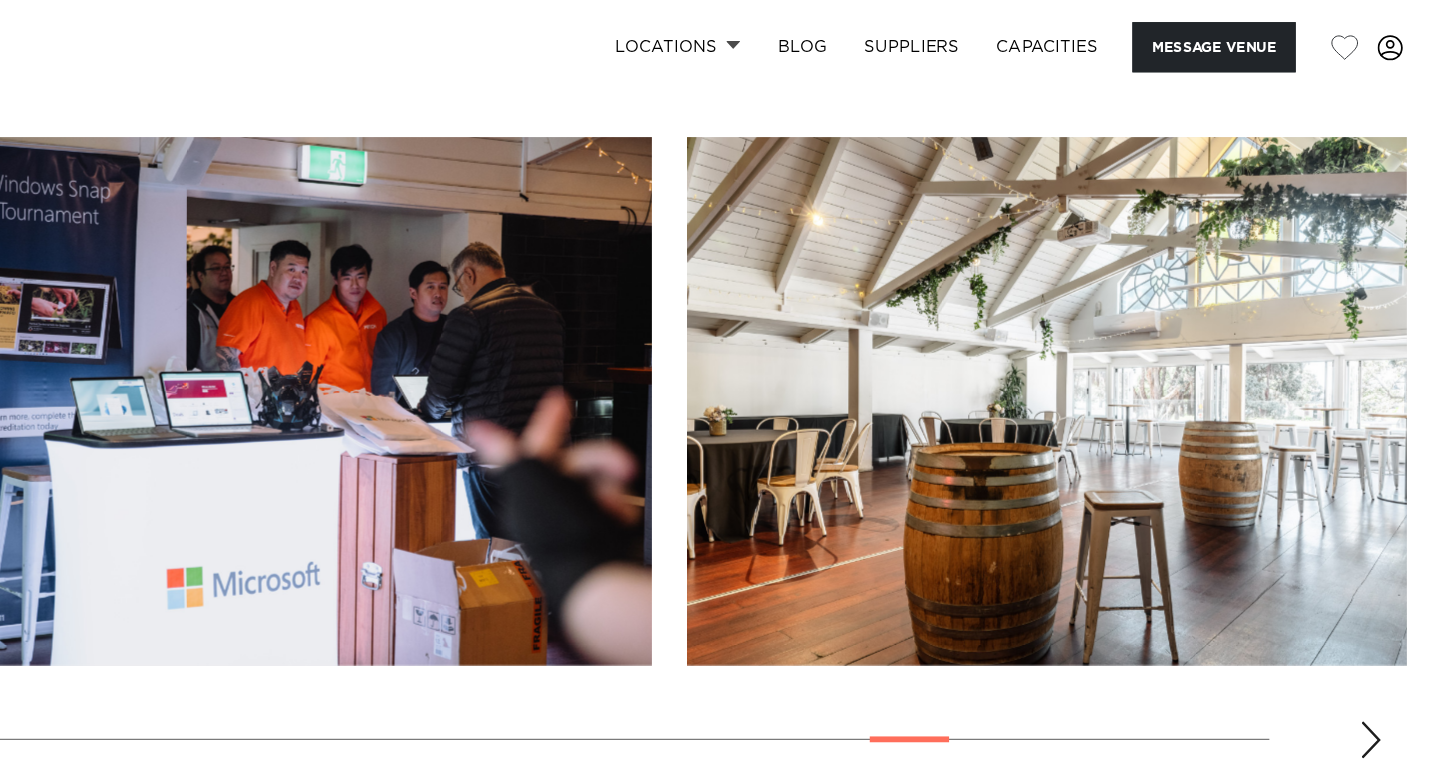 scroll, scrollTop: 1917, scrollLeft: 0, axis: vertical 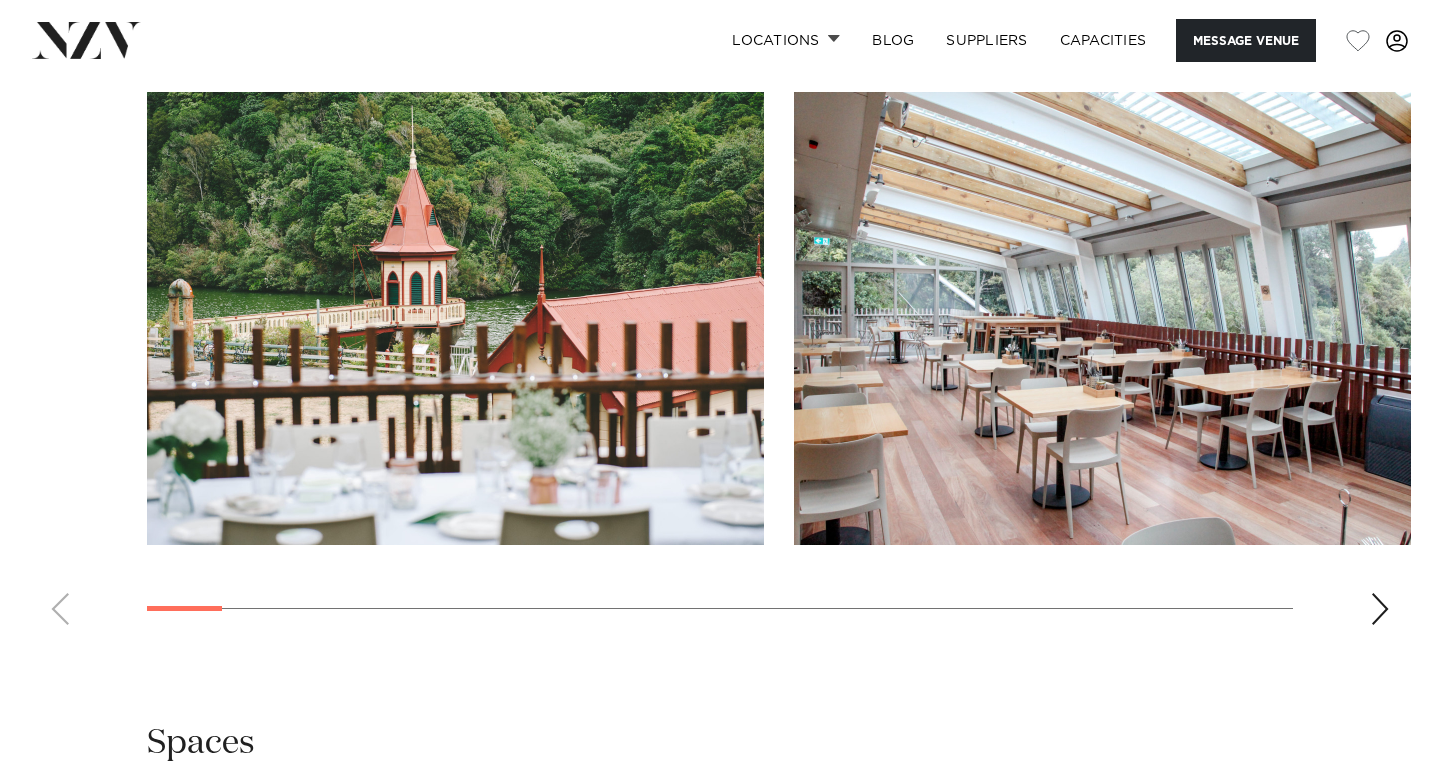 click at bounding box center (1380, 609) 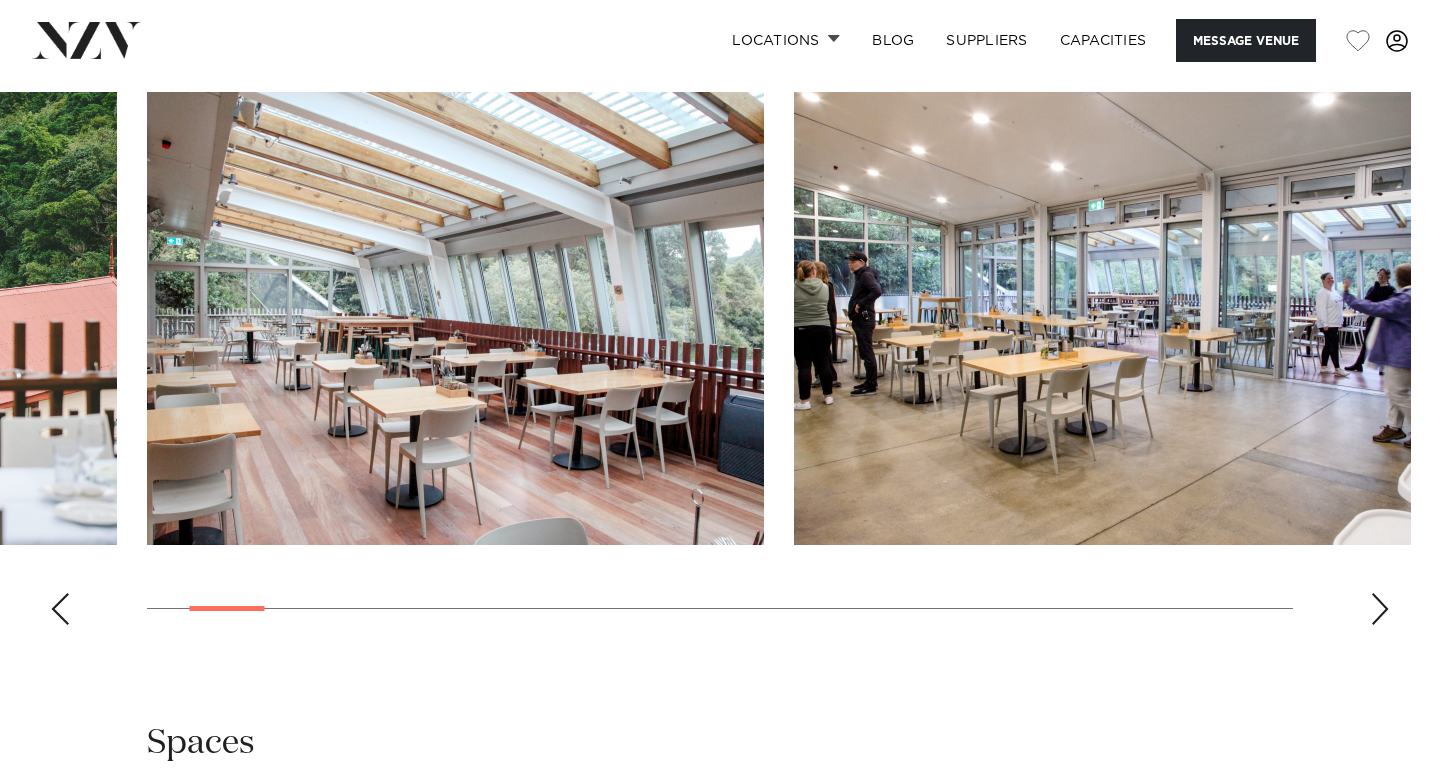 click at bounding box center [1380, 609] 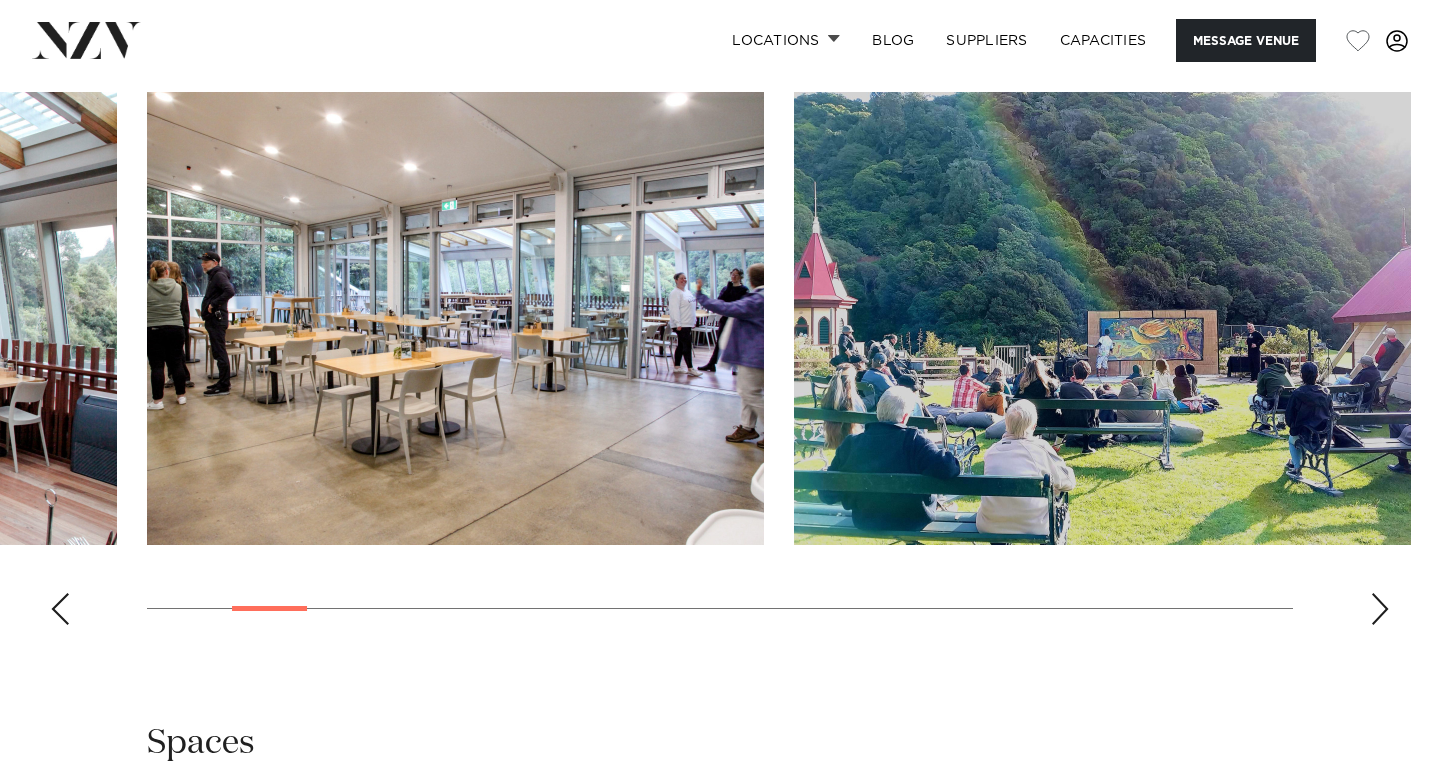 click at bounding box center [1380, 609] 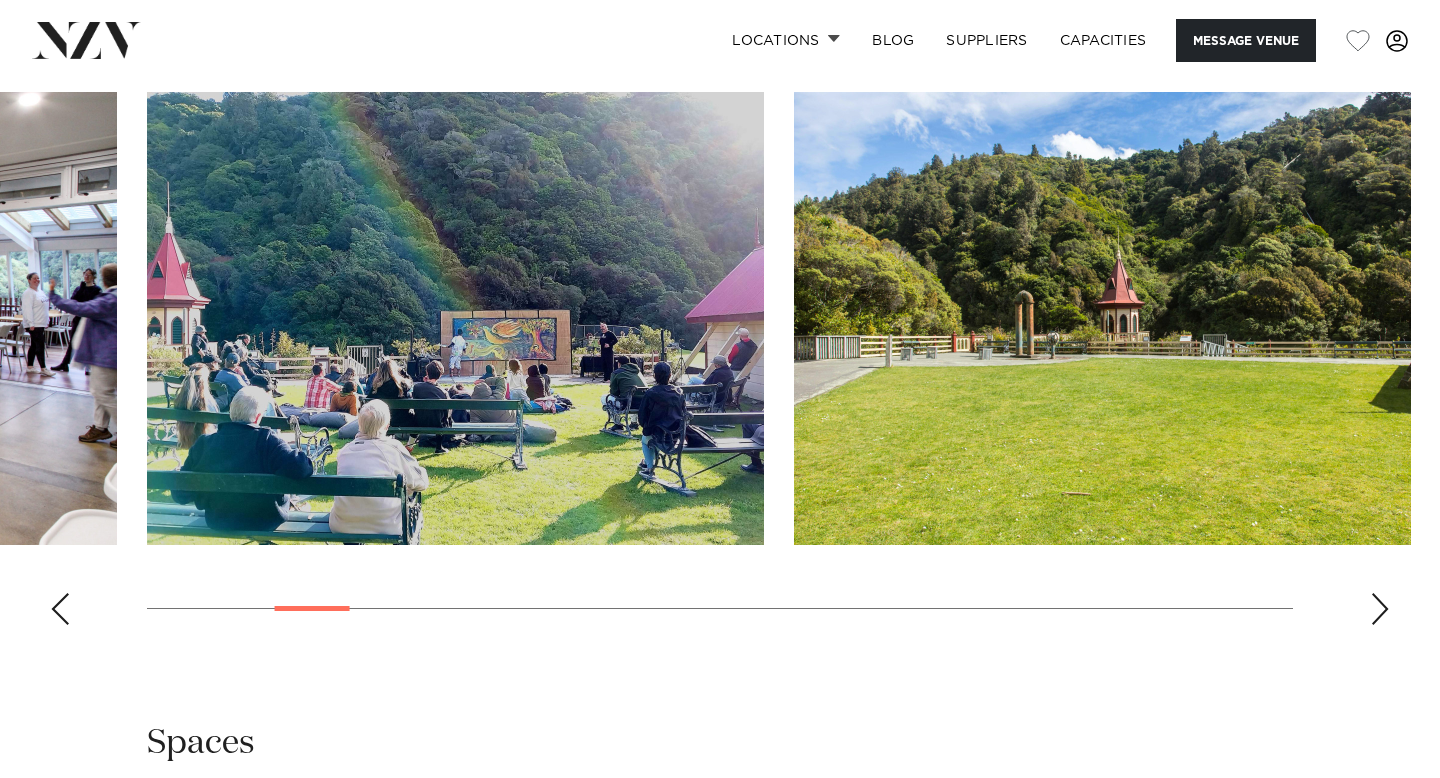 click at bounding box center [1380, 609] 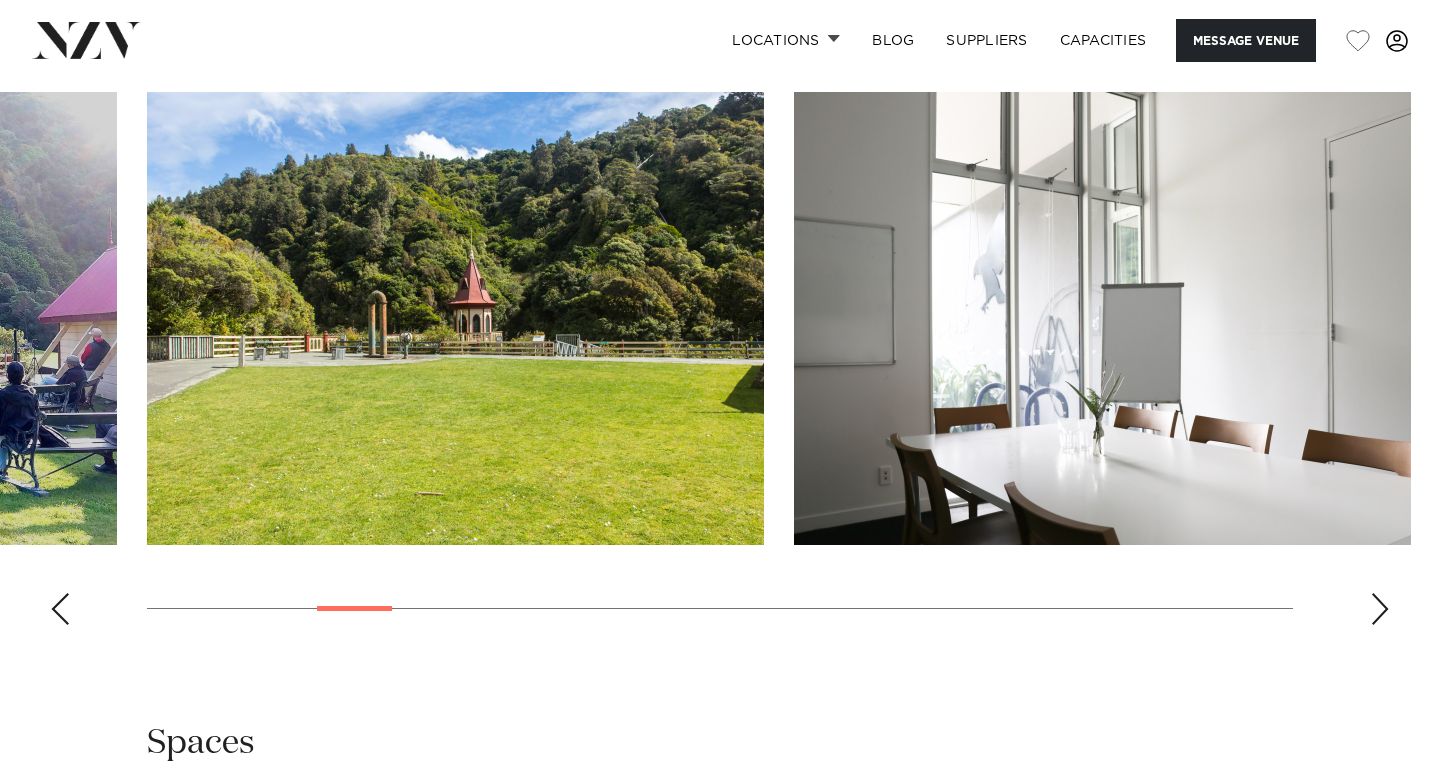 click at bounding box center (1380, 609) 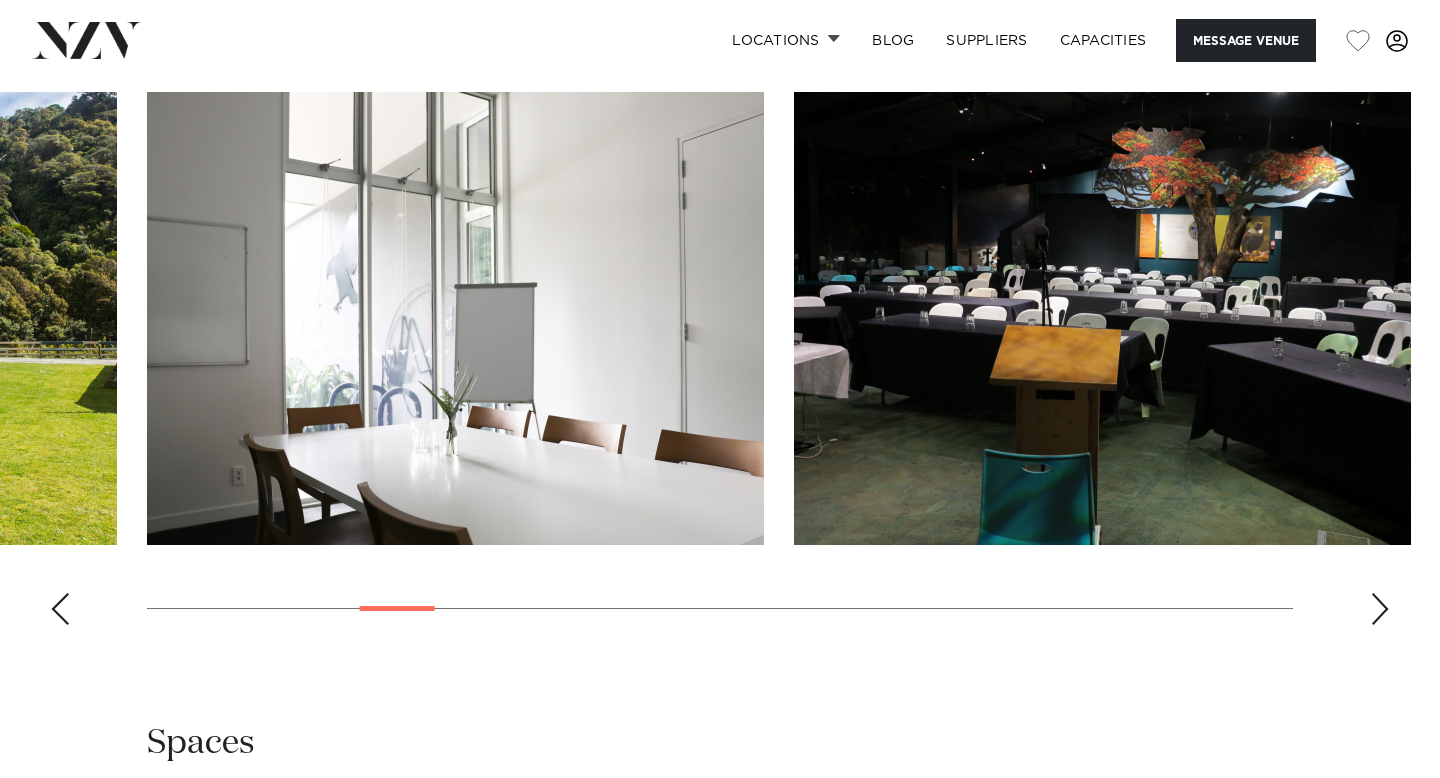 click at bounding box center (1380, 609) 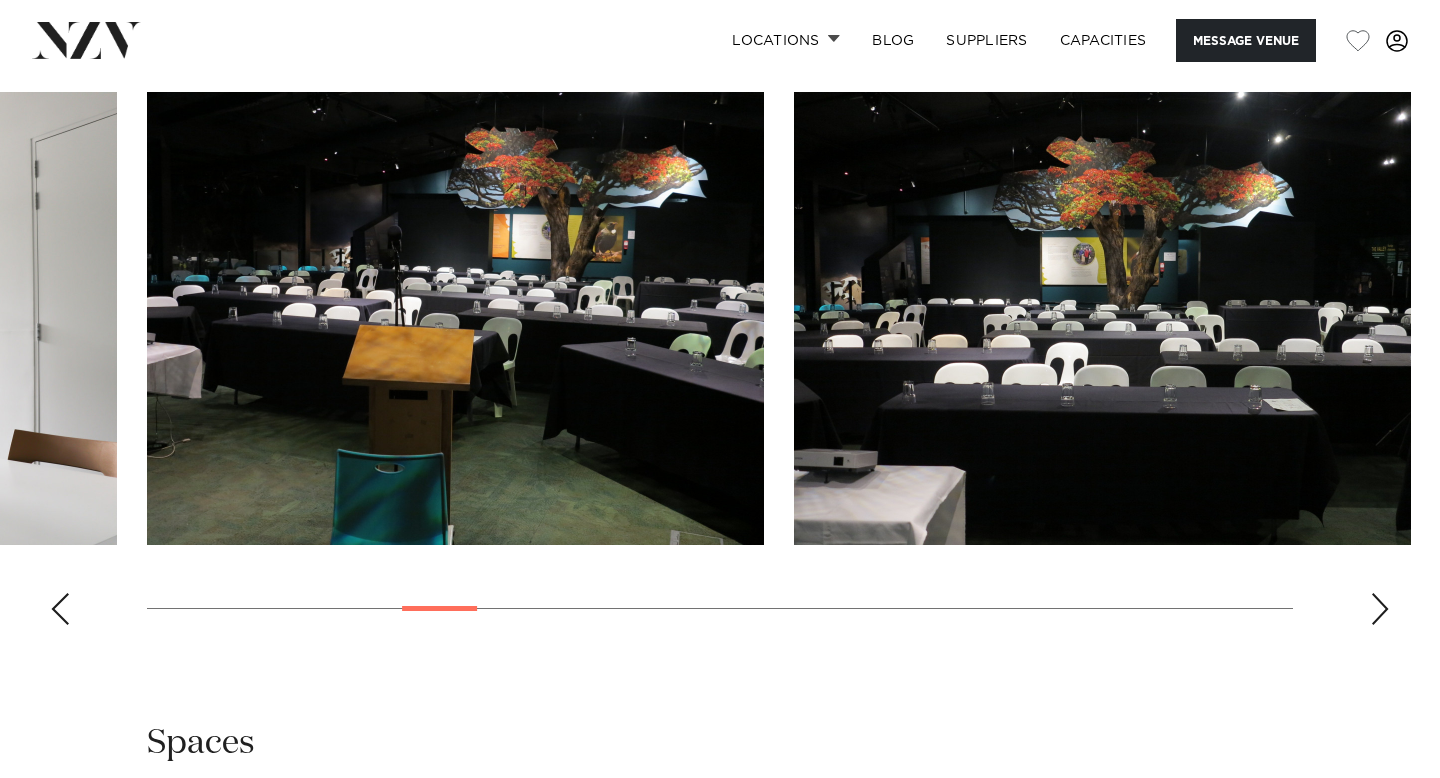 click at bounding box center [1380, 609] 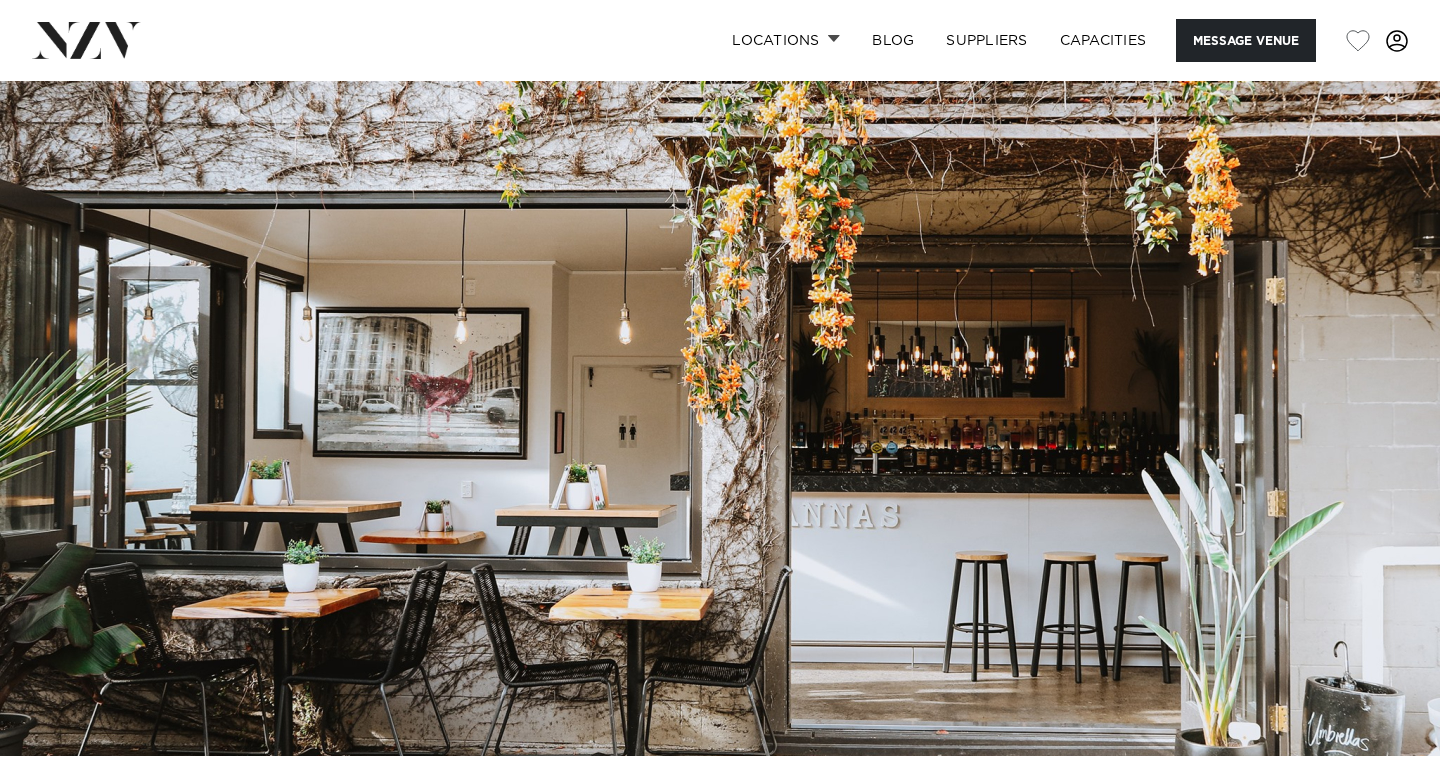 scroll, scrollTop: 0, scrollLeft: 0, axis: both 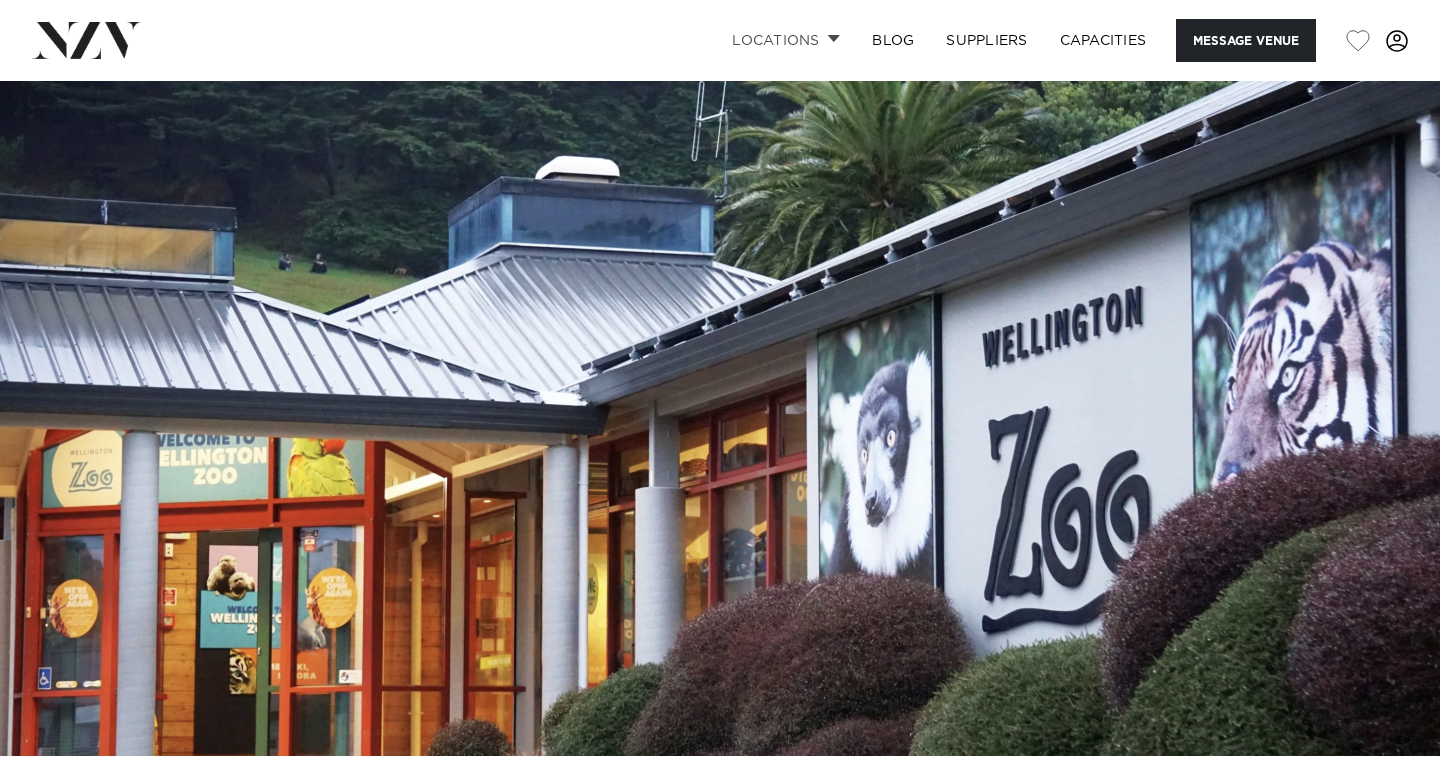 click on "Locations" at bounding box center (786, 40) 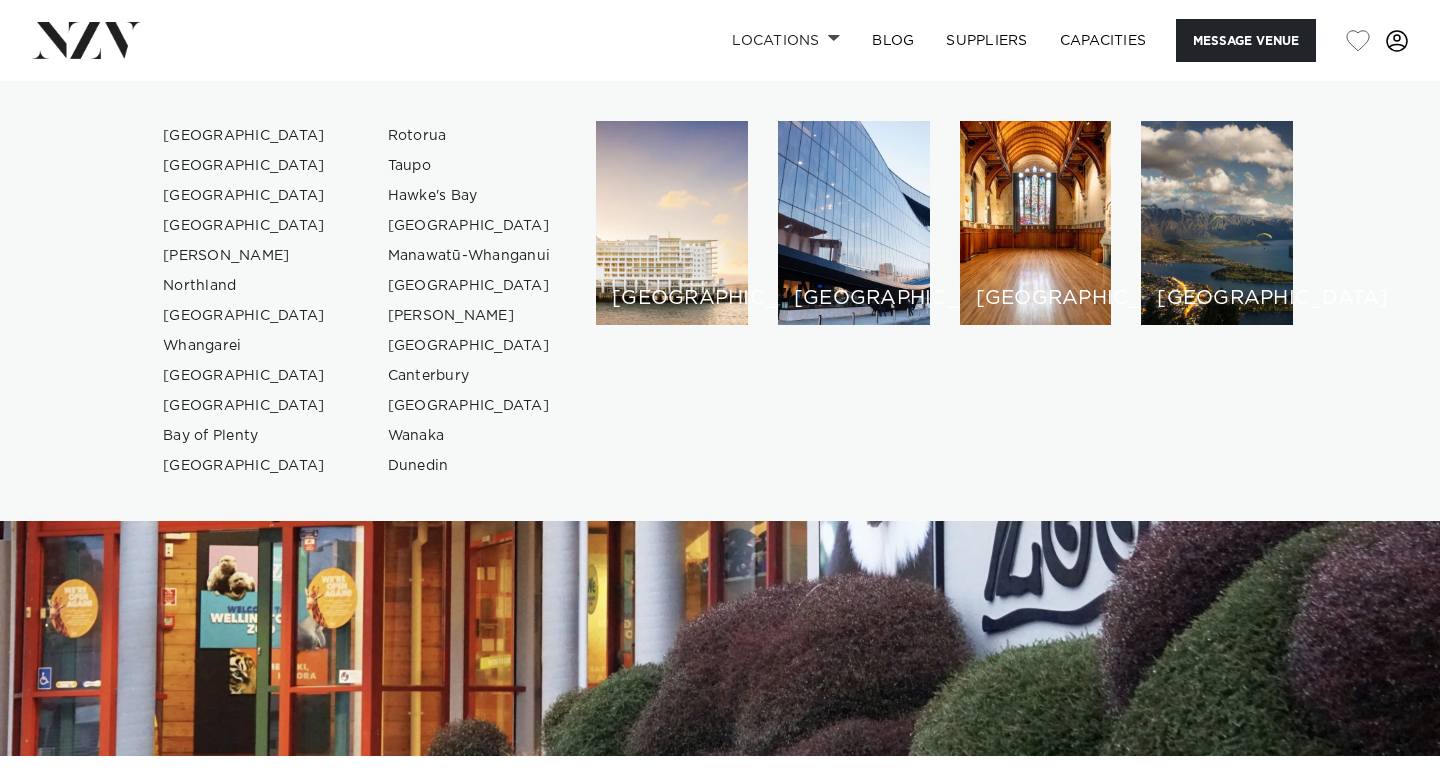 click on "Locations" at bounding box center [786, 40] 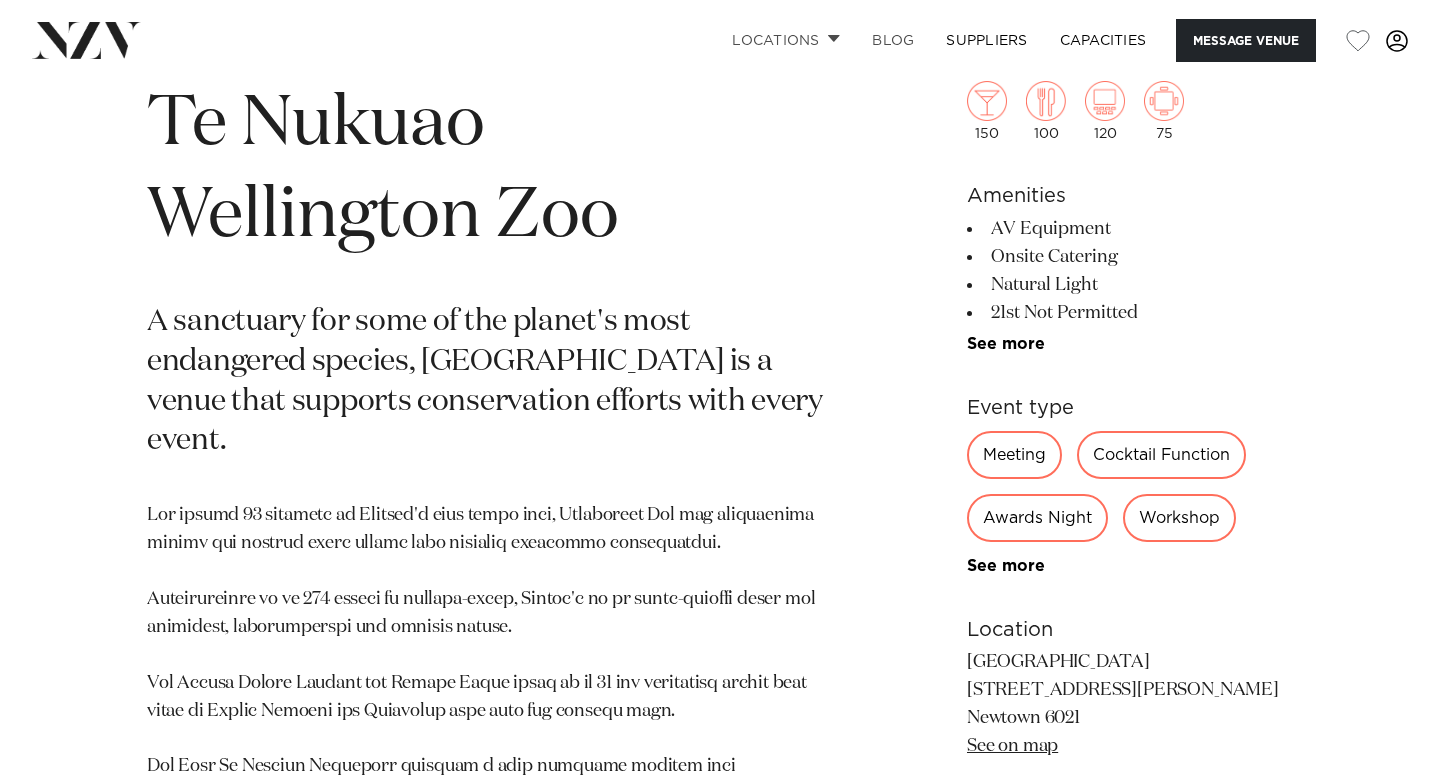 scroll, scrollTop: 781, scrollLeft: 0, axis: vertical 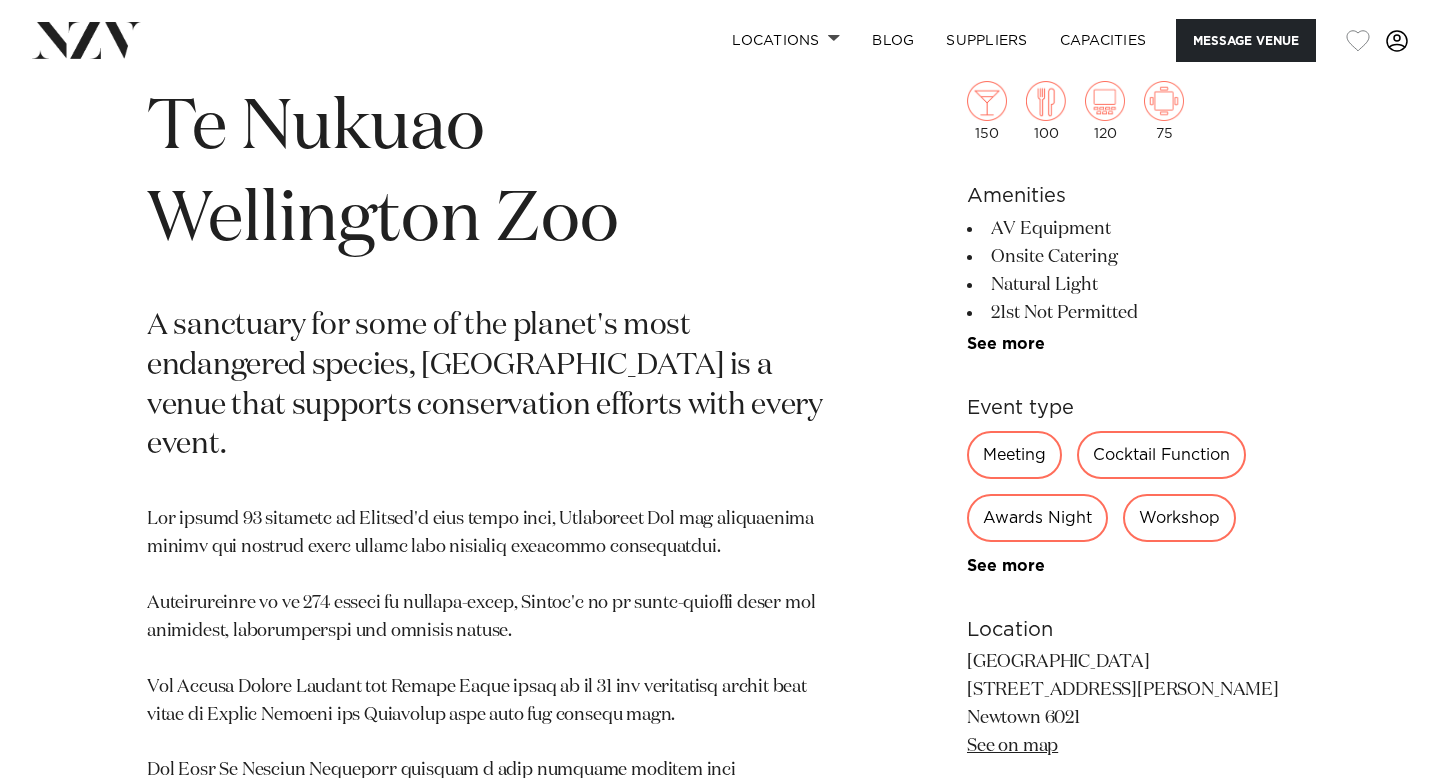 click at bounding box center (1358, 41) 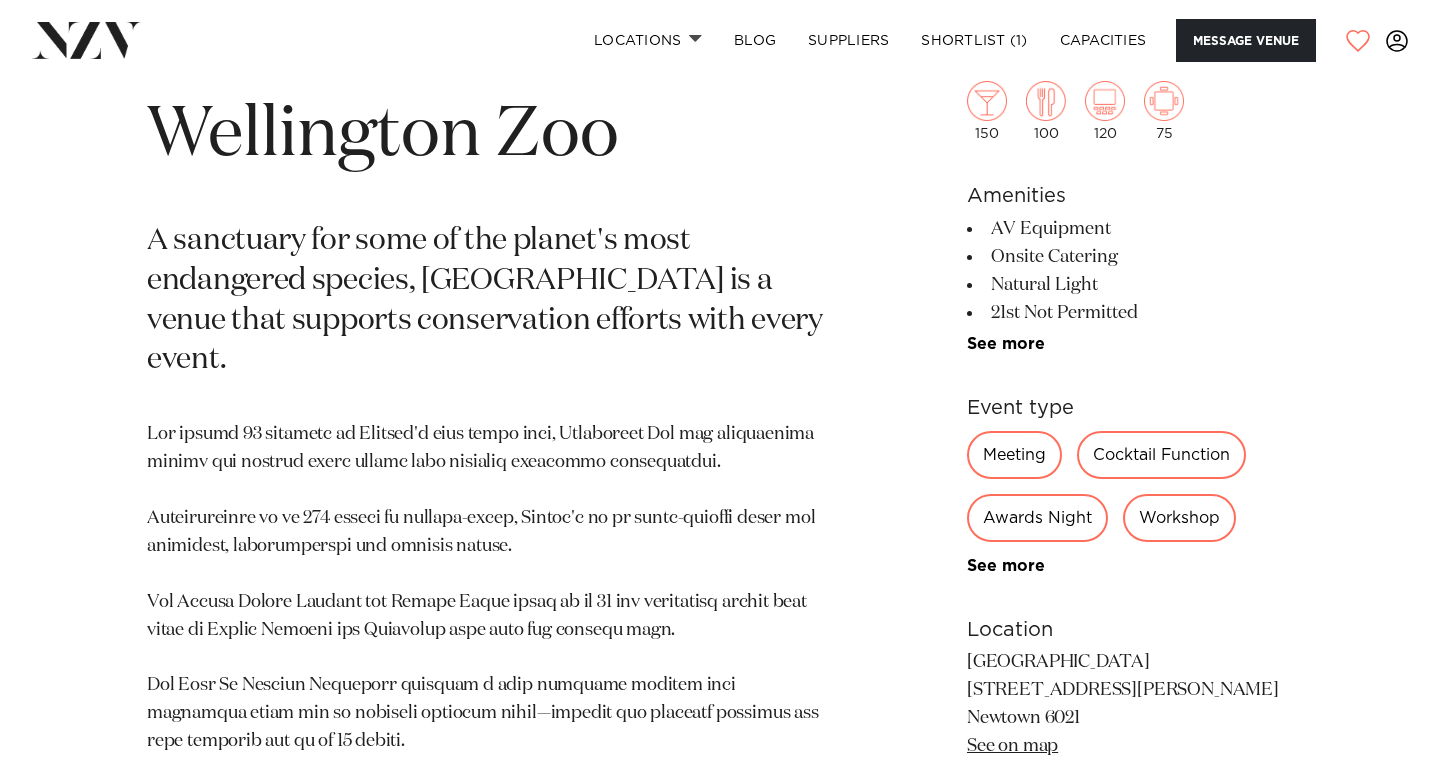 scroll, scrollTop: 605, scrollLeft: 0, axis: vertical 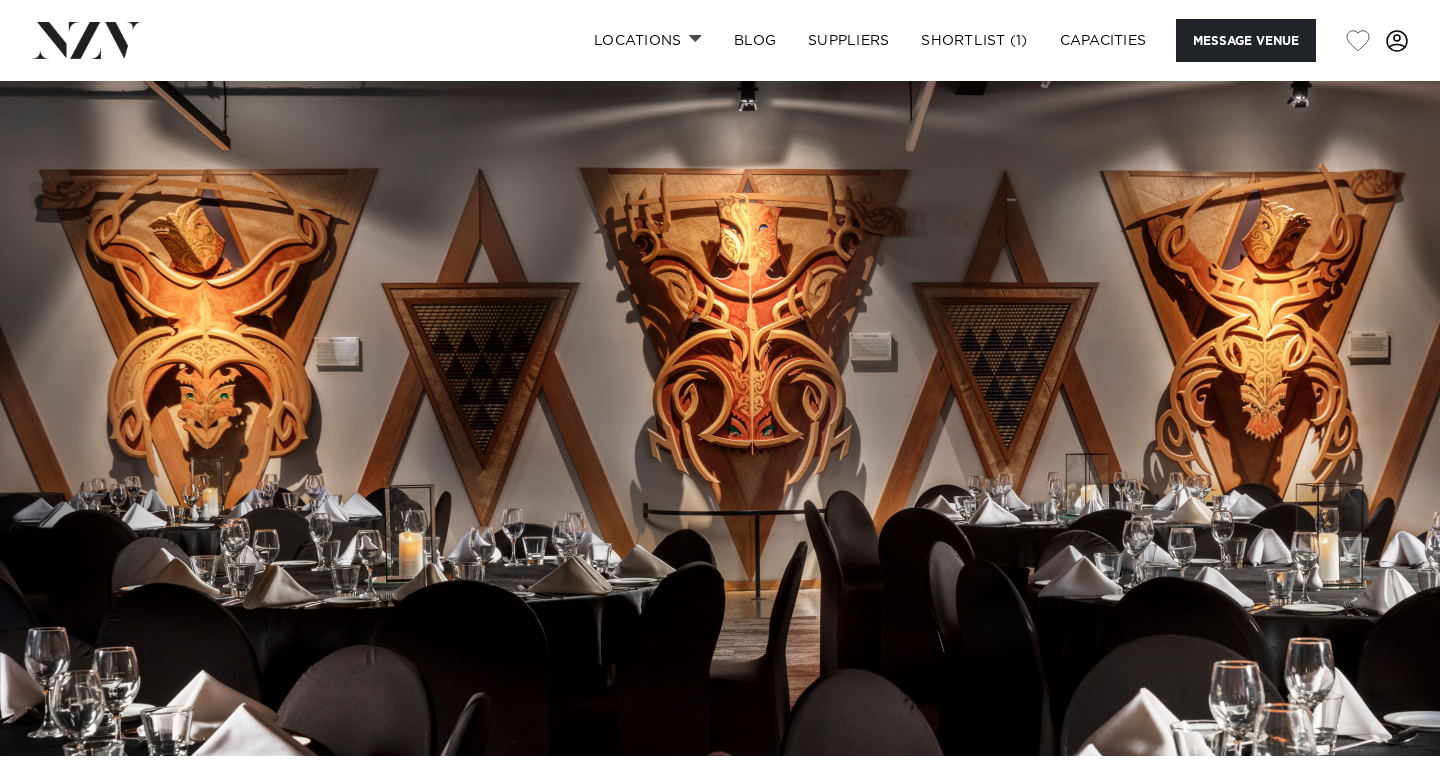 click at bounding box center (720, 418) 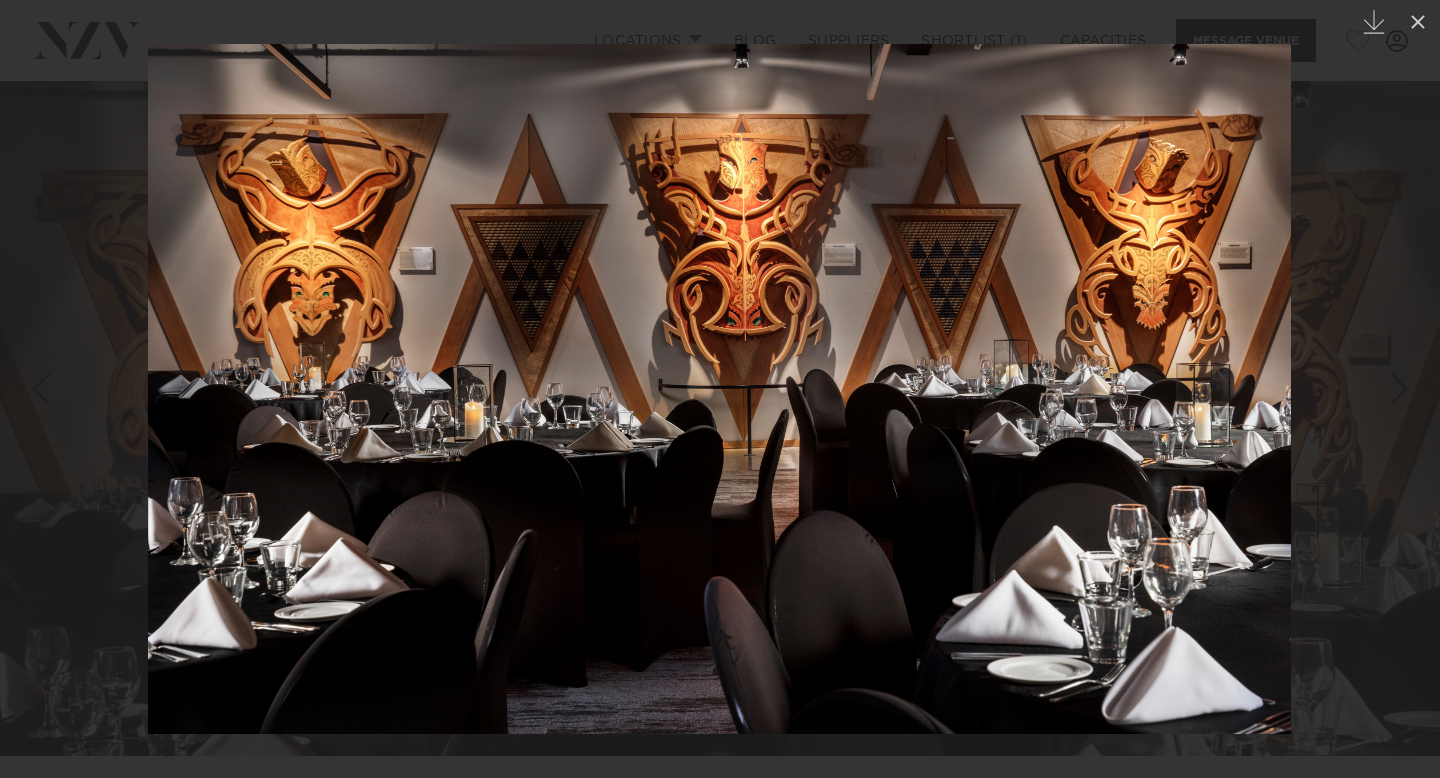 click at bounding box center (720, 389) 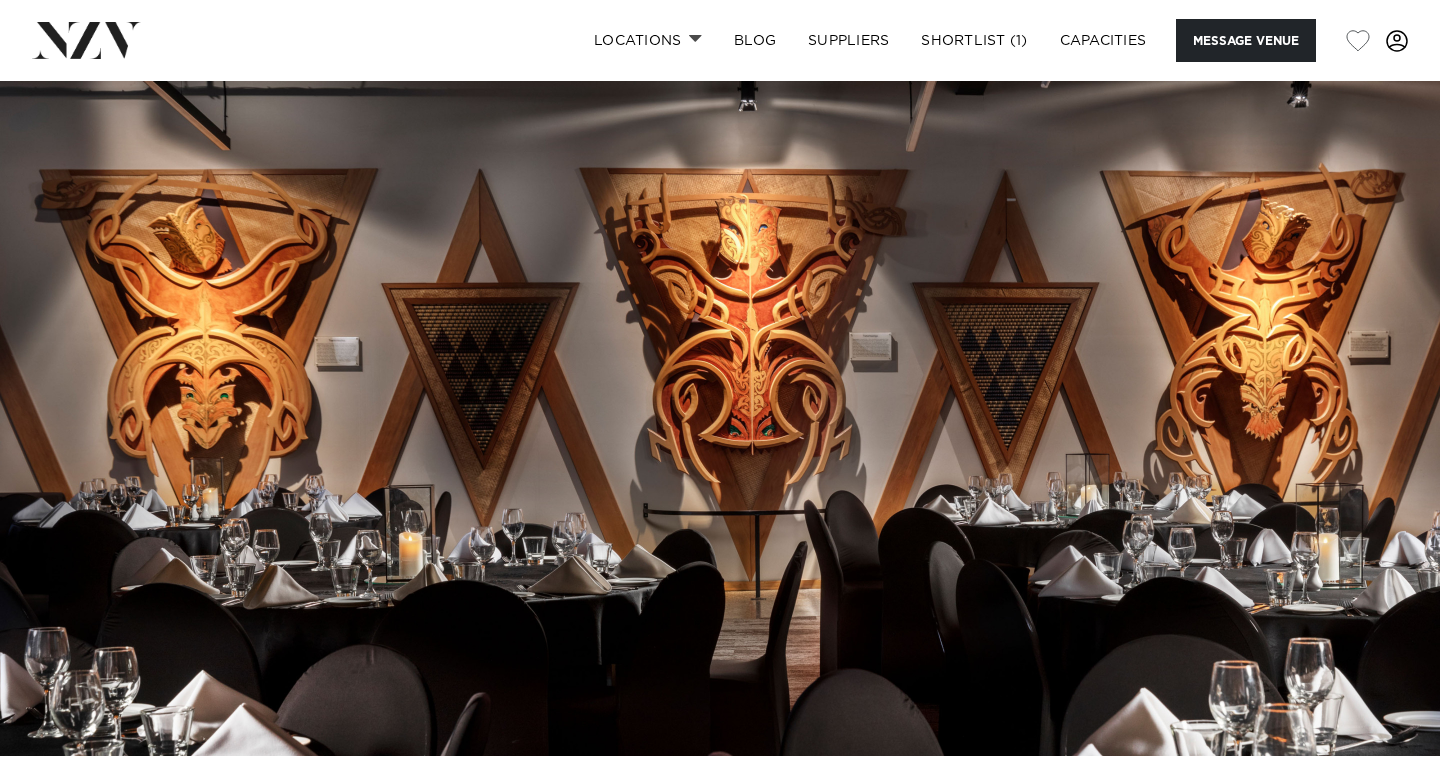 click at bounding box center (720, 418) 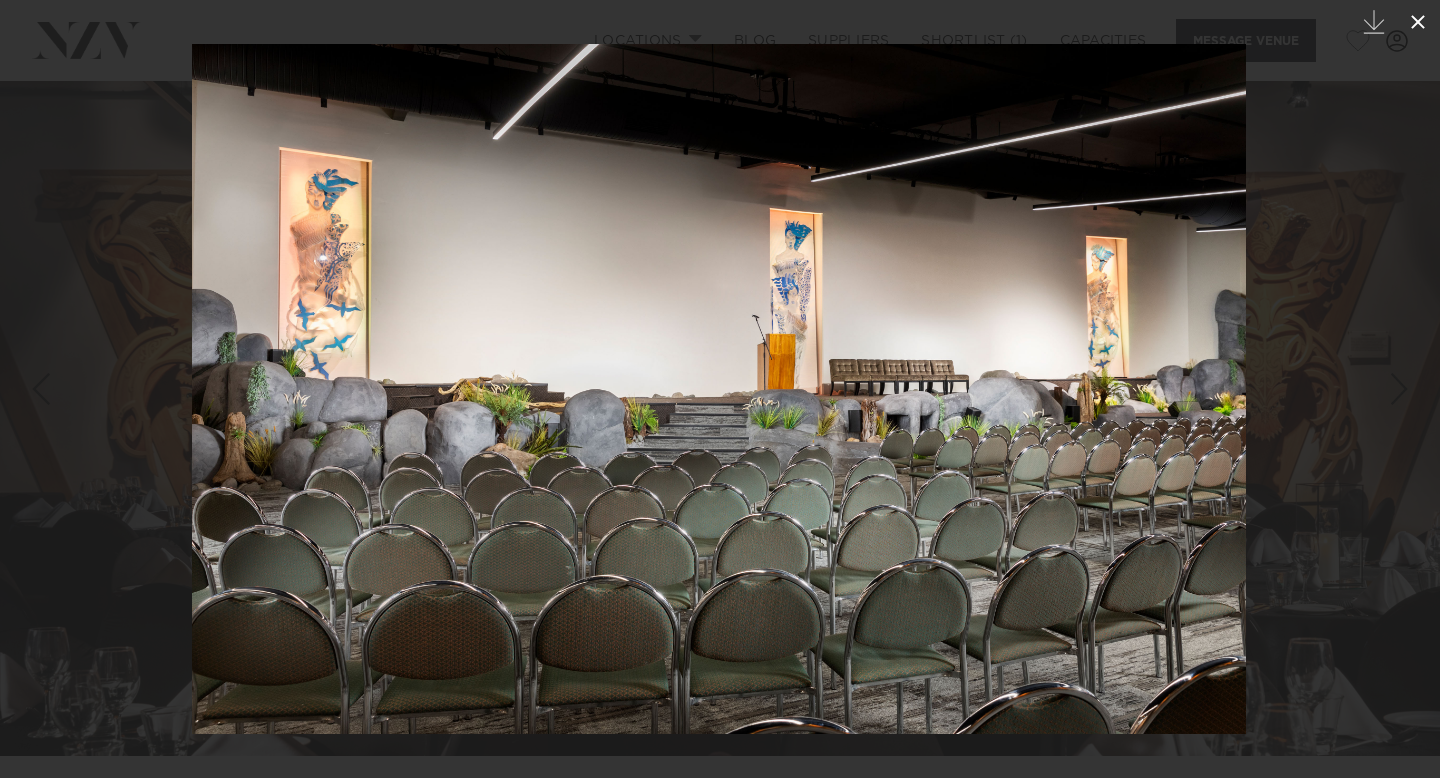 click 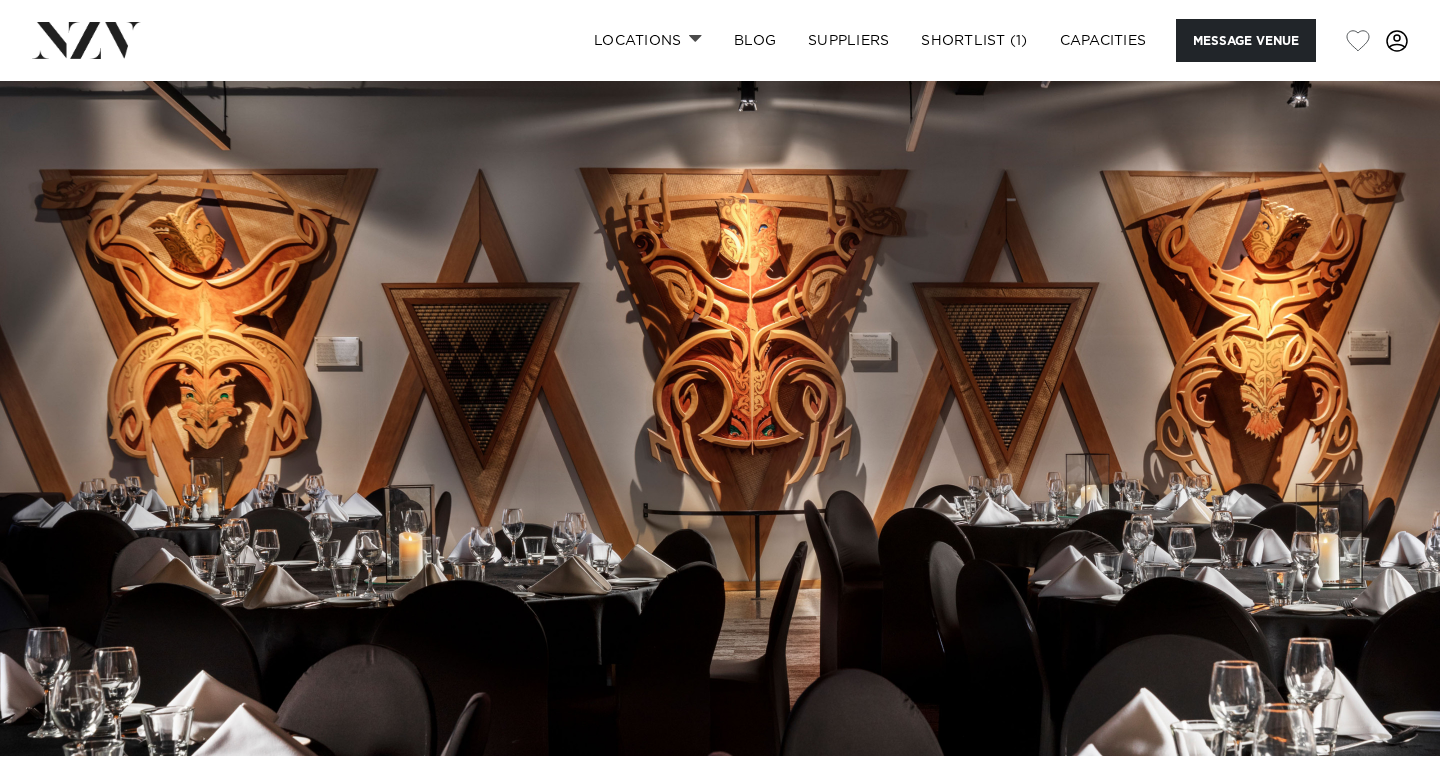 scroll, scrollTop: 0, scrollLeft: 0, axis: both 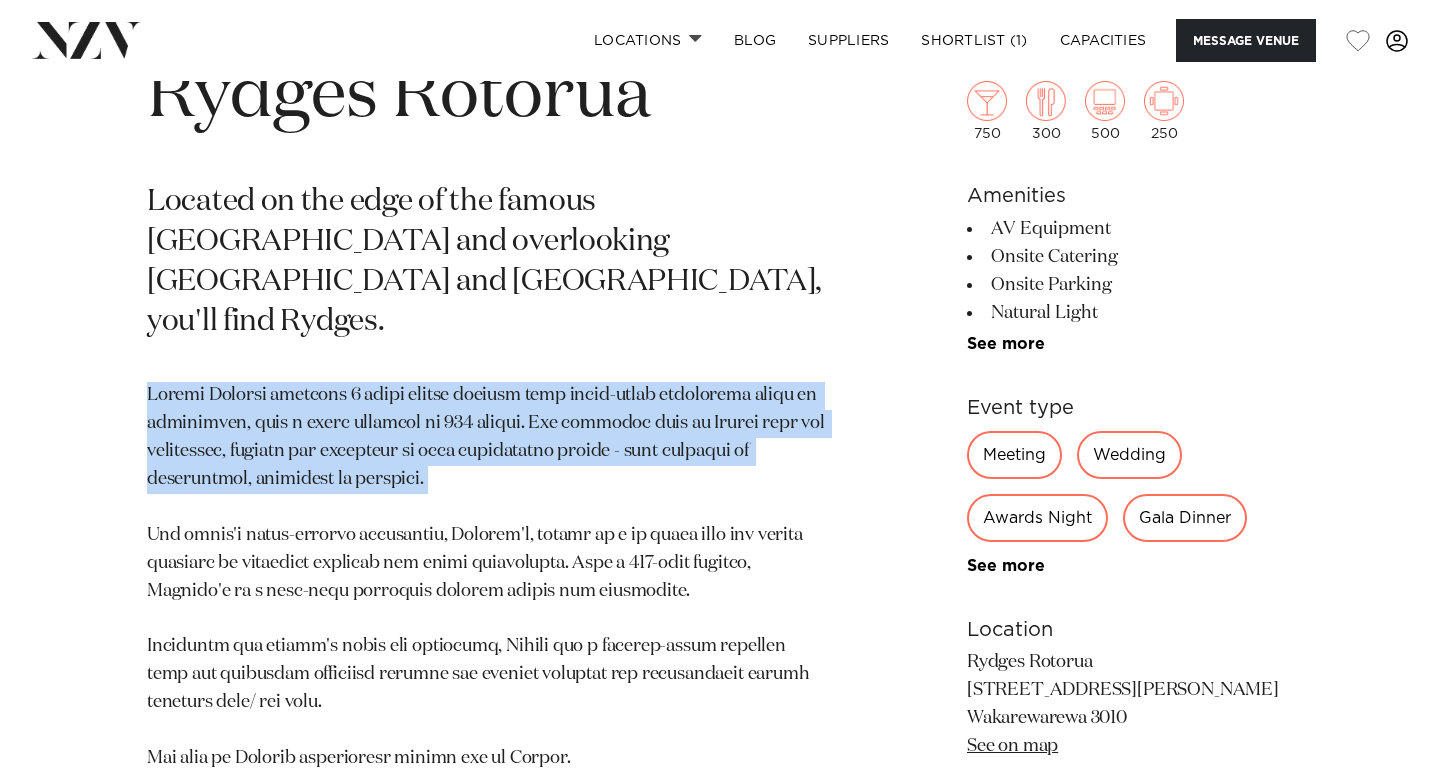 drag, startPoint x: 145, startPoint y: 354, endPoint x: 459, endPoint y: 436, distance: 324.53043 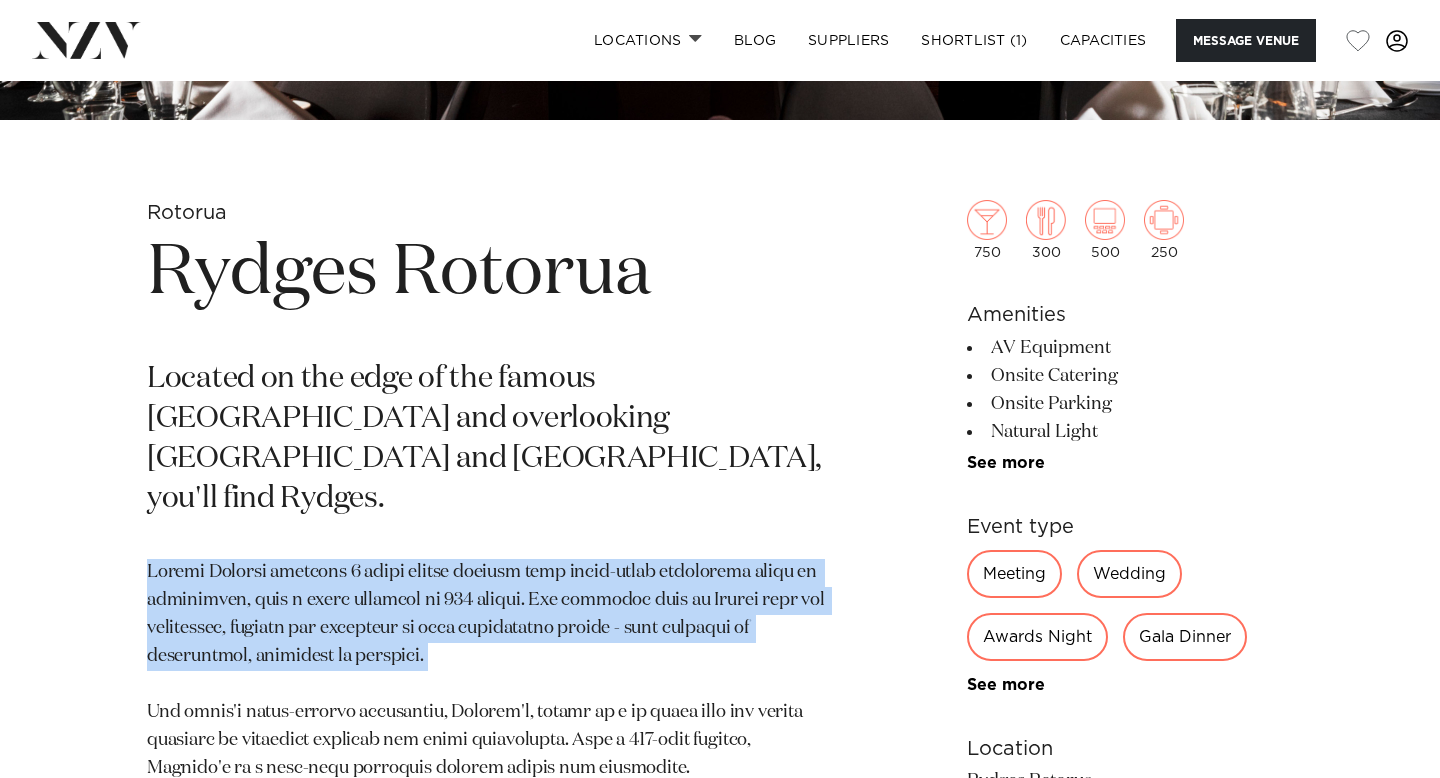 scroll, scrollTop: 628, scrollLeft: 0, axis: vertical 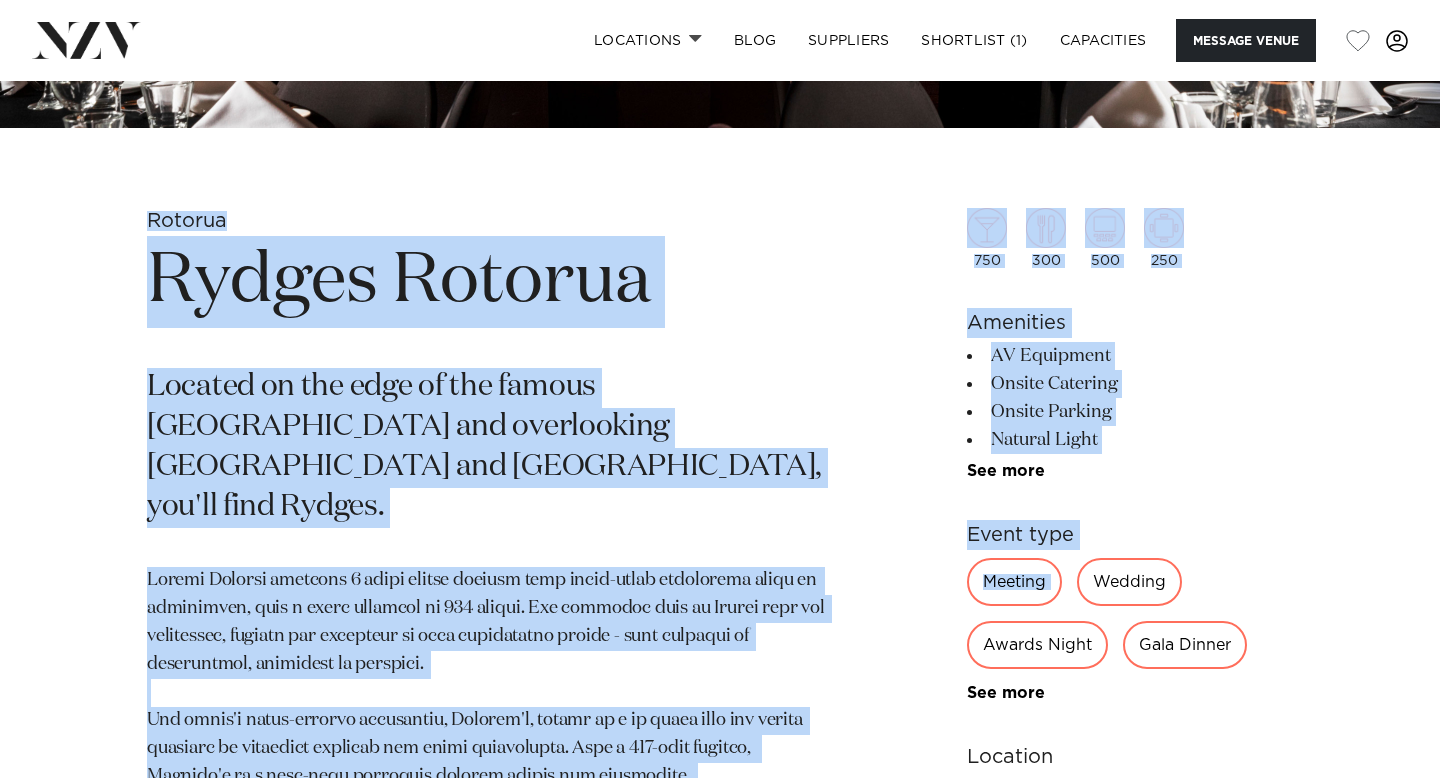 drag, startPoint x: 887, startPoint y: 188, endPoint x: 1194, endPoint y: 551, distance: 475.4135 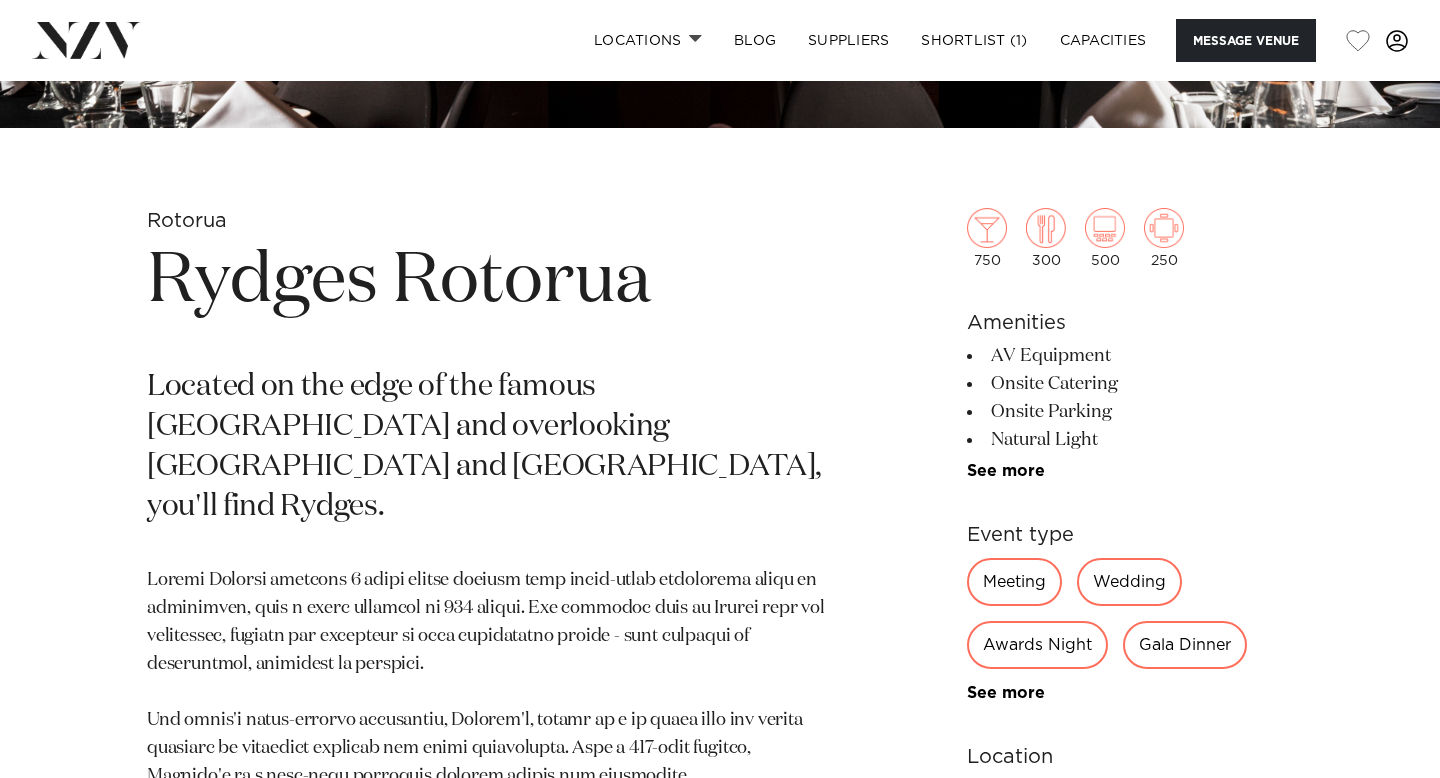 click on "Wedding" at bounding box center [1129, 582] 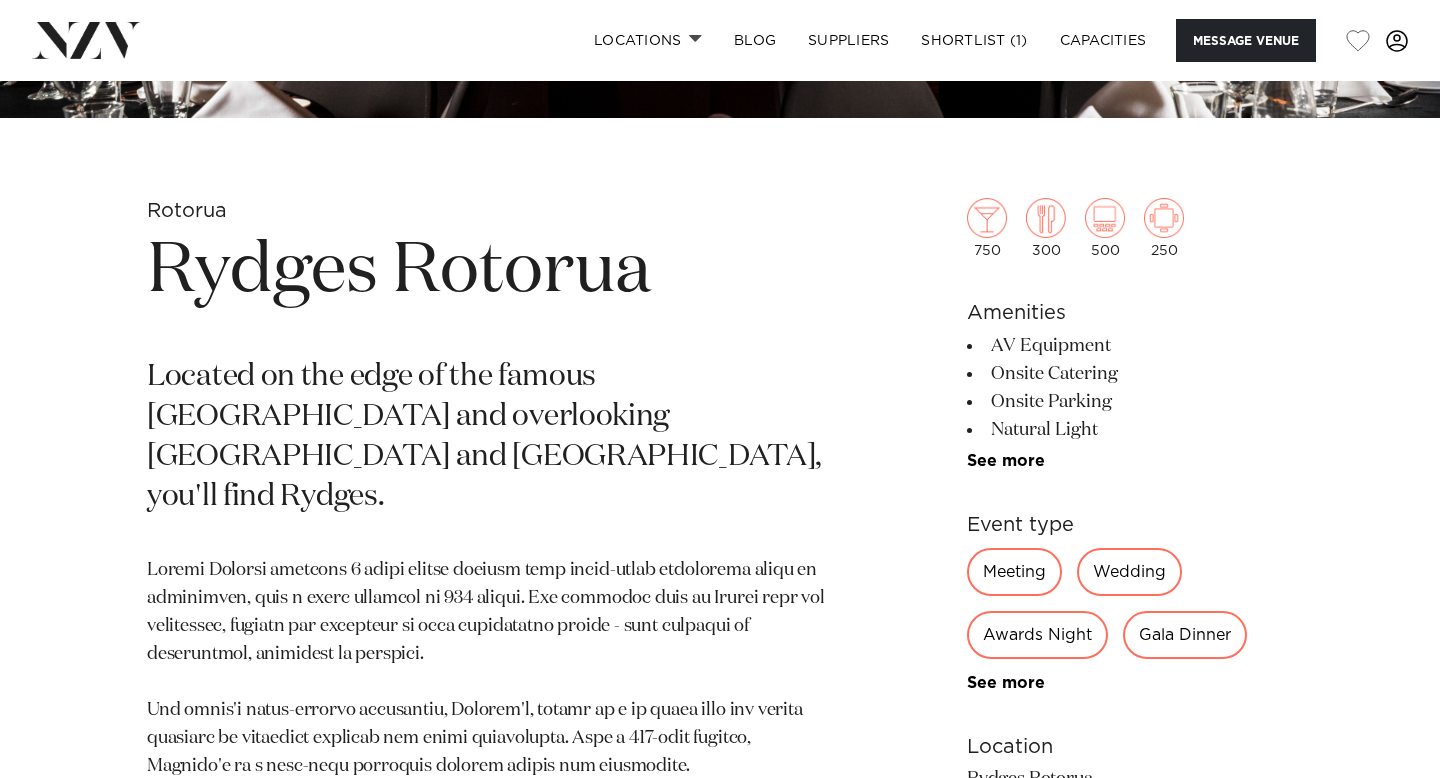 scroll, scrollTop: 0, scrollLeft: 0, axis: both 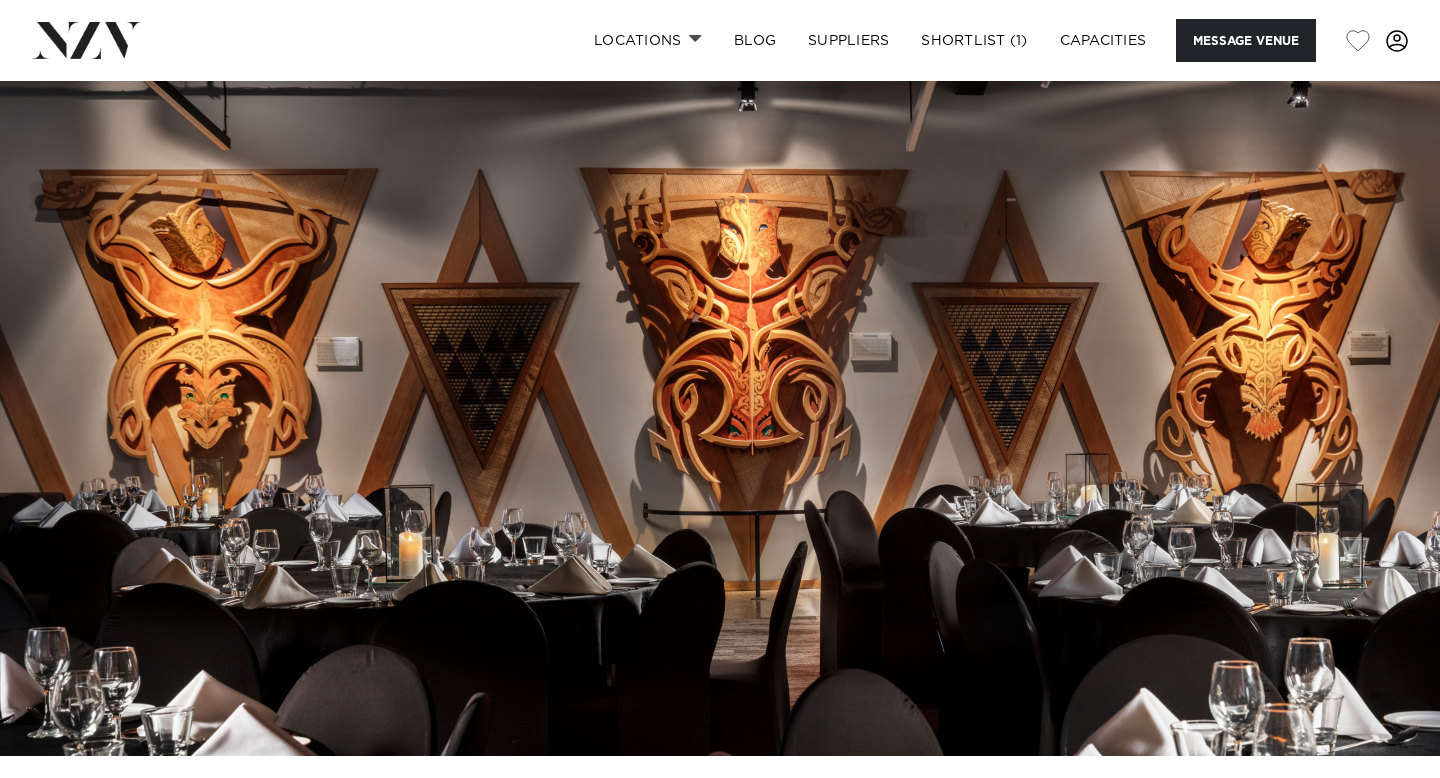 click at bounding box center (720, 418) 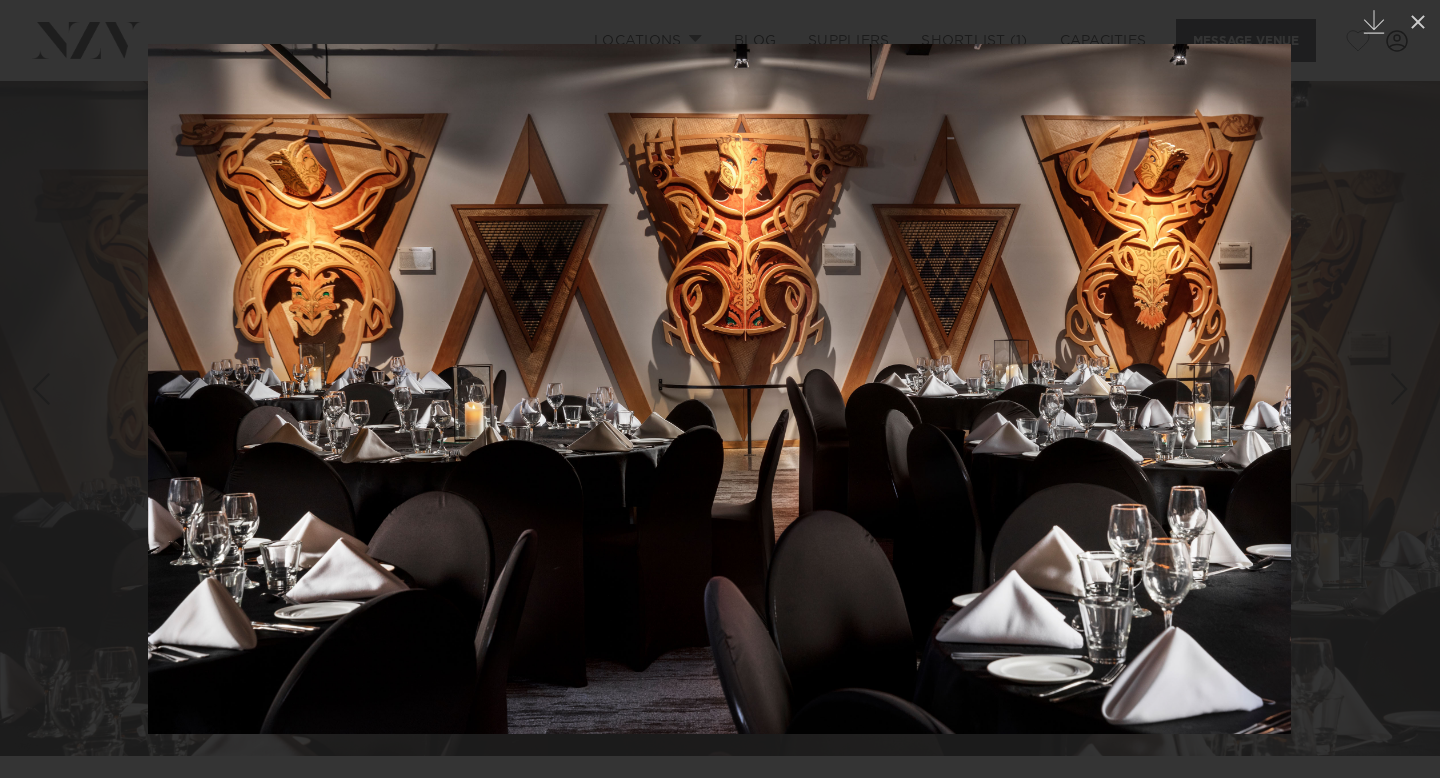 click at bounding box center (720, 389) 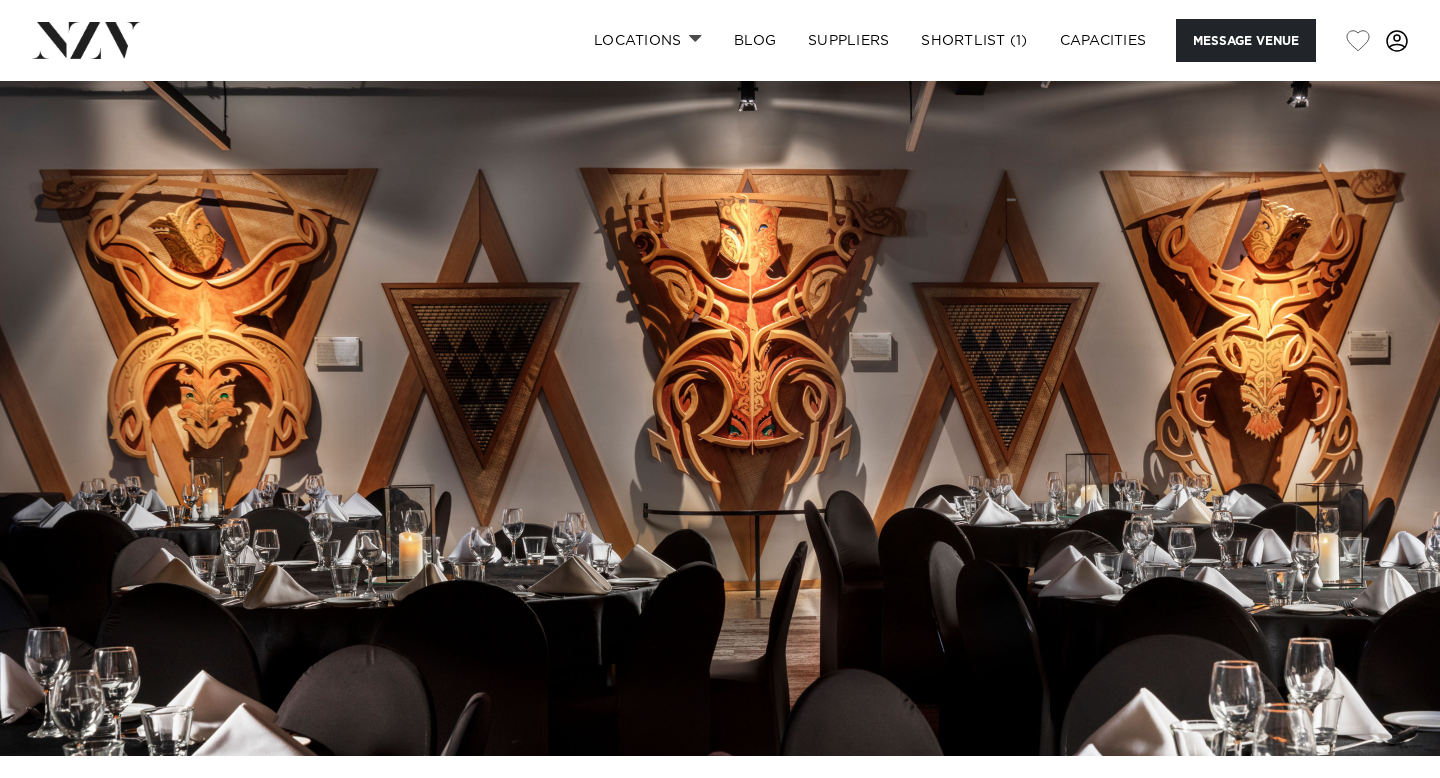 click at bounding box center (720, 418) 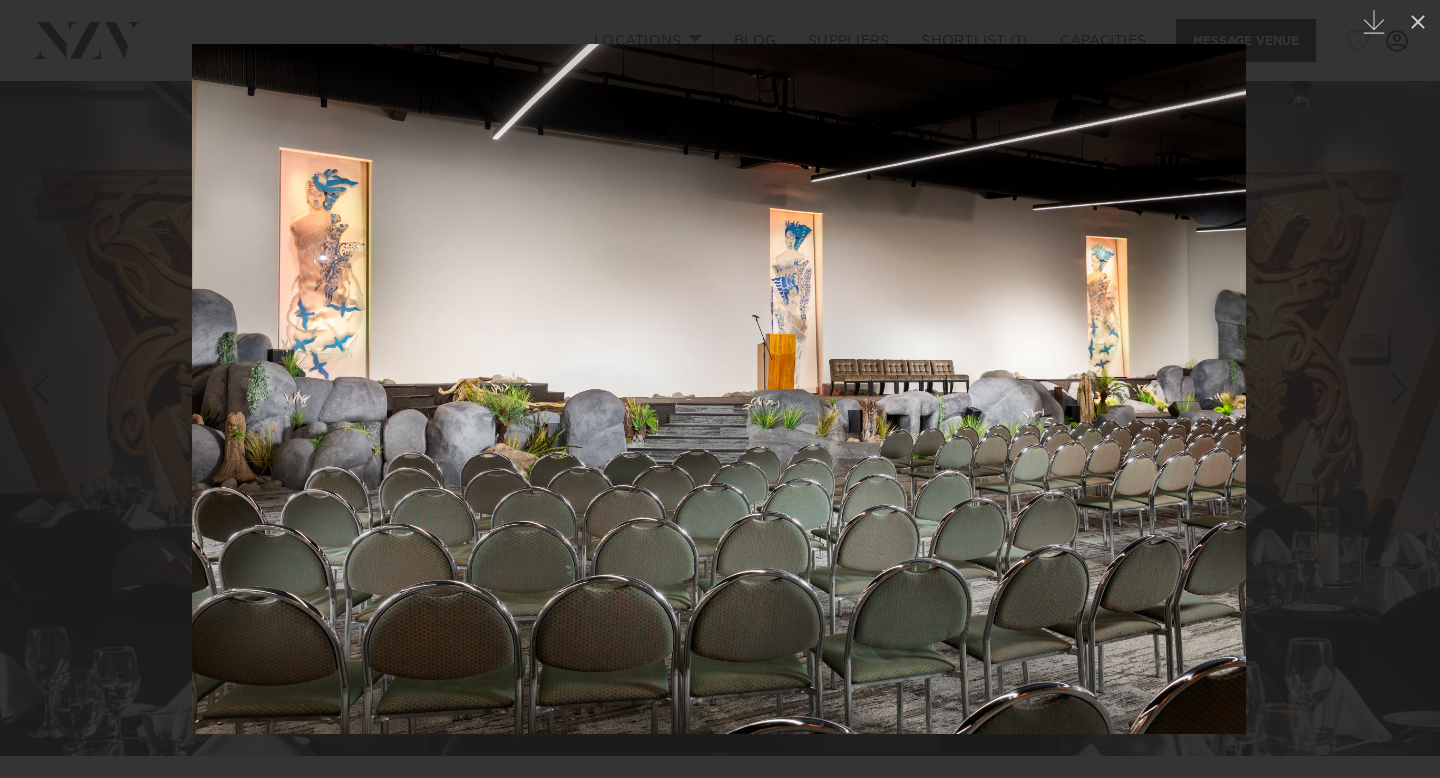 click at bounding box center [720, 389] 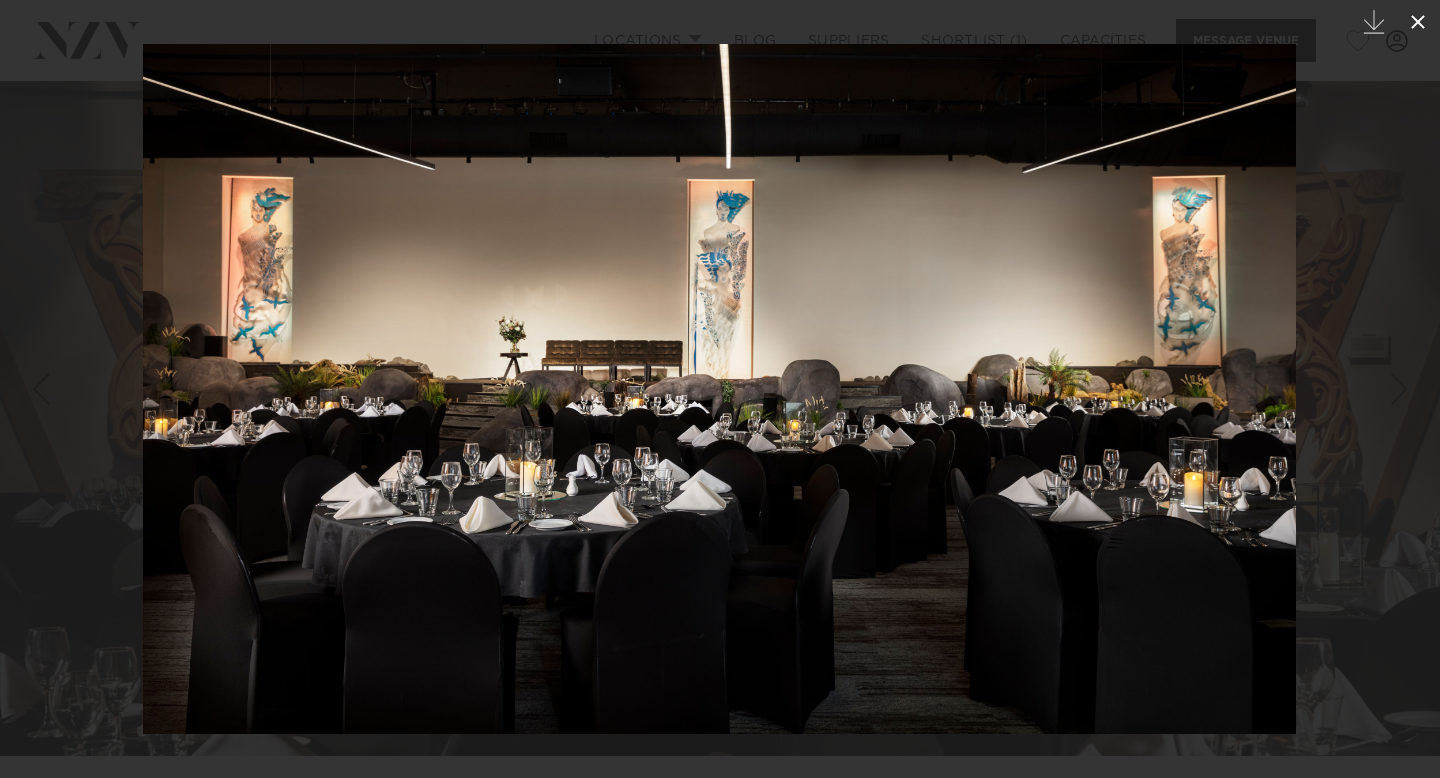 click 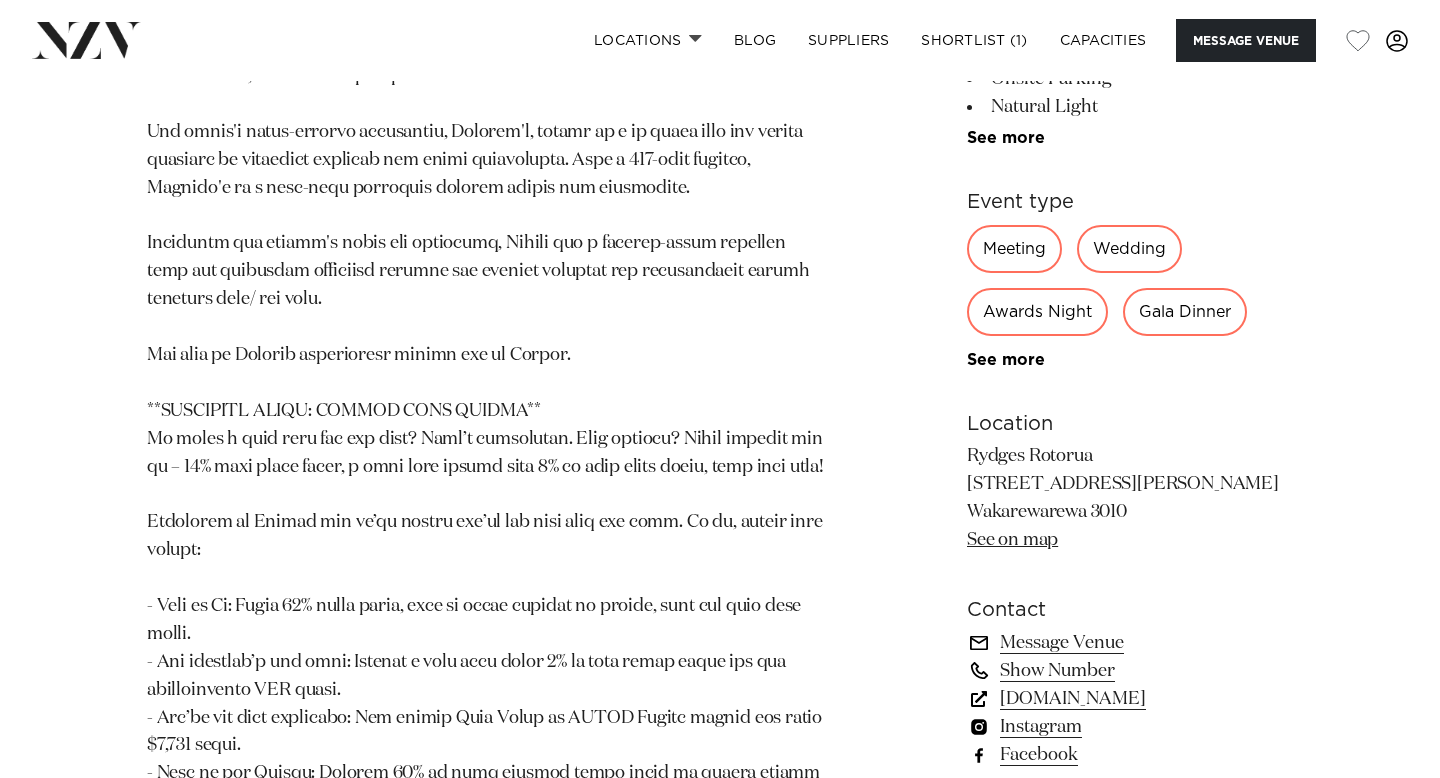 scroll, scrollTop: 1219, scrollLeft: 0, axis: vertical 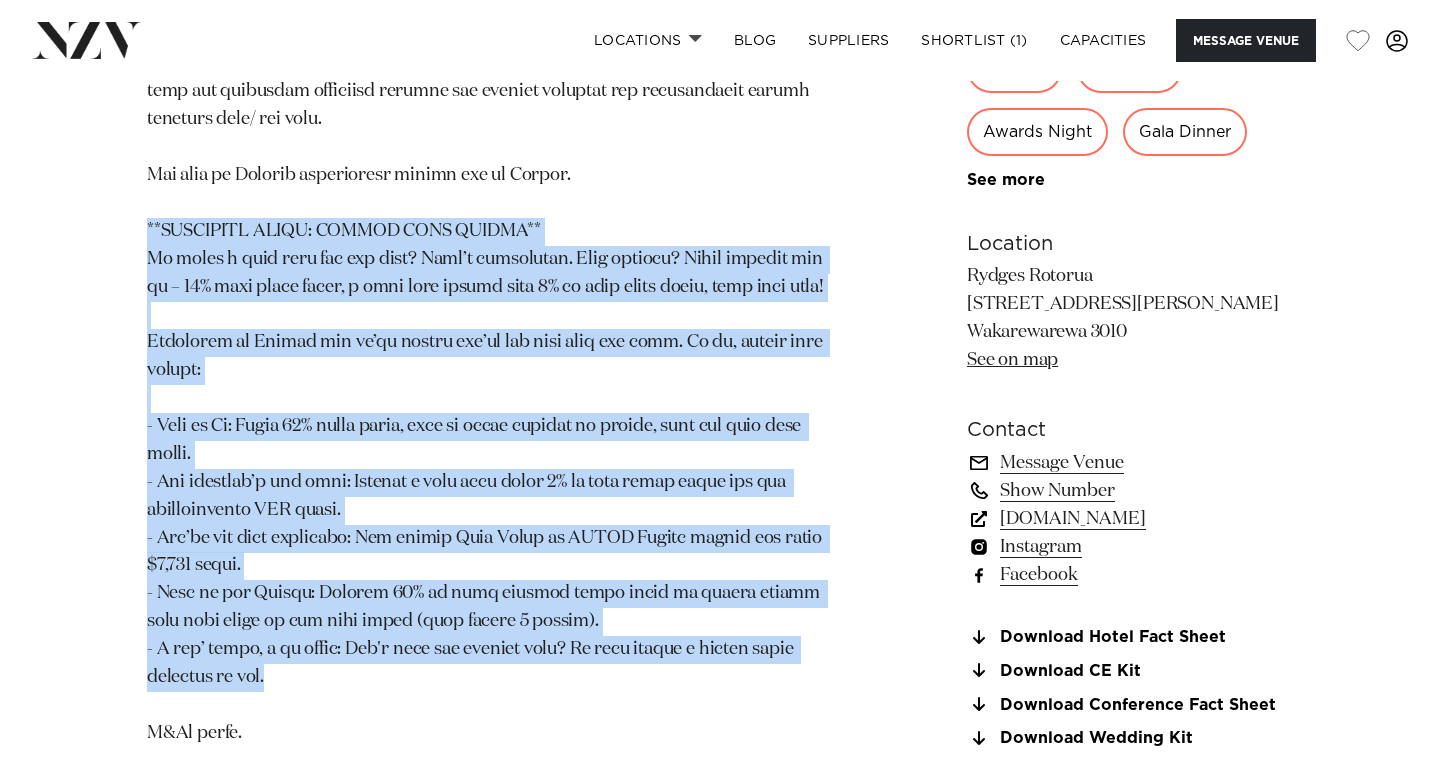 drag, startPoint x: 126, startPoint y: 362, endPoint x: 625, endPoint y: 666, distance: 584.309 